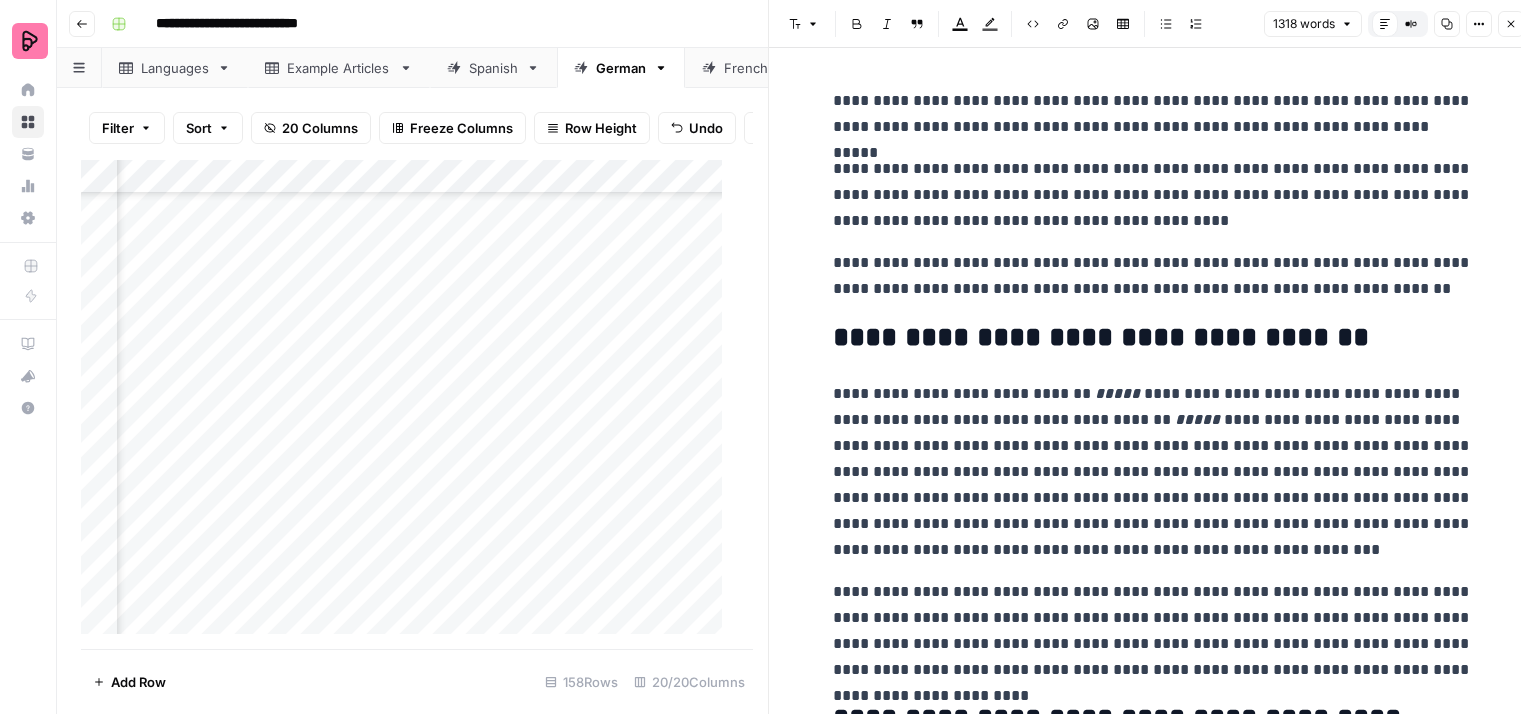 scroll, scrollTop: 16, scrollLeft: 0, axis: vertical 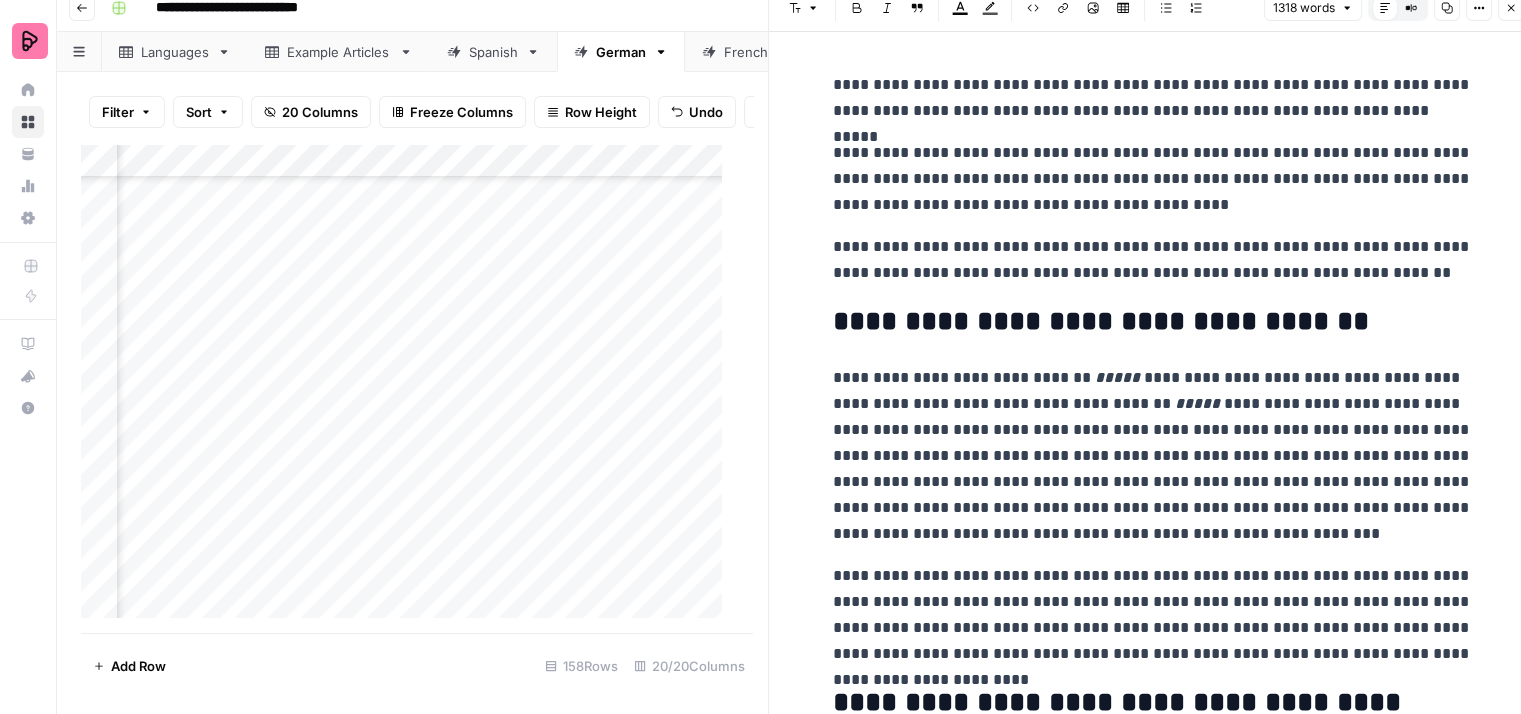 click on "**********" at bounding box center (1153, 2675) 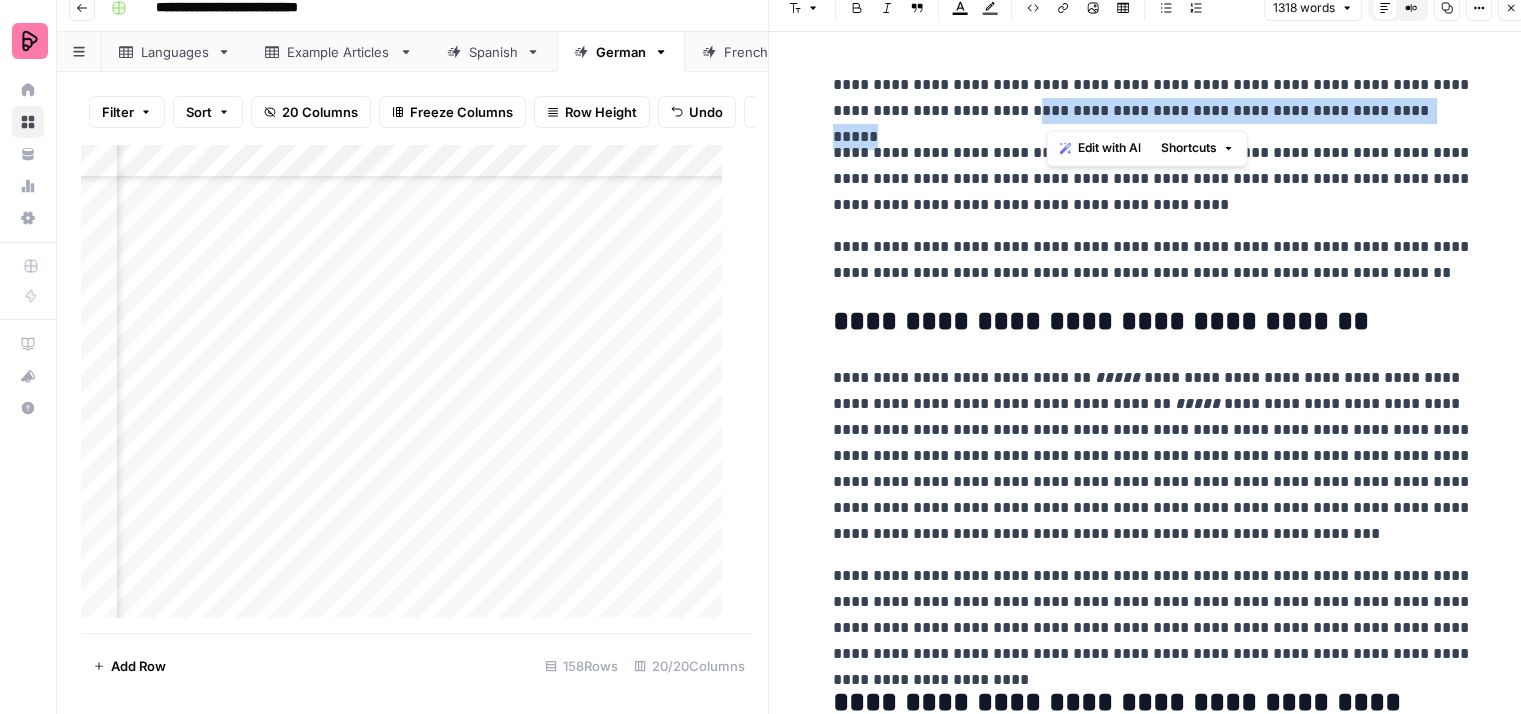 drag, startPoint x: 1475, startPoint y: 113, endPoint x: 1037, endPoint y: 114, distance: 438.00113 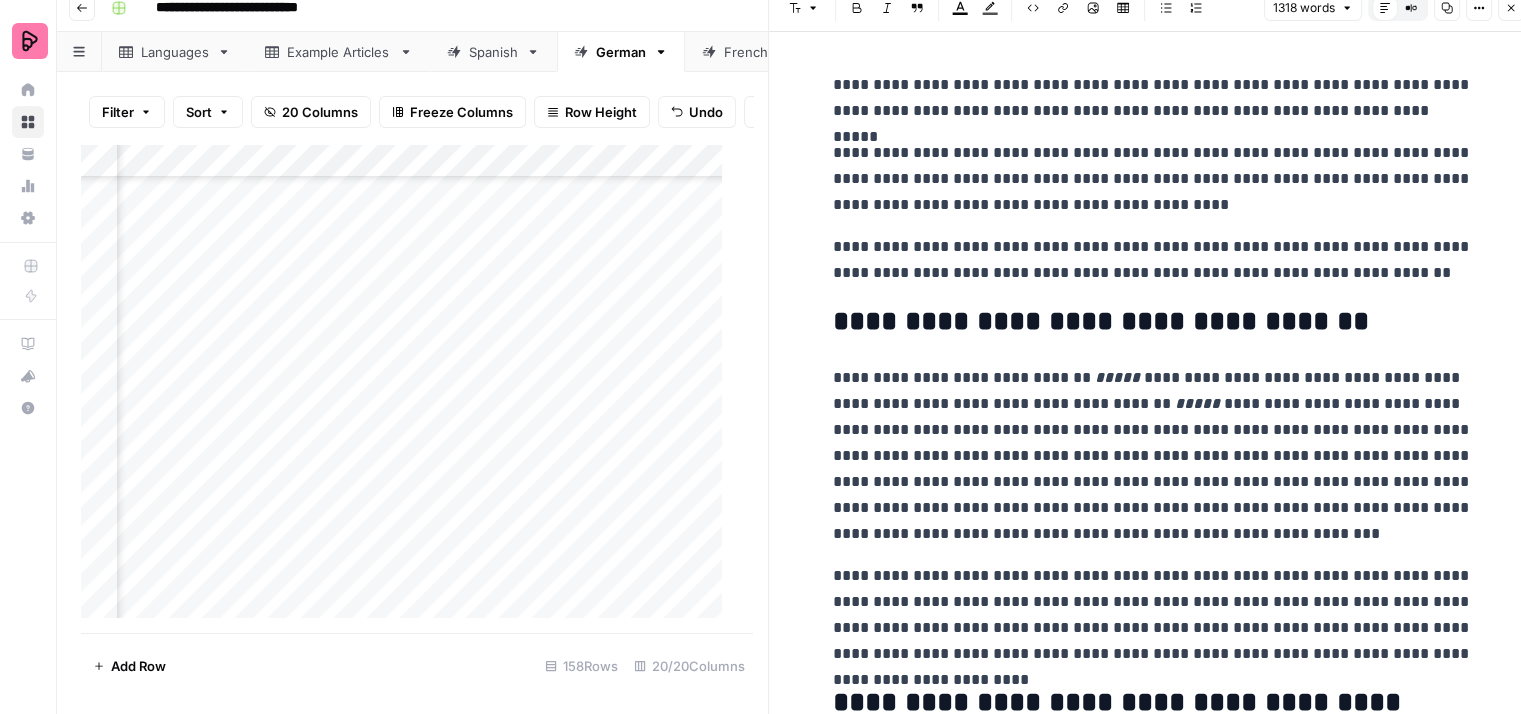 click on "**********" at bounding box center (1153, 98) 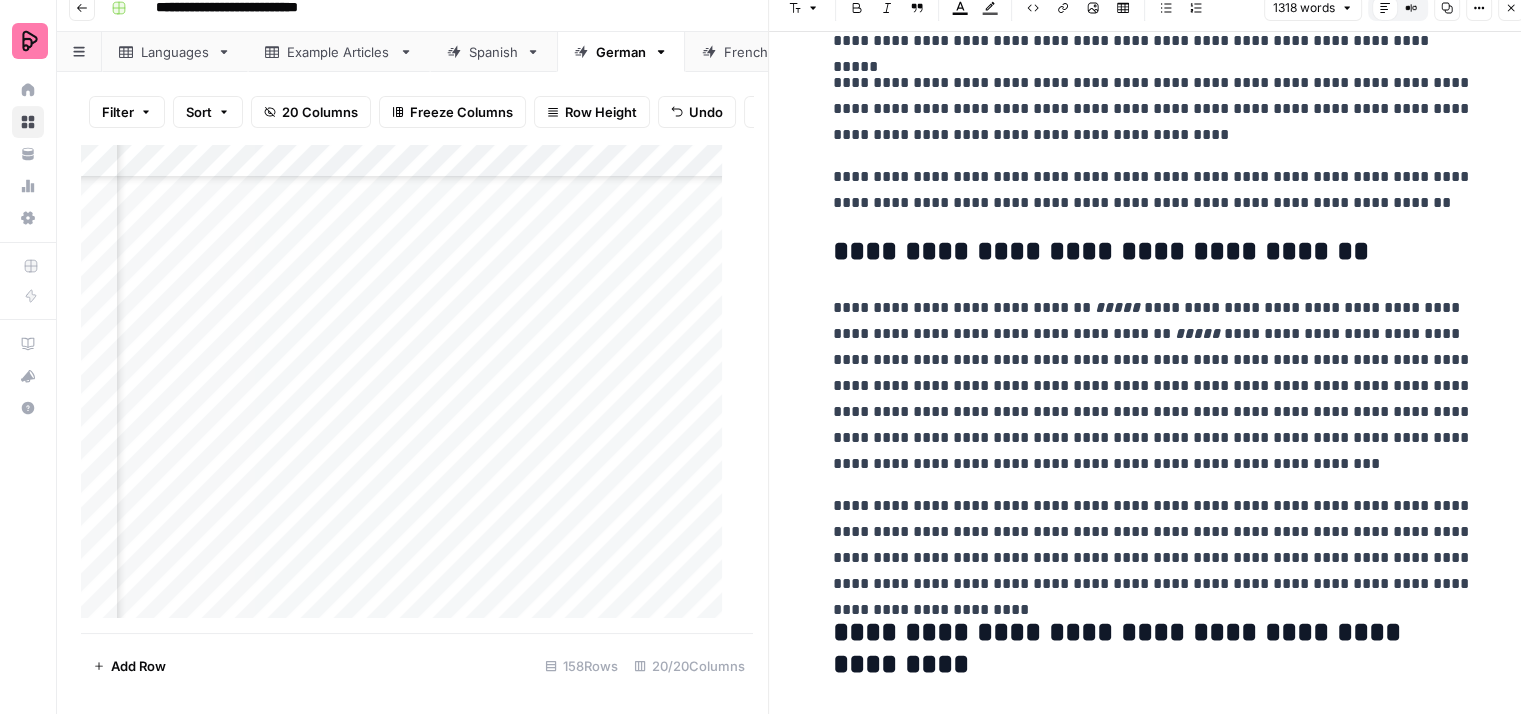 scroll, scrollTop: 200, scrollLeft: 0, axis: vertical 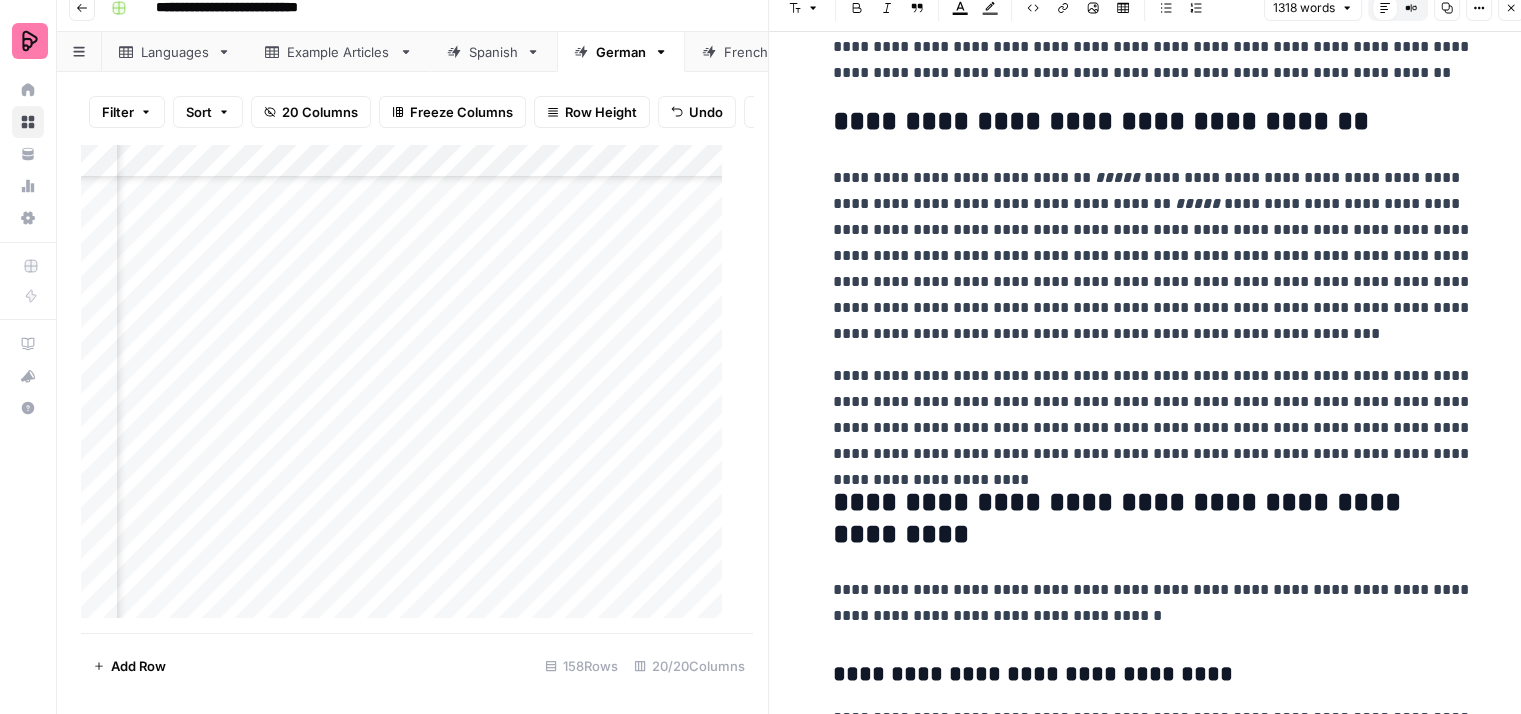 click on "**********" at bounding box center (1153, 415) 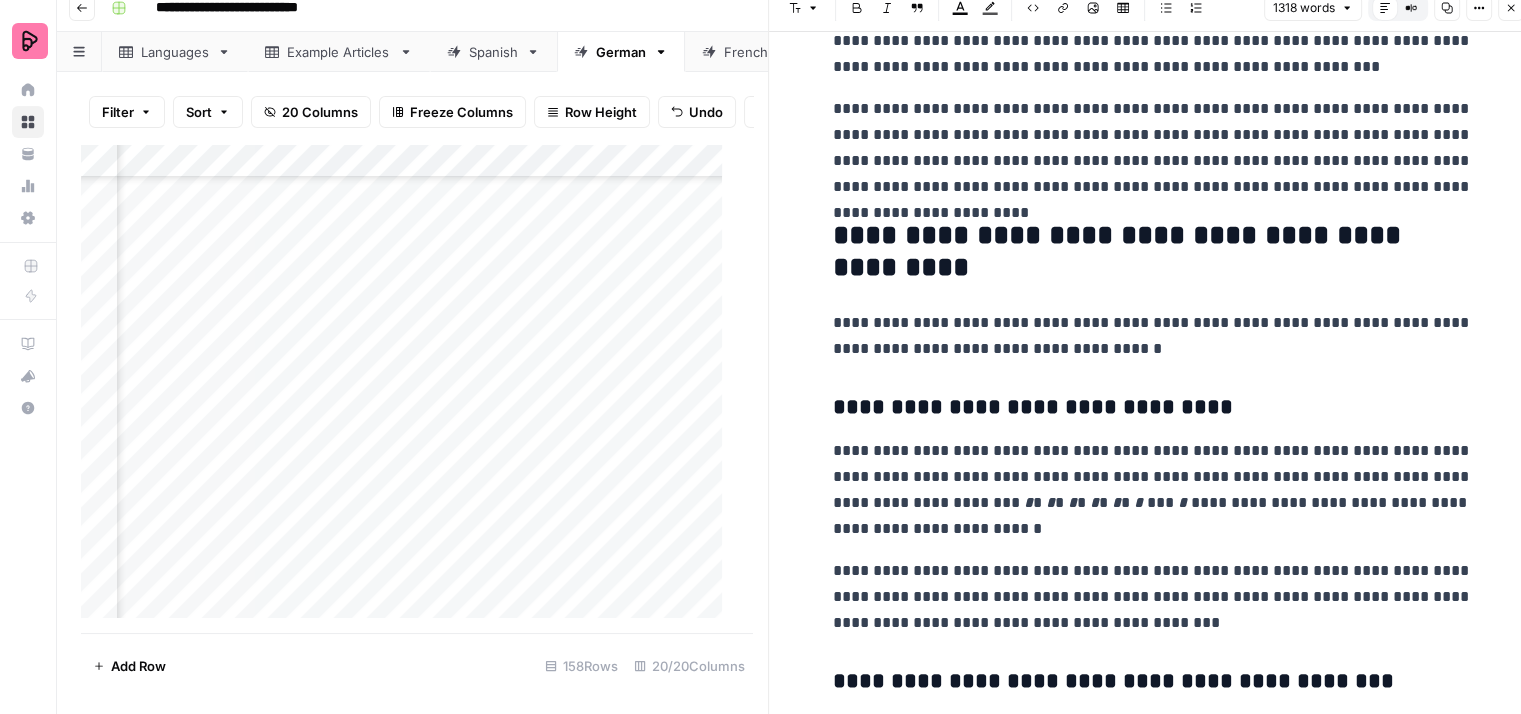scroll, scrollTop: 500, scrollLeft: 0, axis: vertical 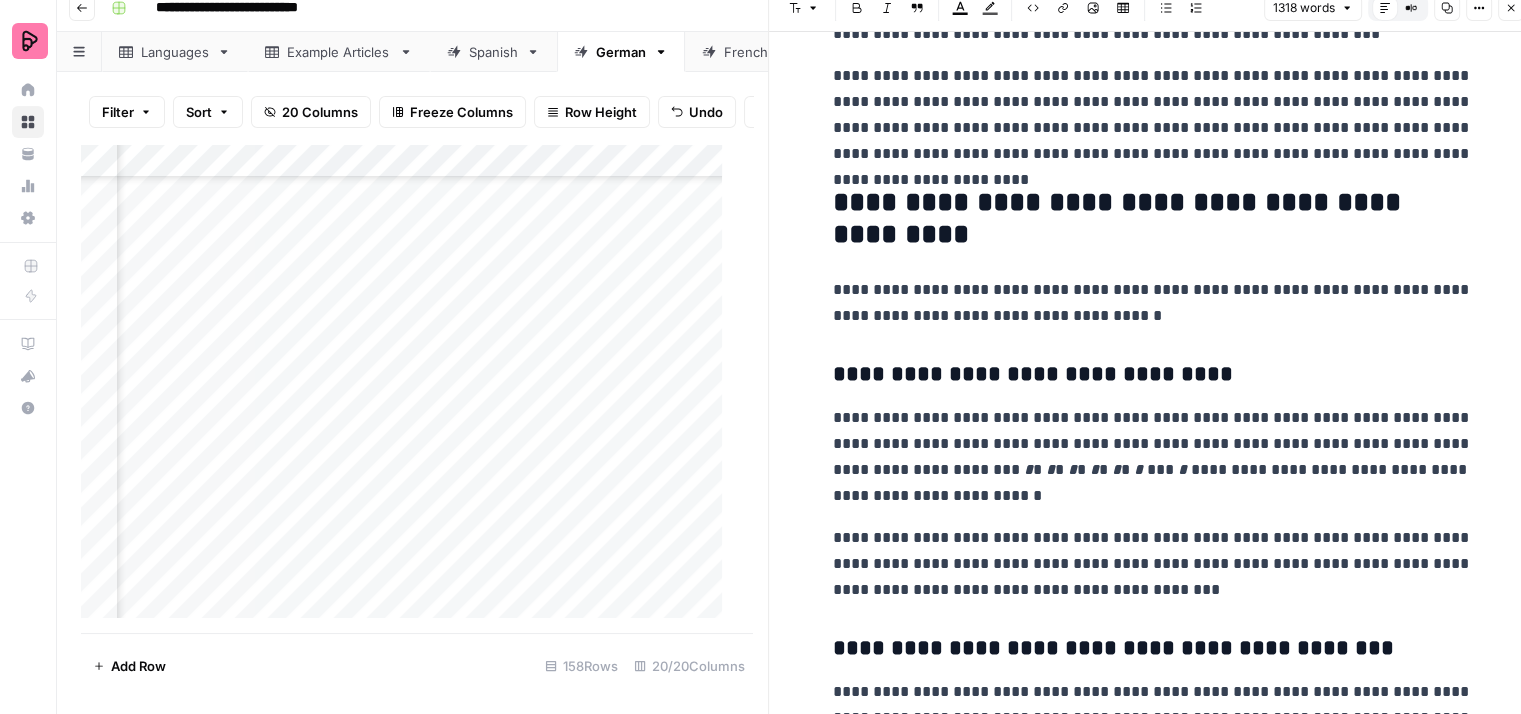 click on "**********" at bounding box center [1153, 303] 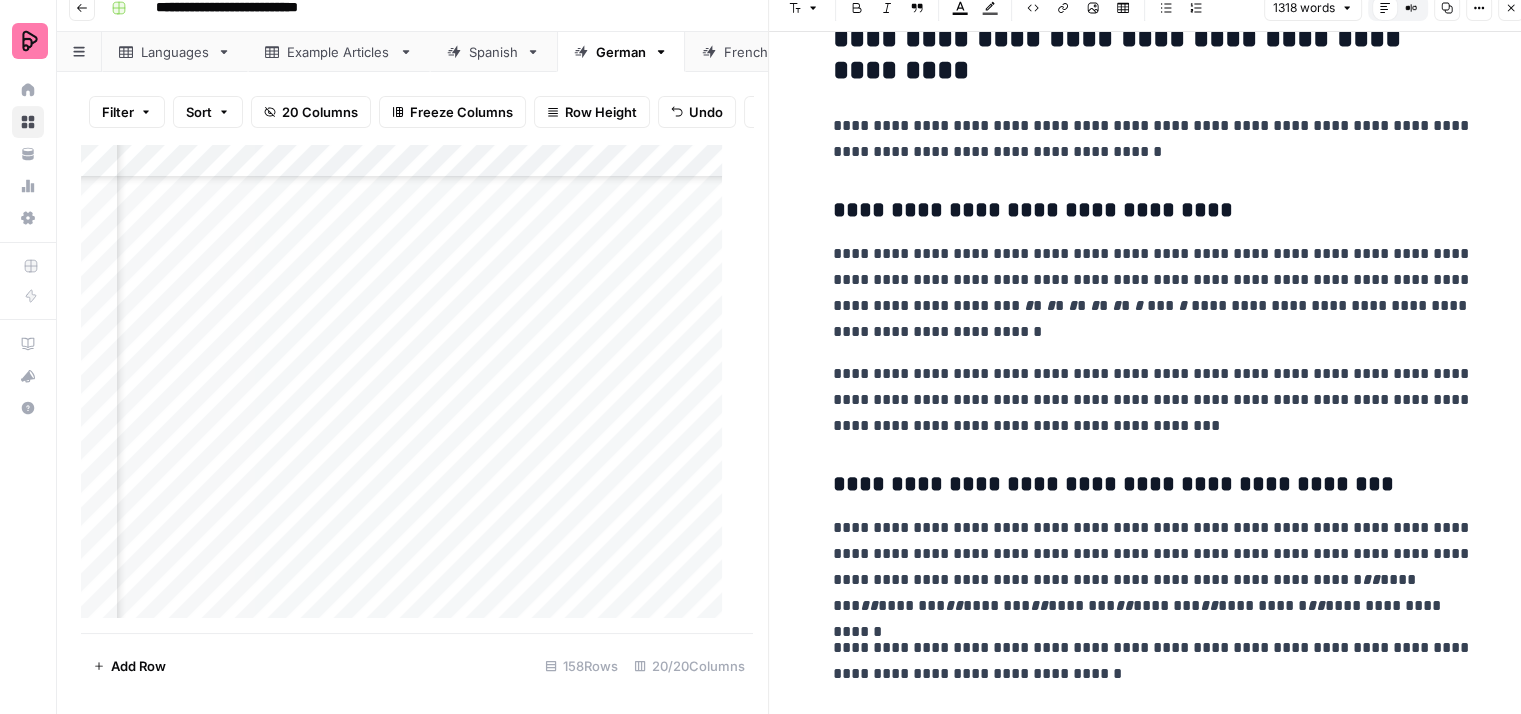 scroll, scrollTop: 700, scrollLeft: 0, axis: vertical 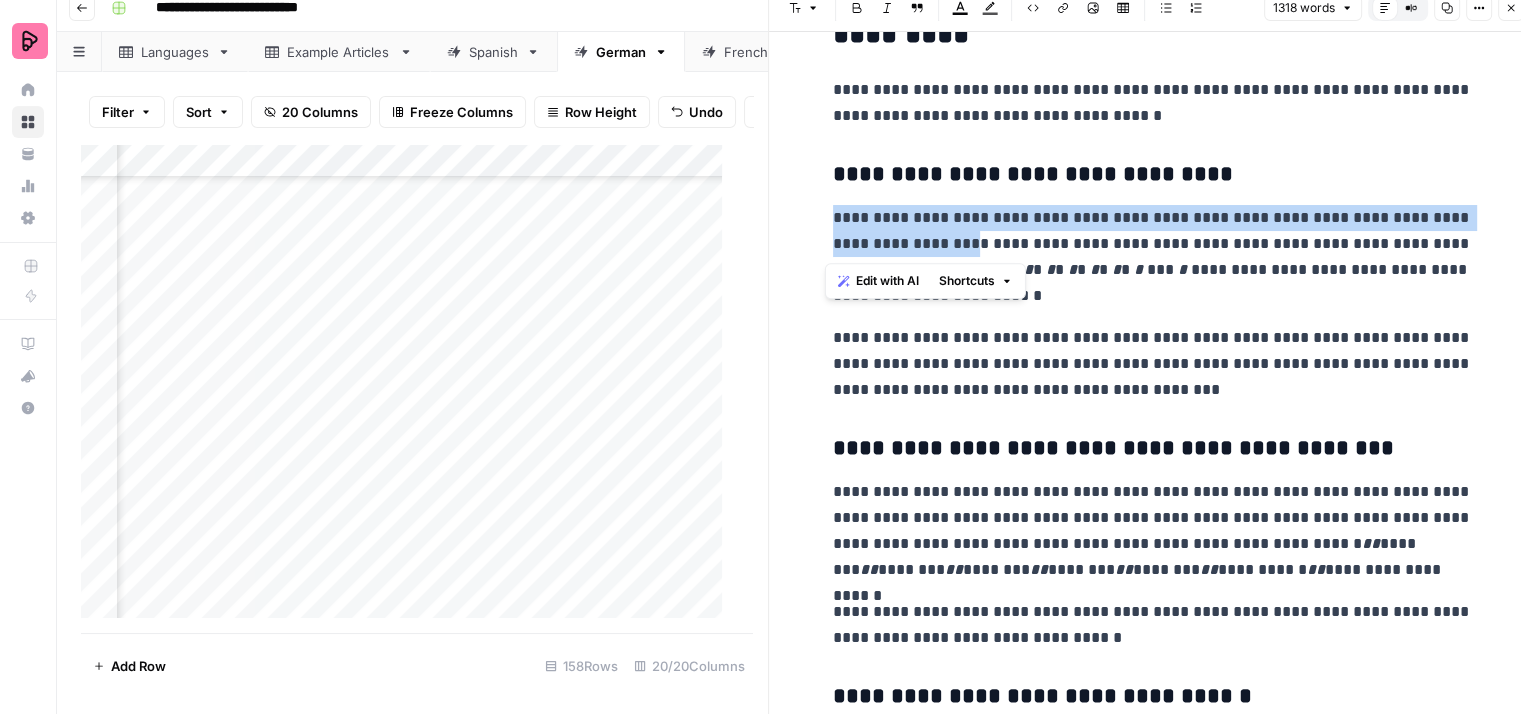 drag, startPoint x: 978, startPoint y: 241, endPoint x: 815, endPoint y: 221, distance: 164.22241 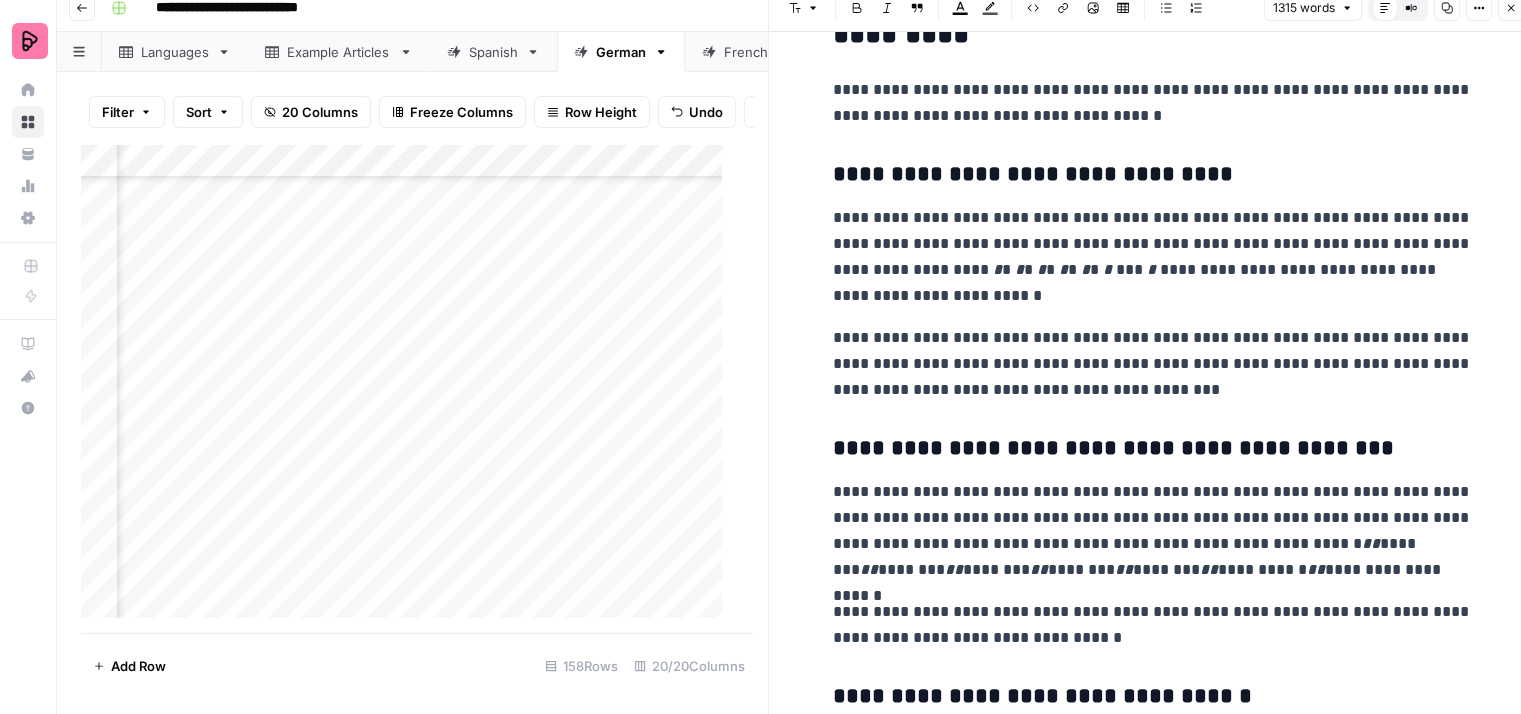 type 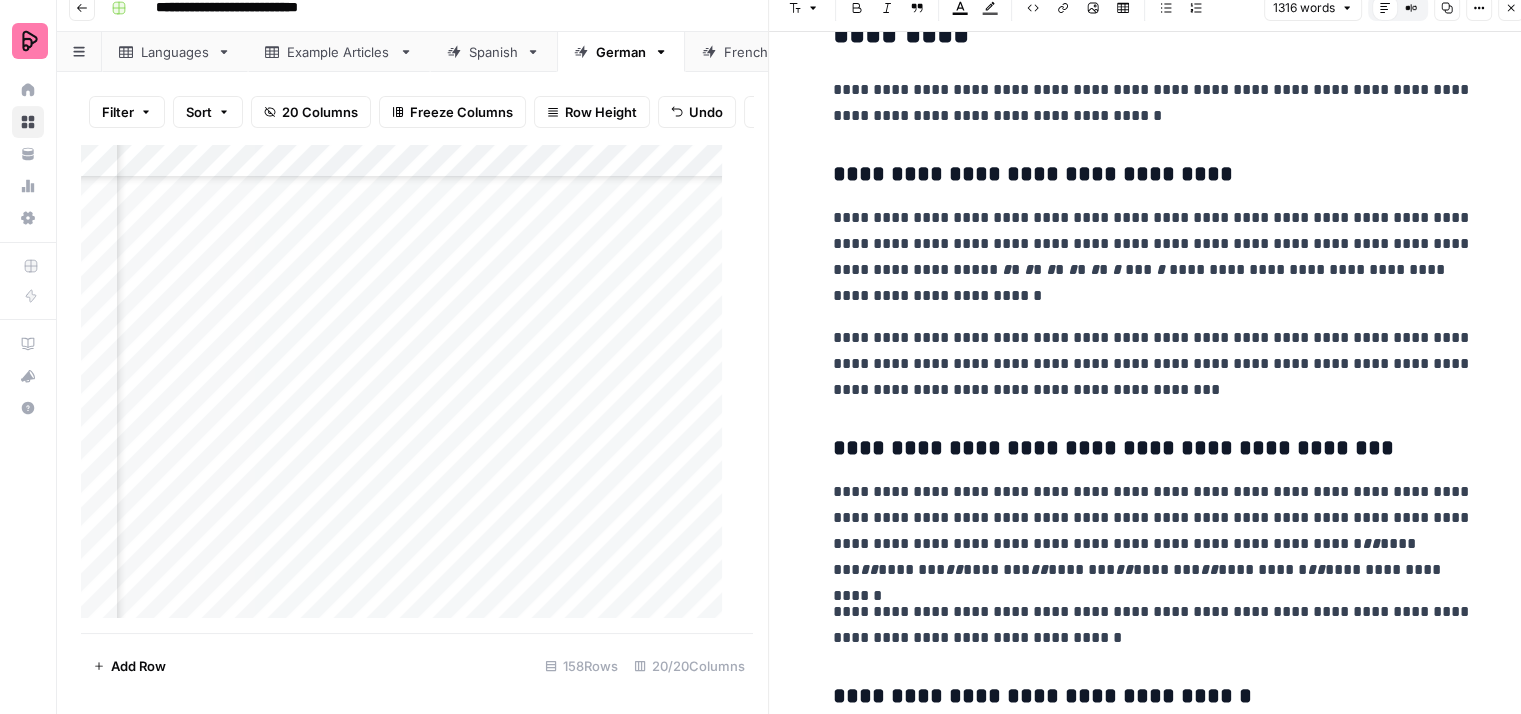 click on "**********" at bounding box center (1153, 257) 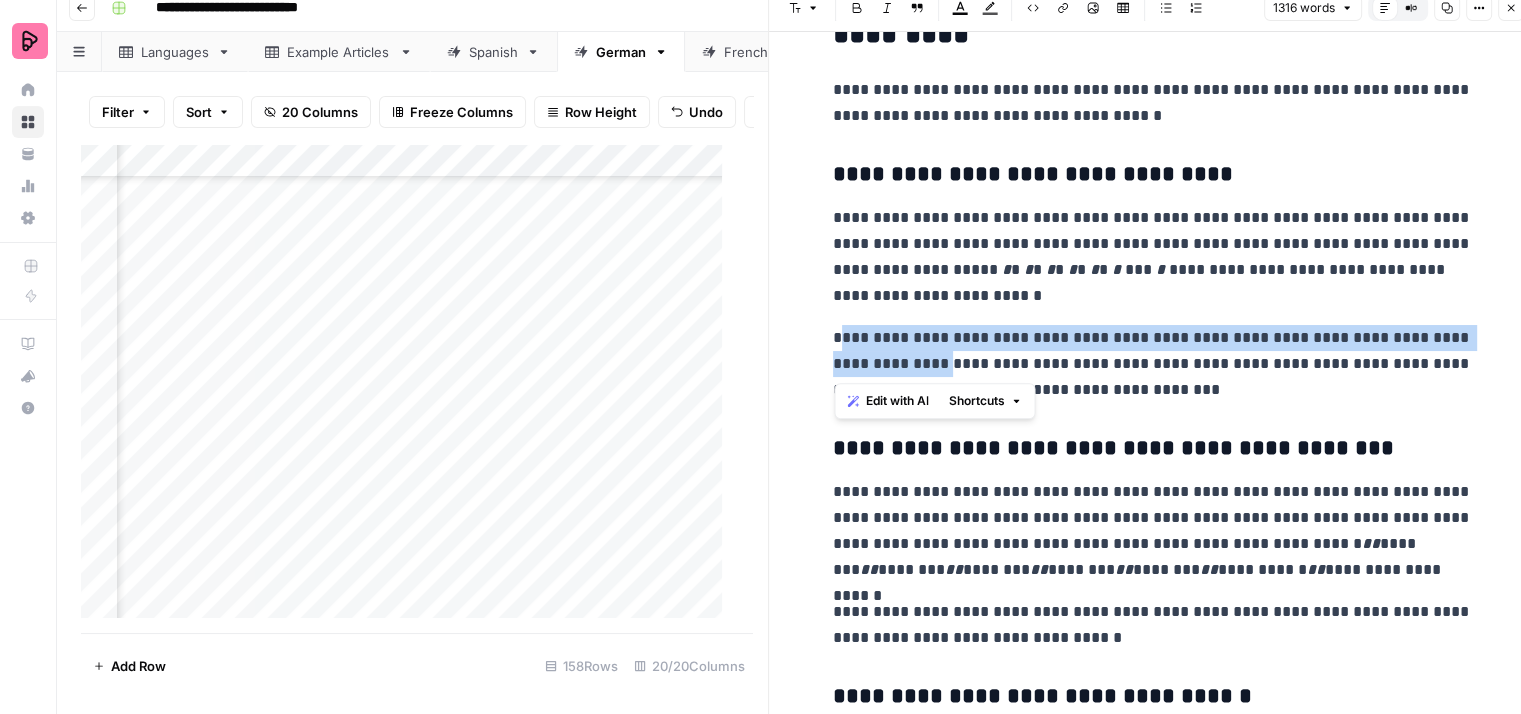 drag, startPoint x: 942, startPoint y: 365, endPoint x: 830, endPoint y: 345, distance: 113.7717 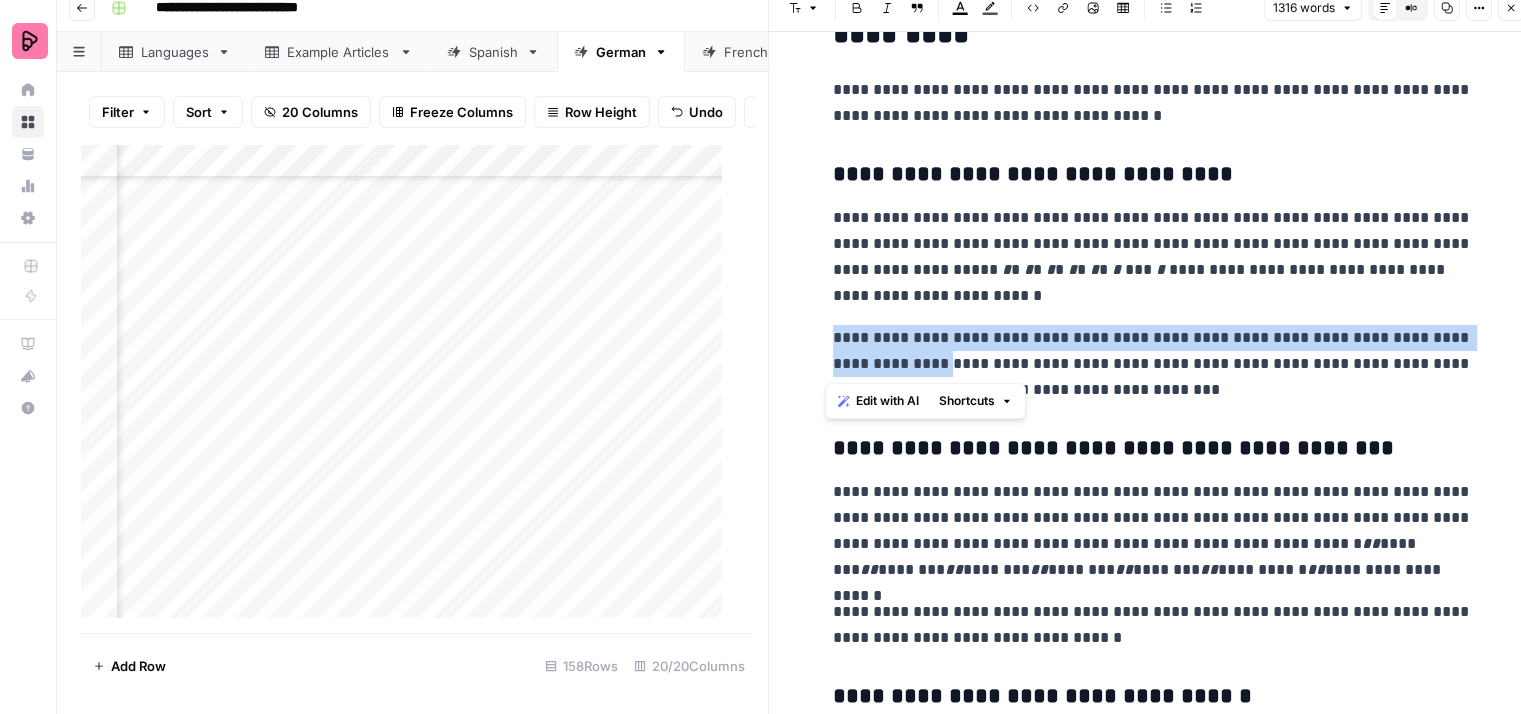 drag, startPoint x: 820, startPoint y: 333, endPoint x: 943, endPoint y: 365, distance: 127.09445 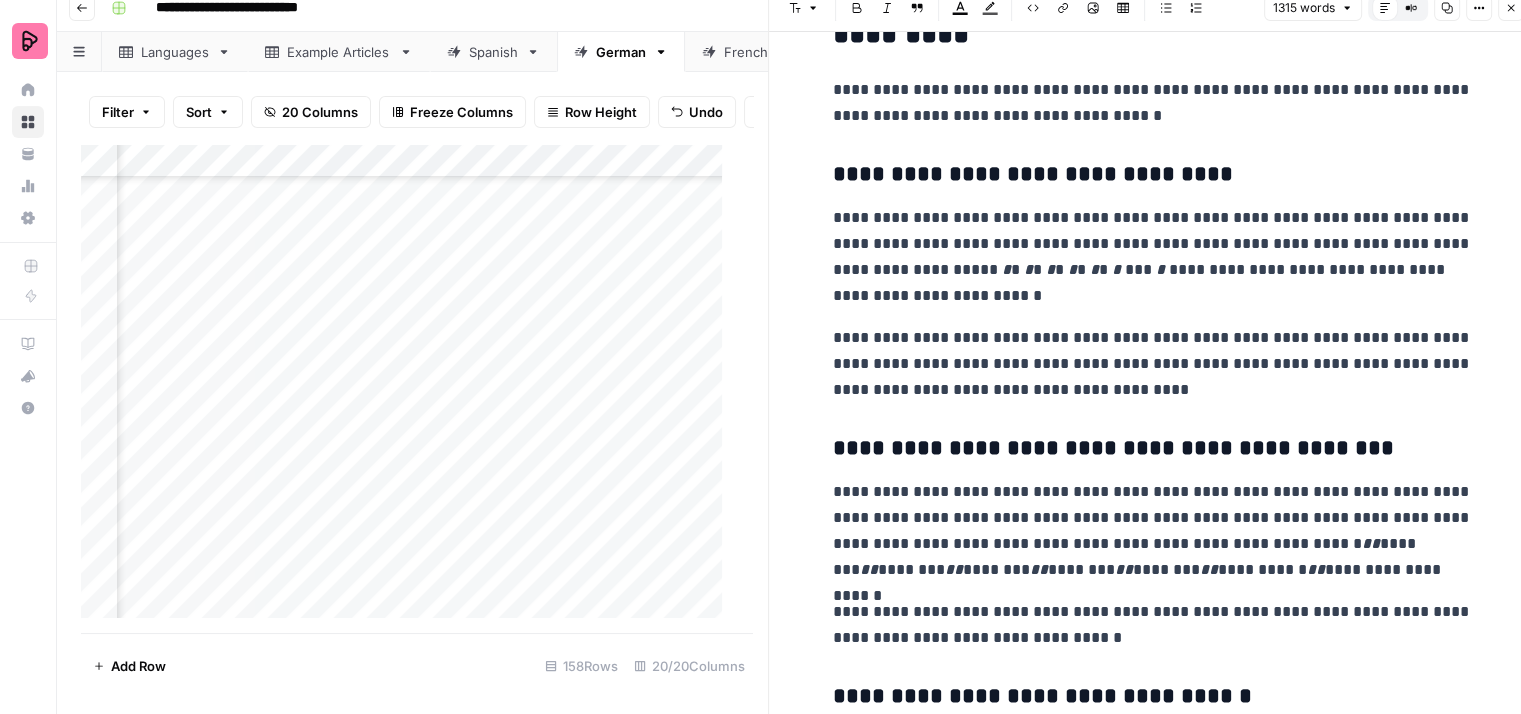 click on "**********" at bounding box center [1153, 364] 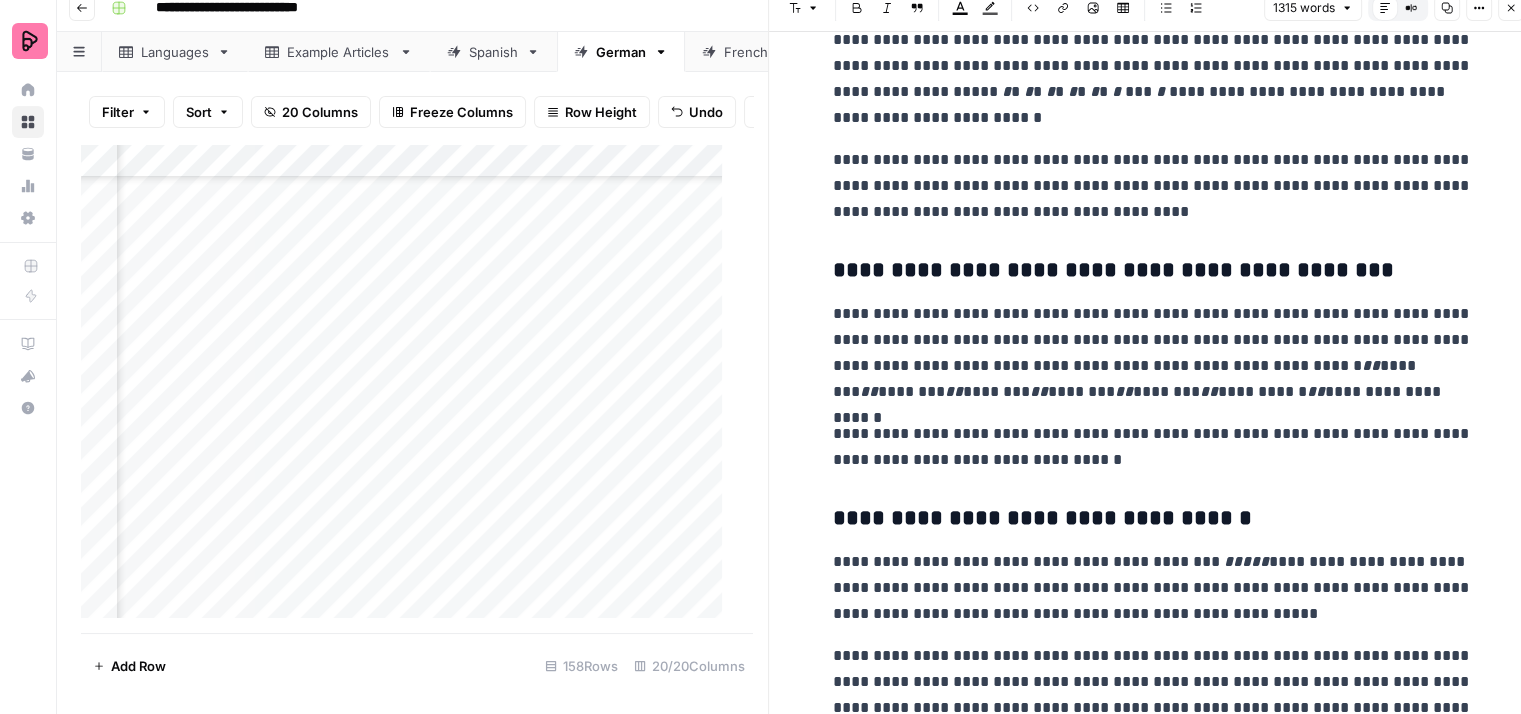 scroll, scrollTop: 900, scrollLeft: 0, axis: vertical 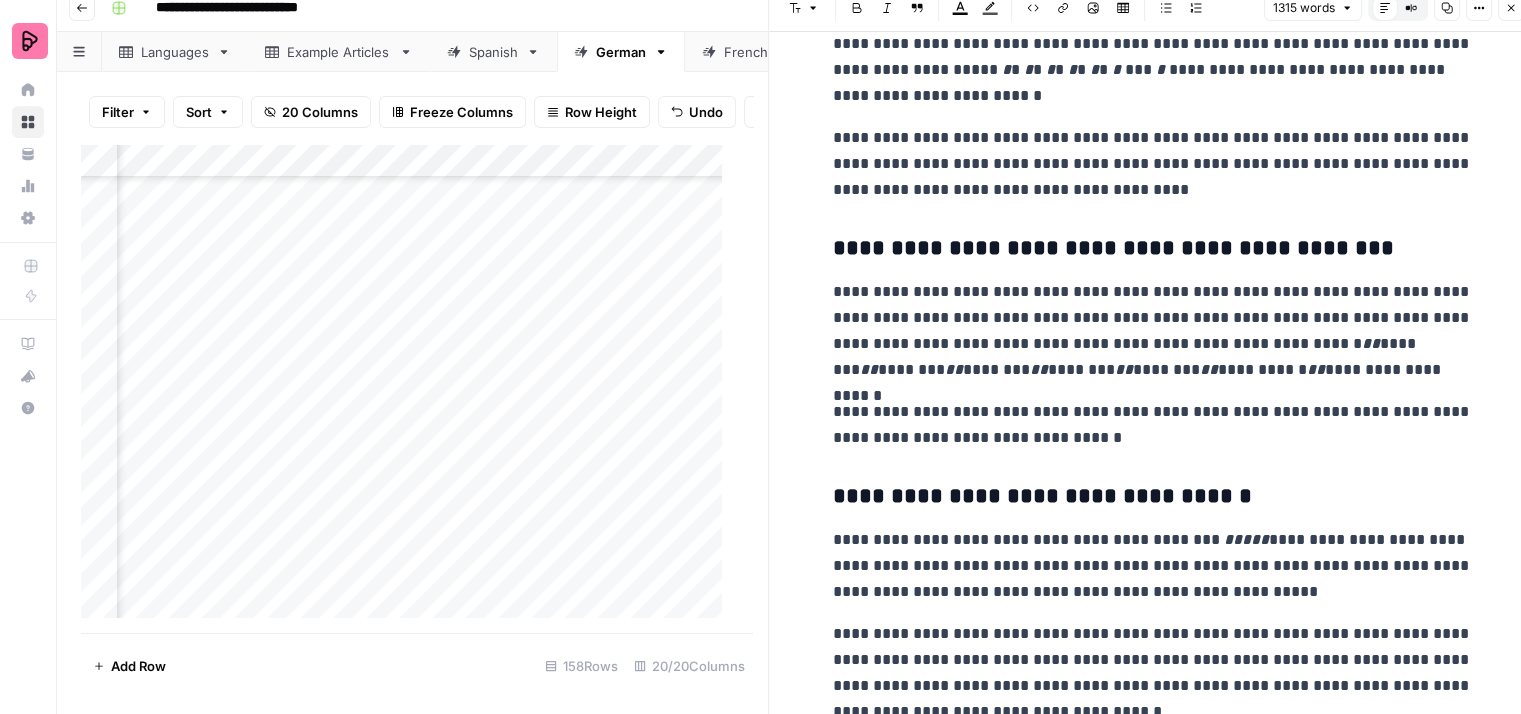 click on "**********" at bounding box center (1153, 249) 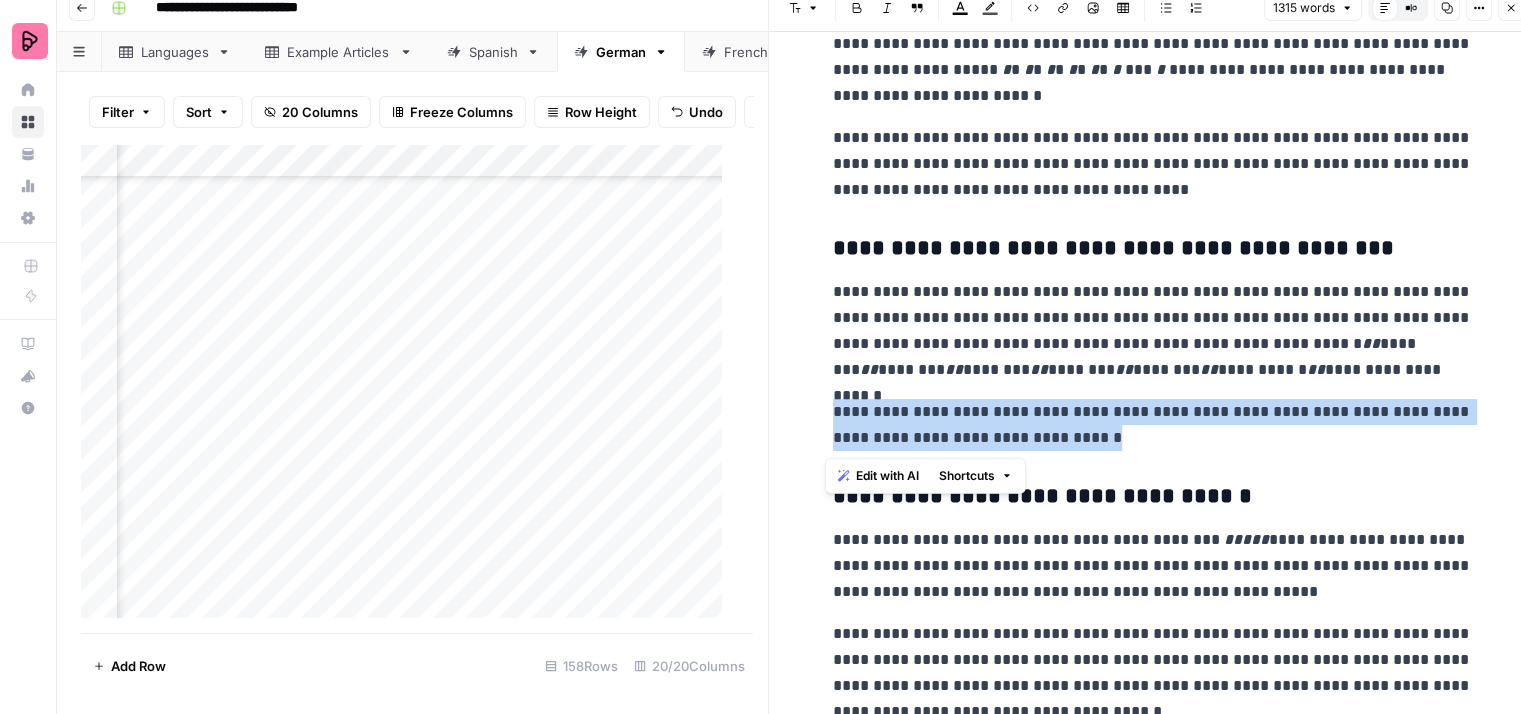 drag, startPoint x: 1135, startPoint y: 437, endPoint x: 825, endPoint y: 418, distance: 310.58173 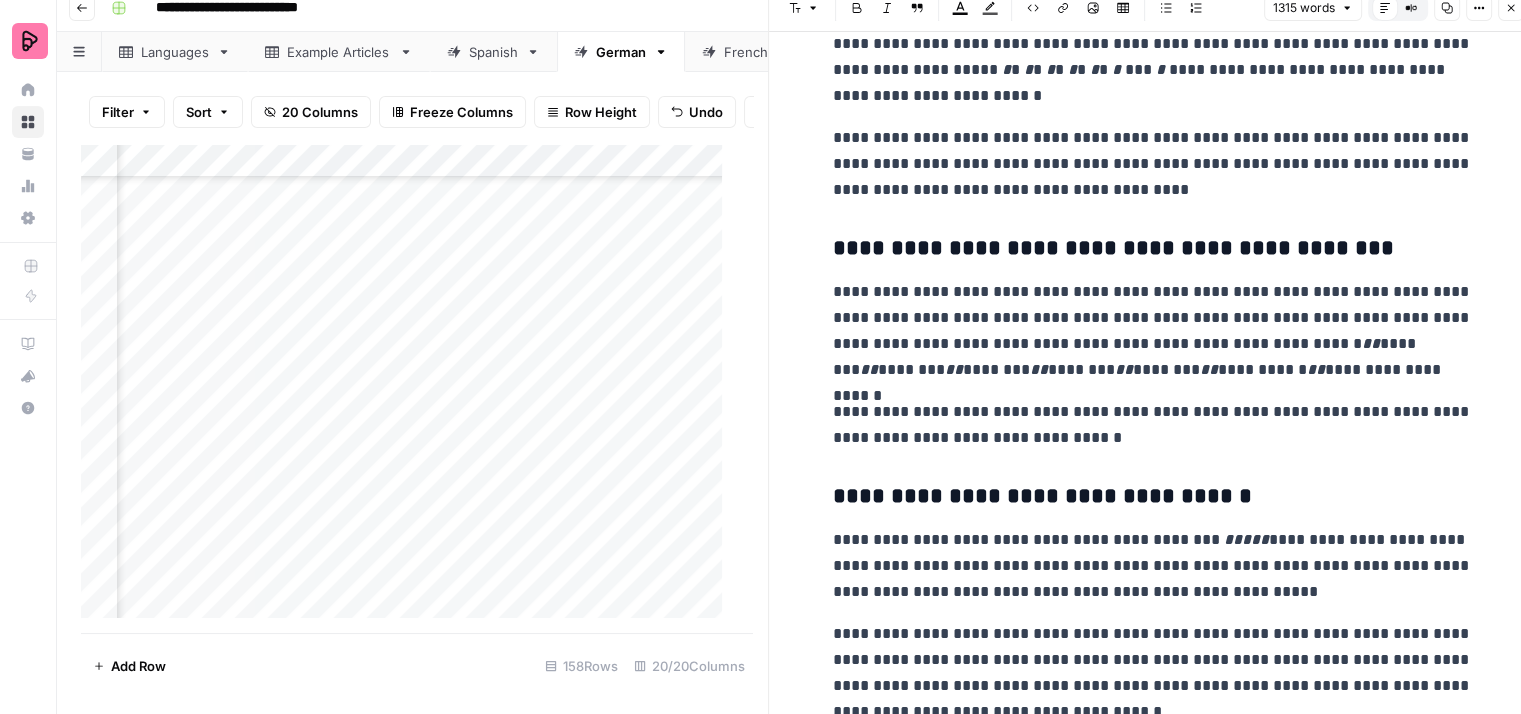 click on "**********" at bounding box center [1153, 425] 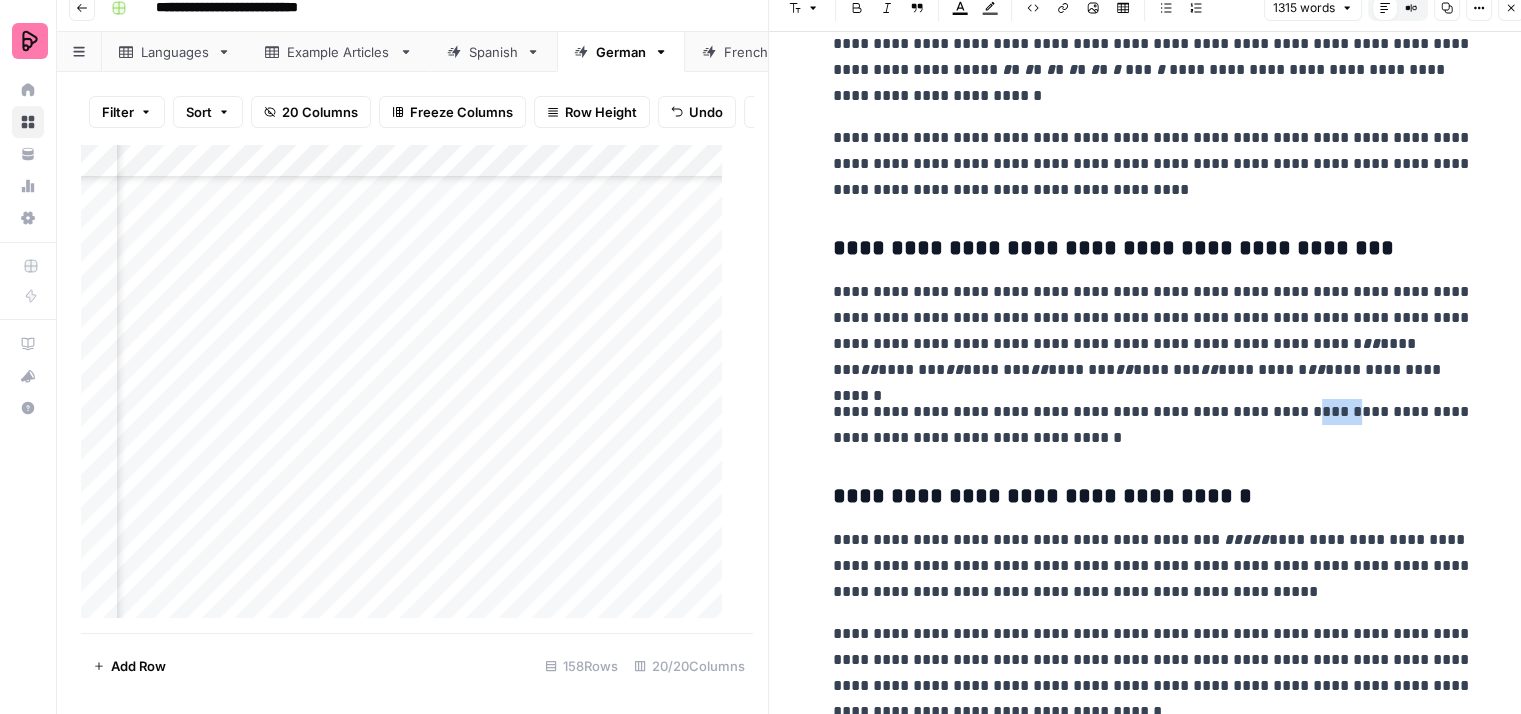 click on "**********" at bounding box center [1153, 425] 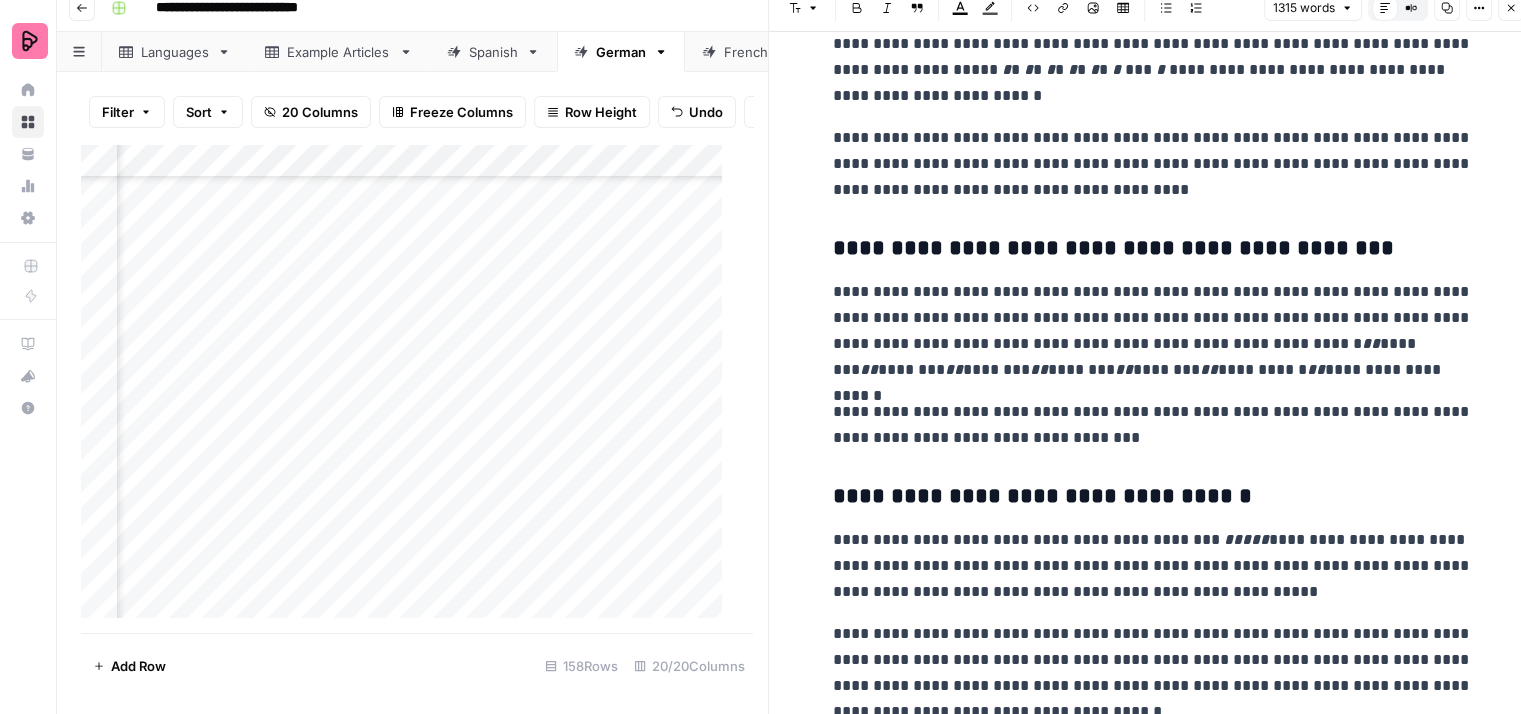 click on "**********" at bounding box center [1153, 425] 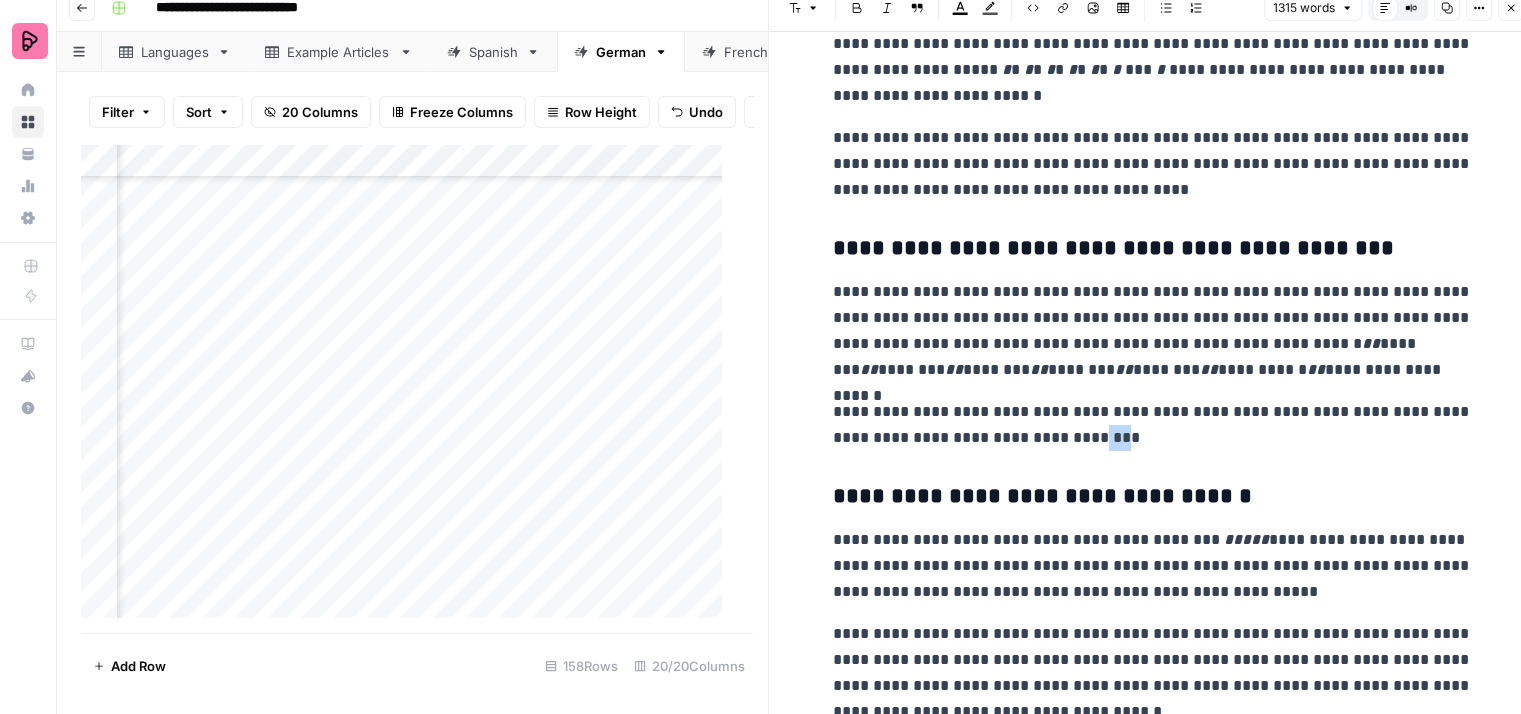 click on "**********" at bounding box center [1153, 425] 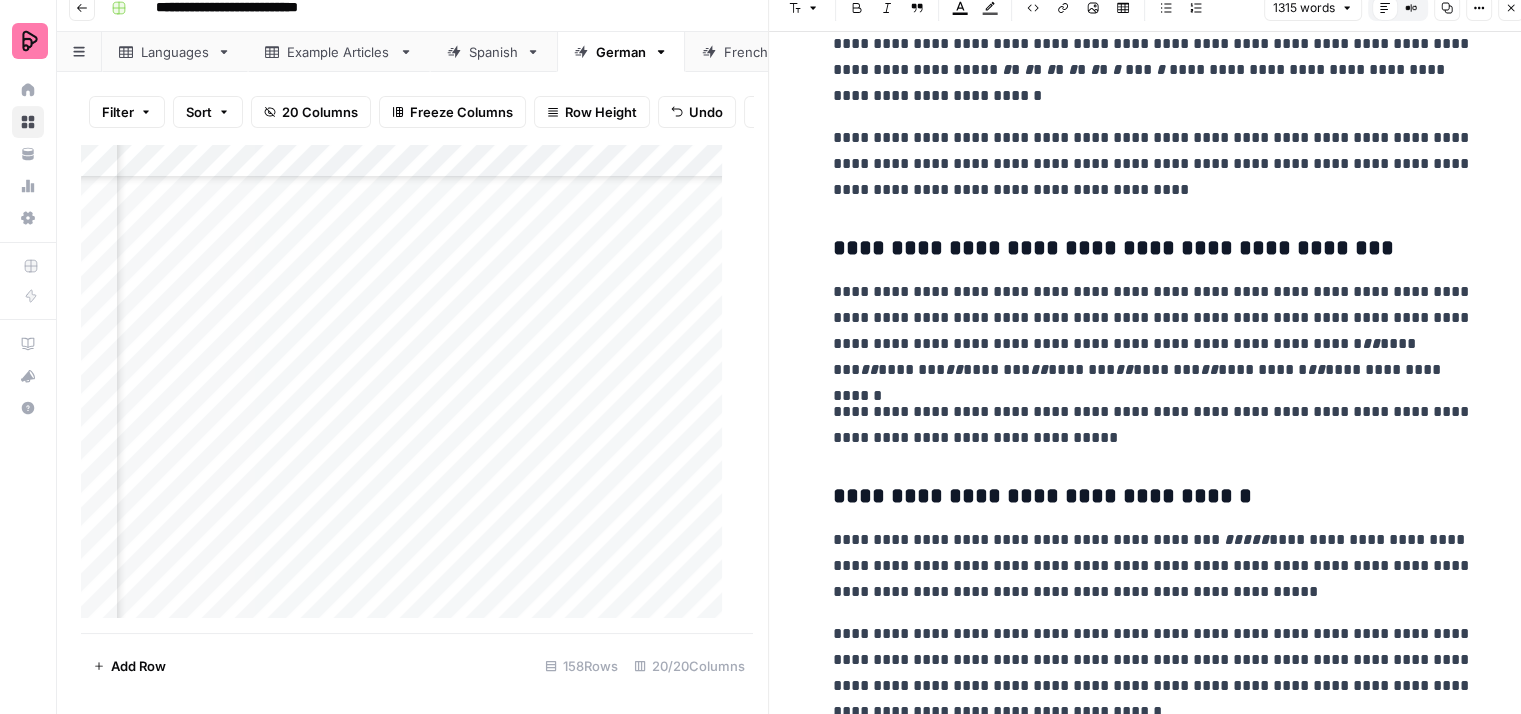 click on "**********" at bounding box center [1153, 425] 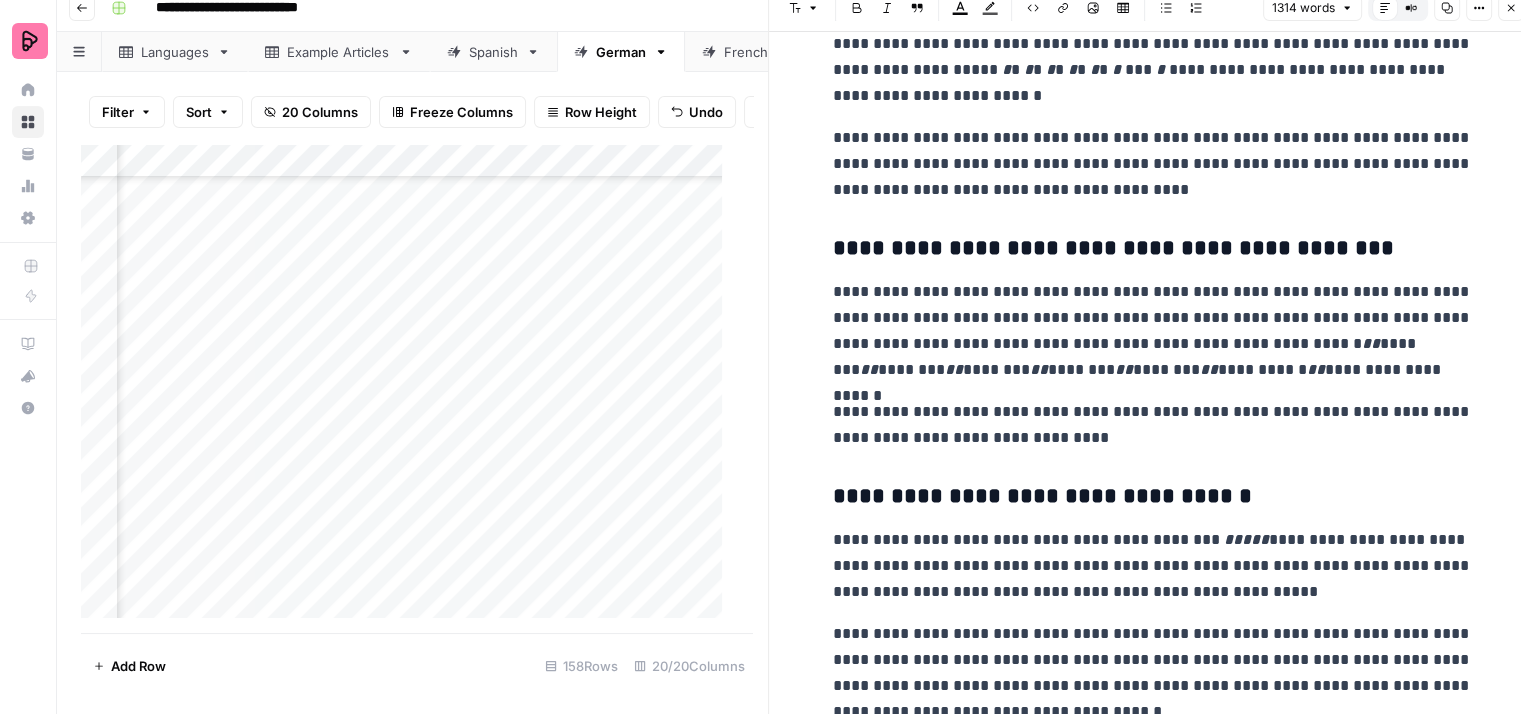 click on "**********" at bounding box center [1153, 425] 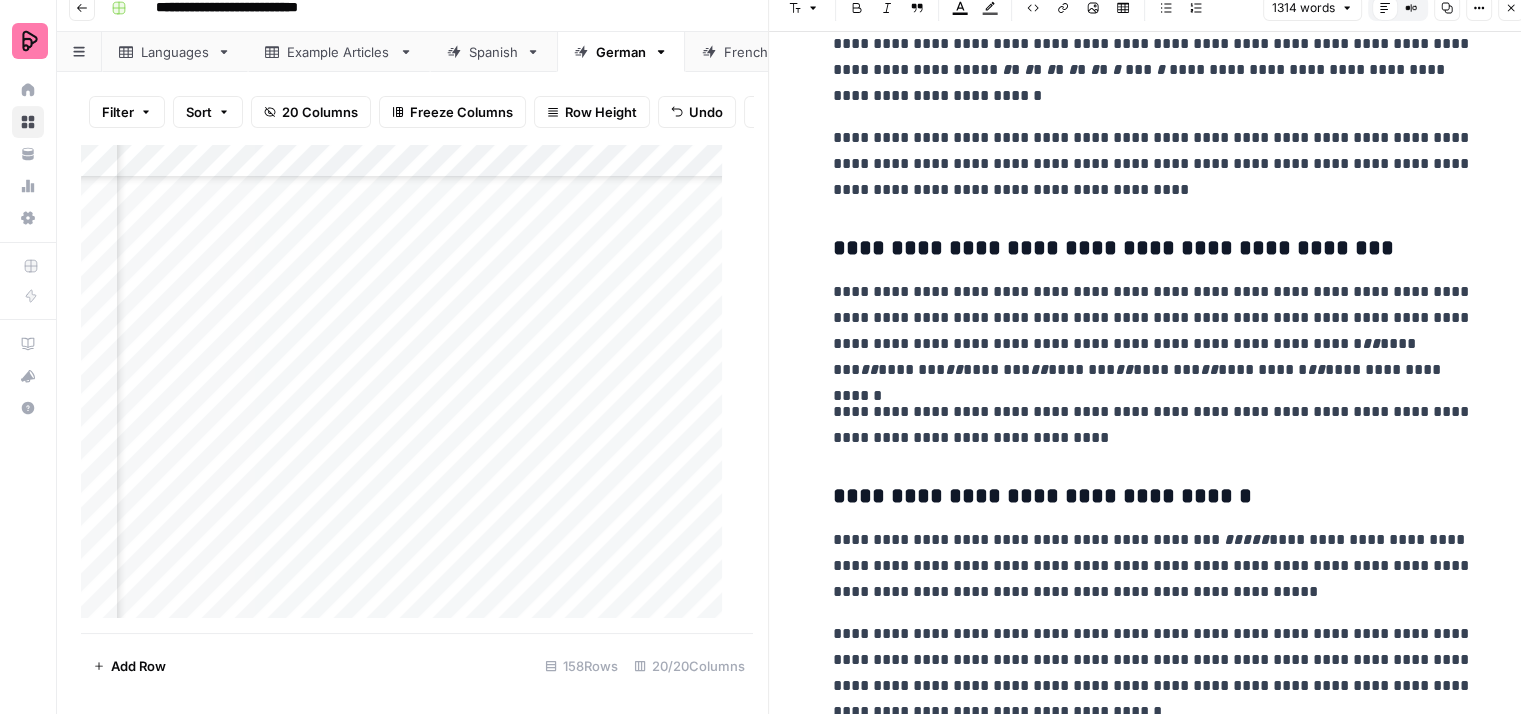 click on "**********" at bounding box center (1153, 425) 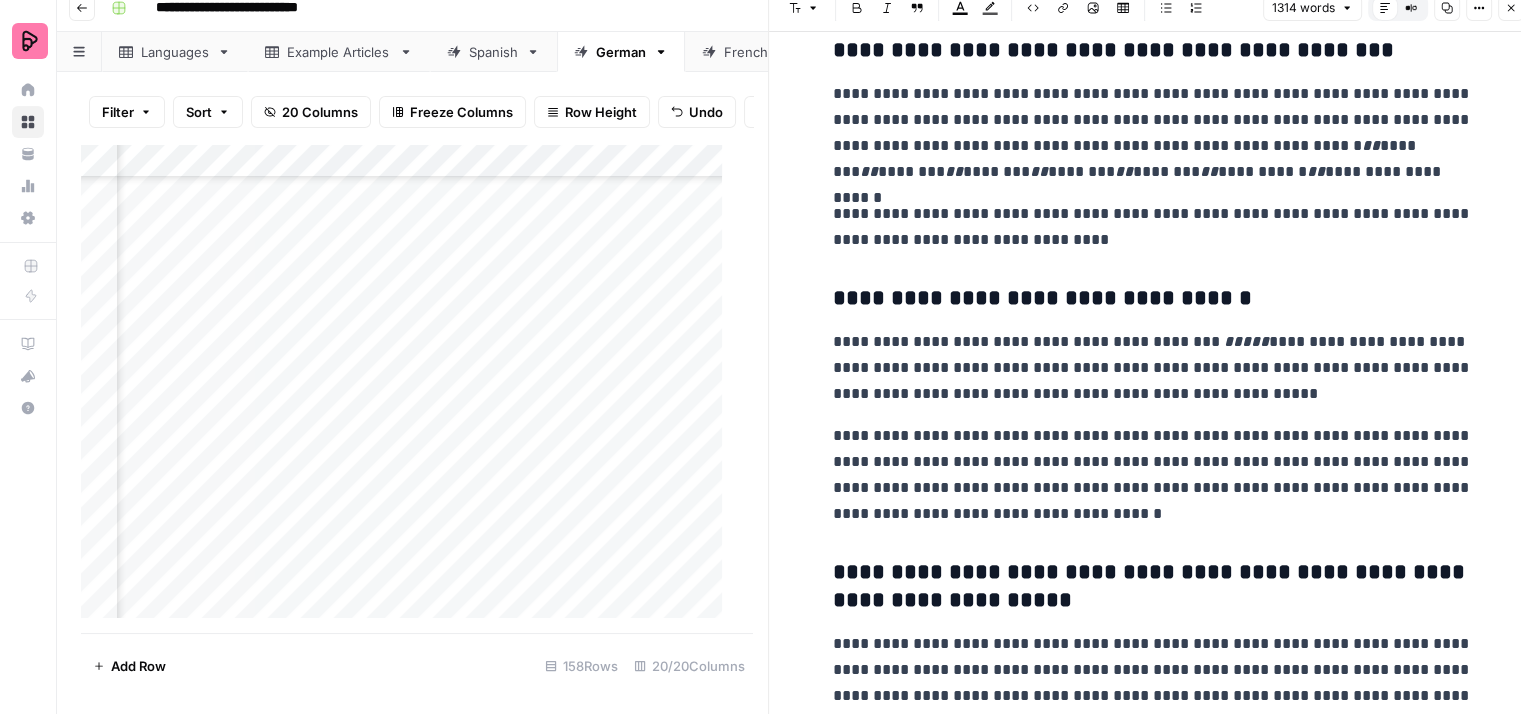 scroll, scrollTop: 1100, scrollLeft: 0, axis: vertical 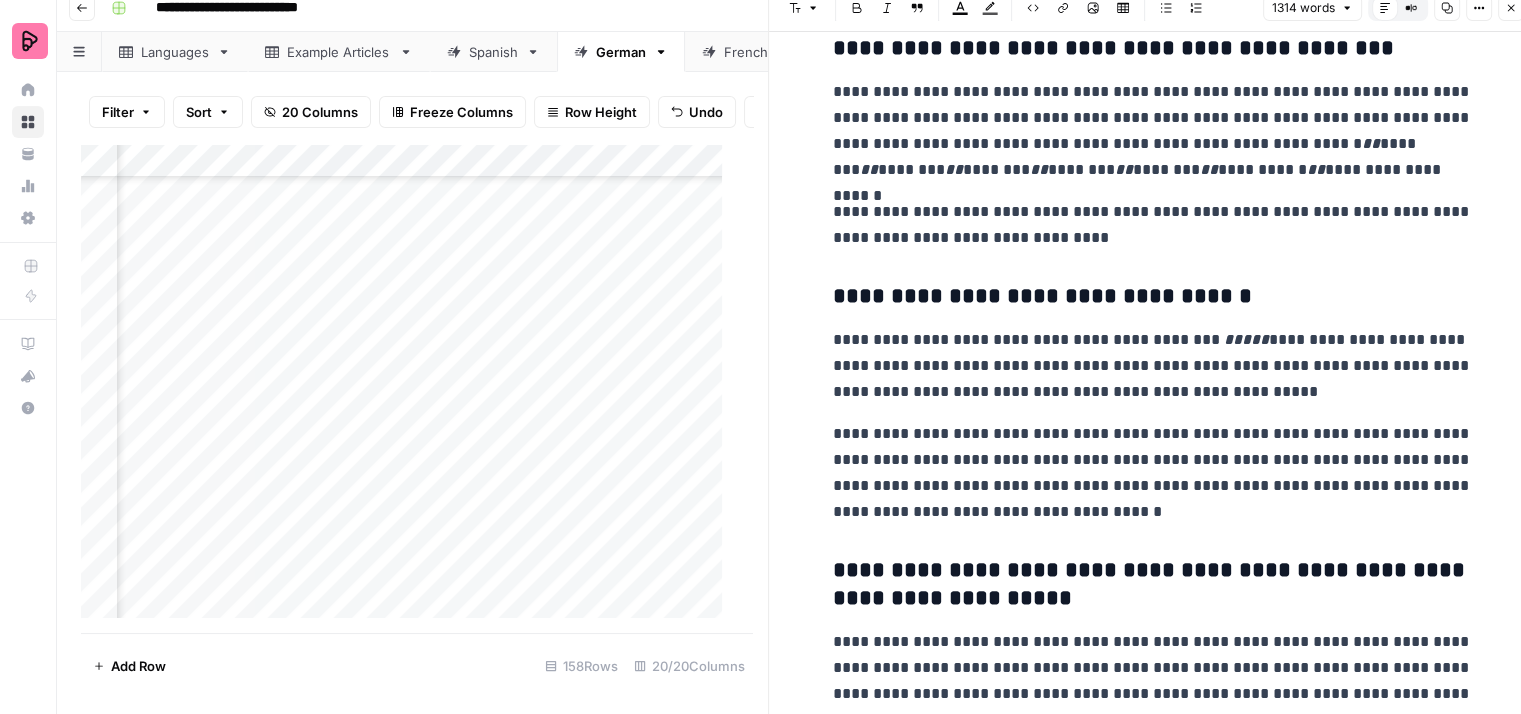 click on "**********" at bounding box center (1153, 366) 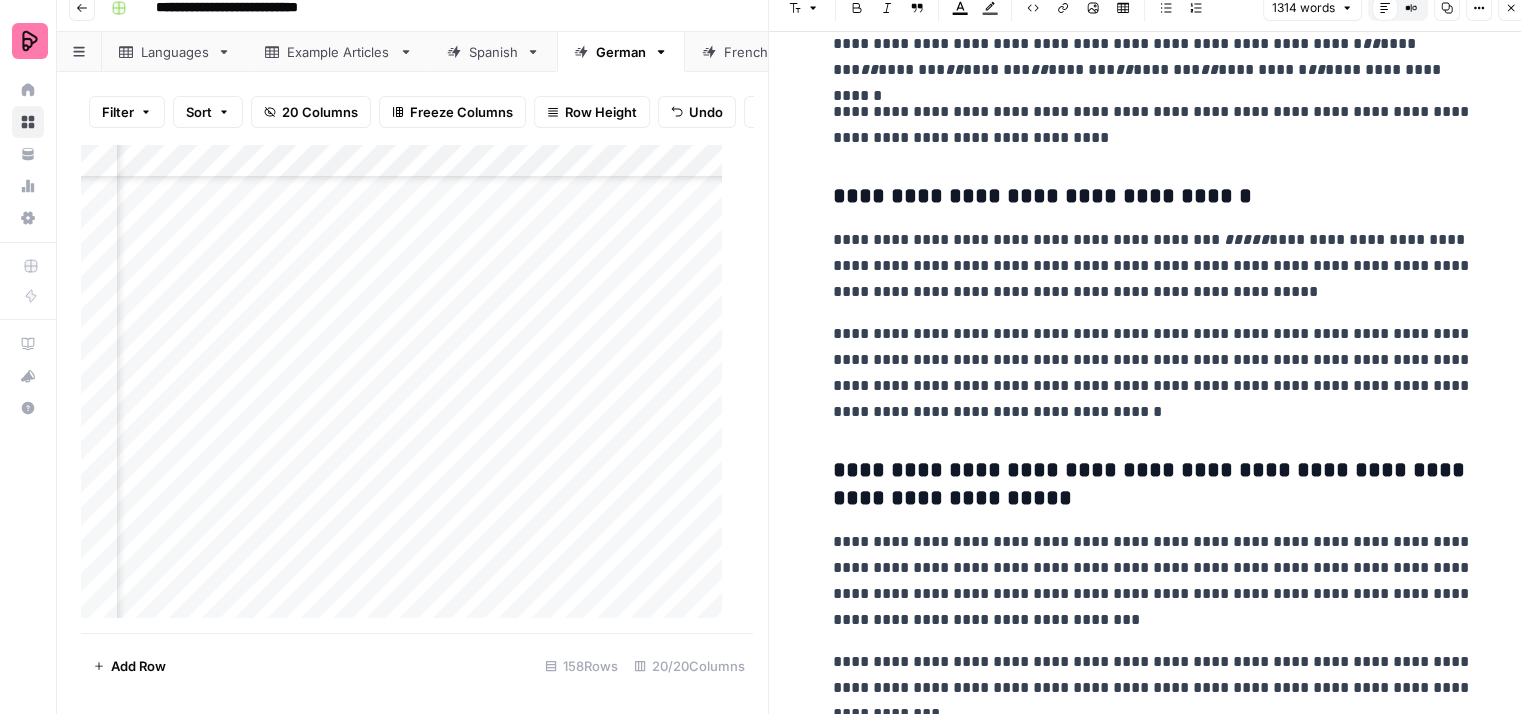 click on "**********" at bounding box center (1153, 373) 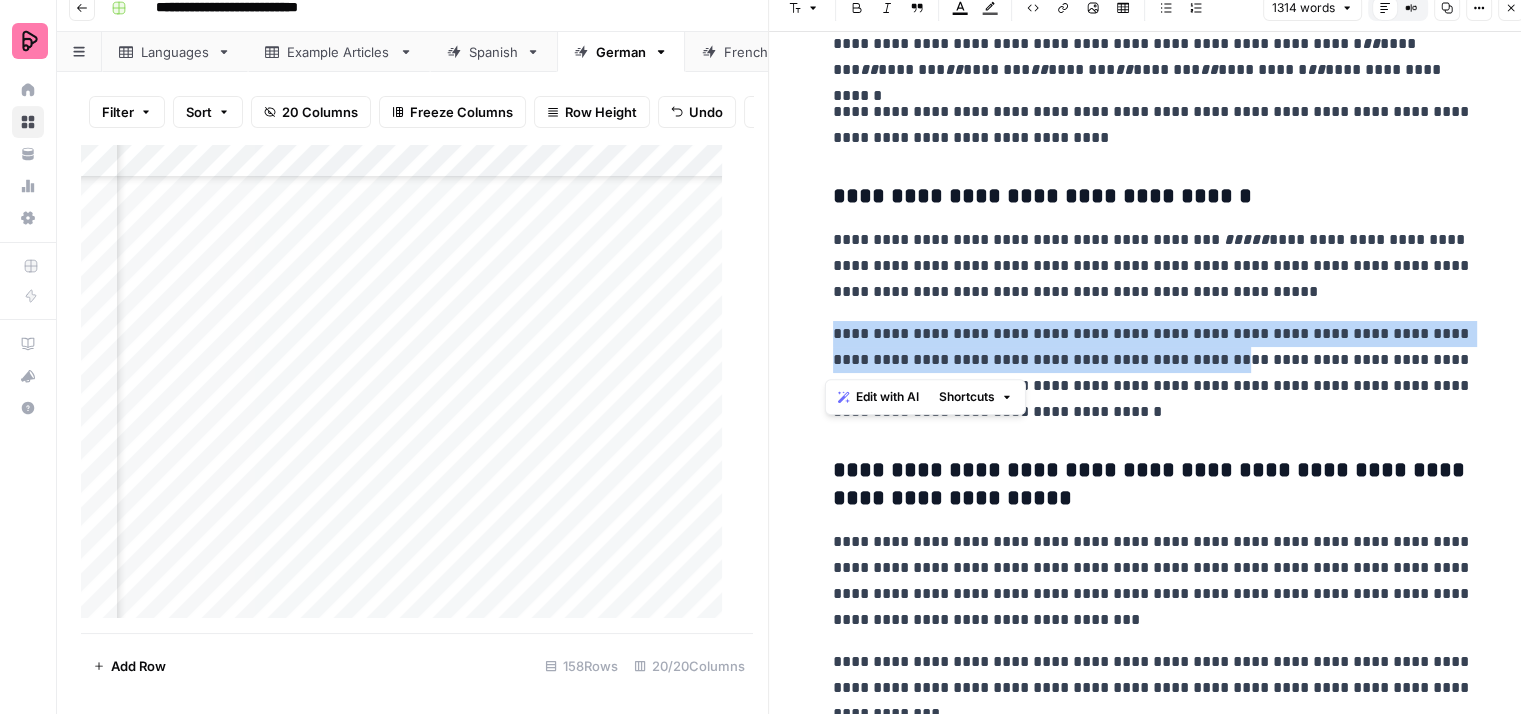 drag, startPoint x: 1124, startPoint y: 361, endPoint x: 823, endPoint y: 331, distance: 302.49133 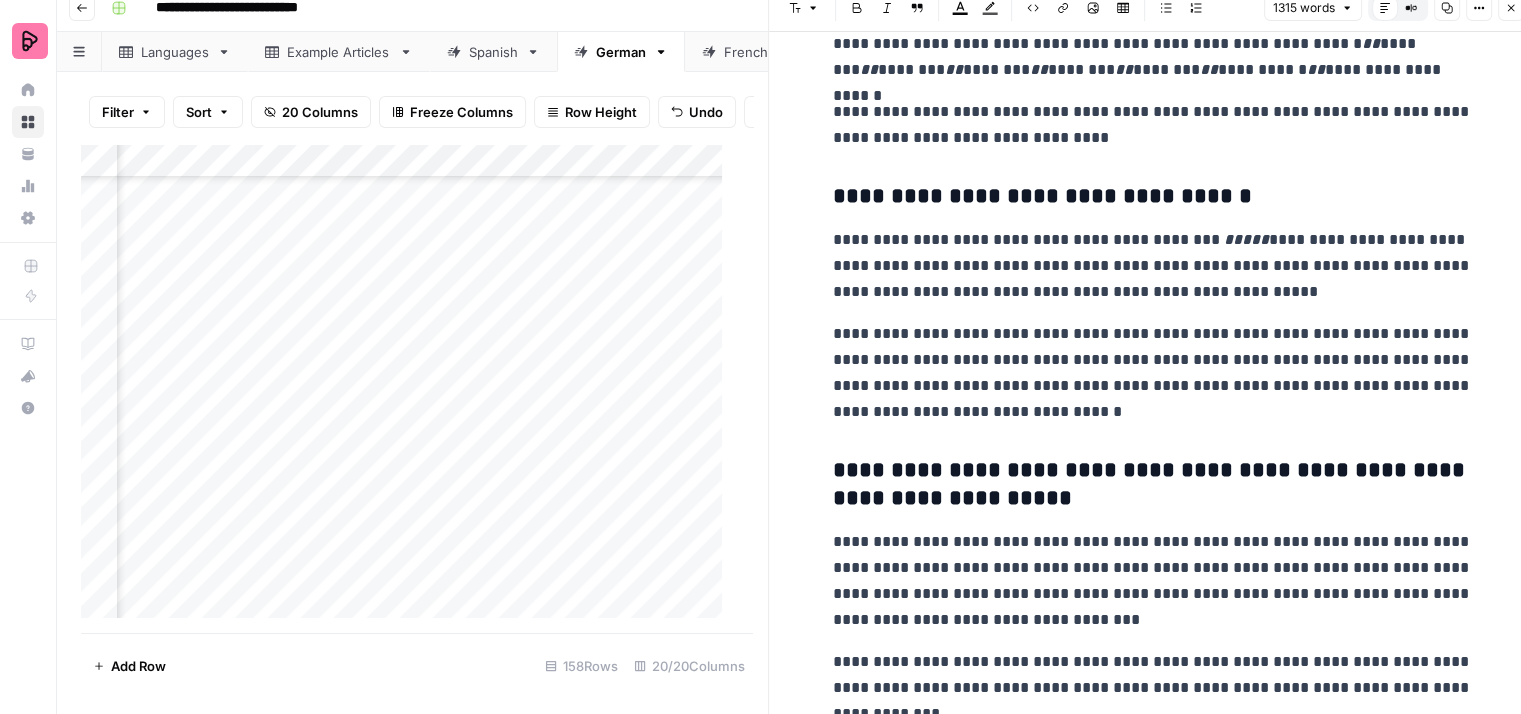 click on "**********" at bounding box center (1153, 373) 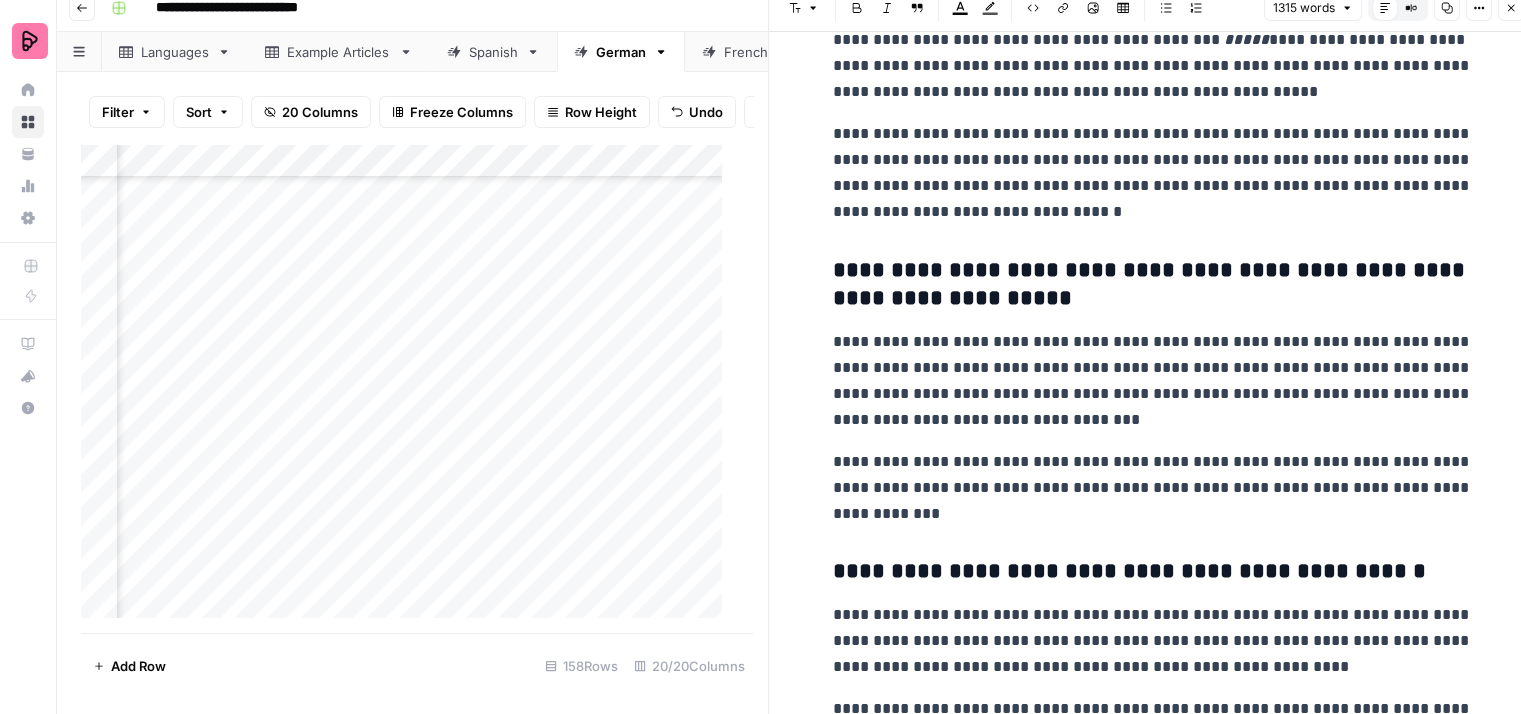 click on "**********" at bounding box center [1153, 285] 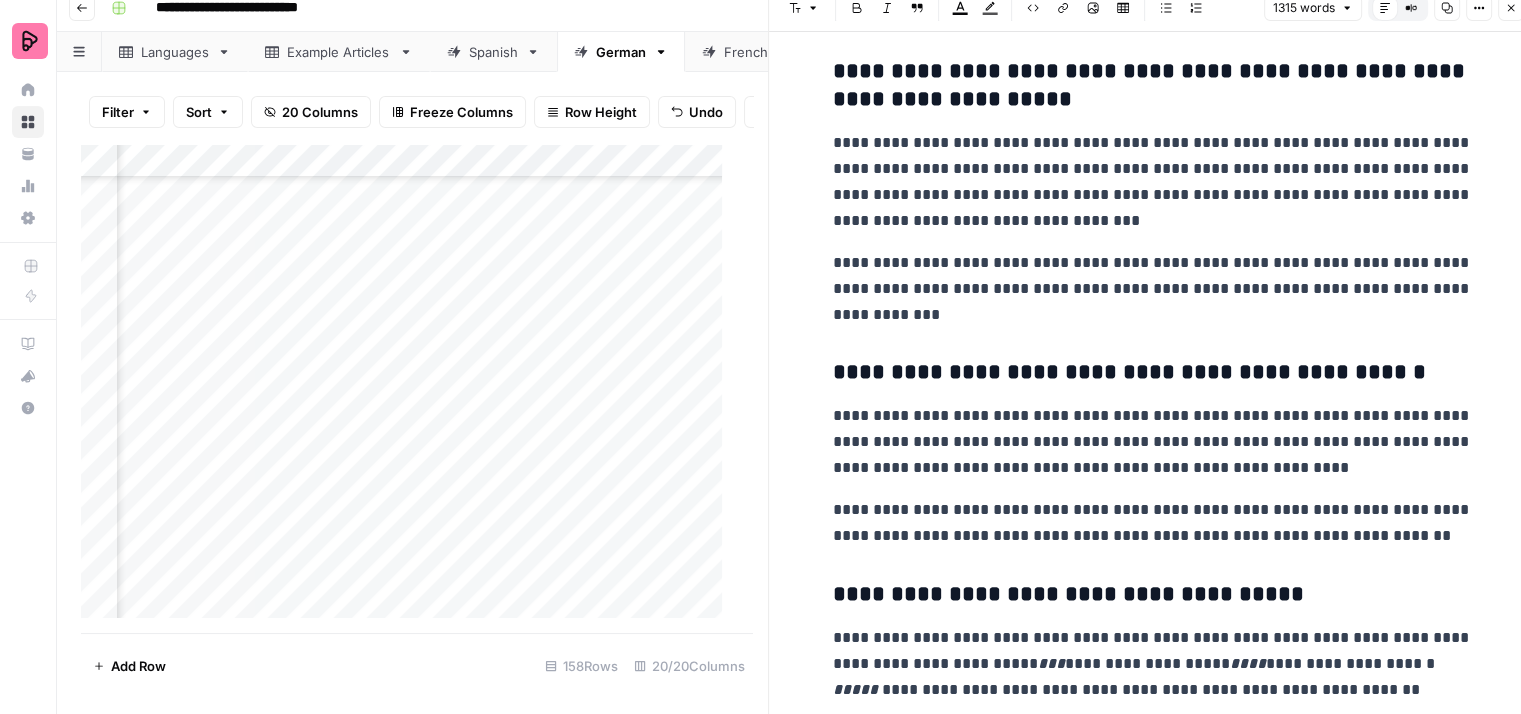 scroll, scrollTop: 1800, scrollLeft: 0, axis: vertical 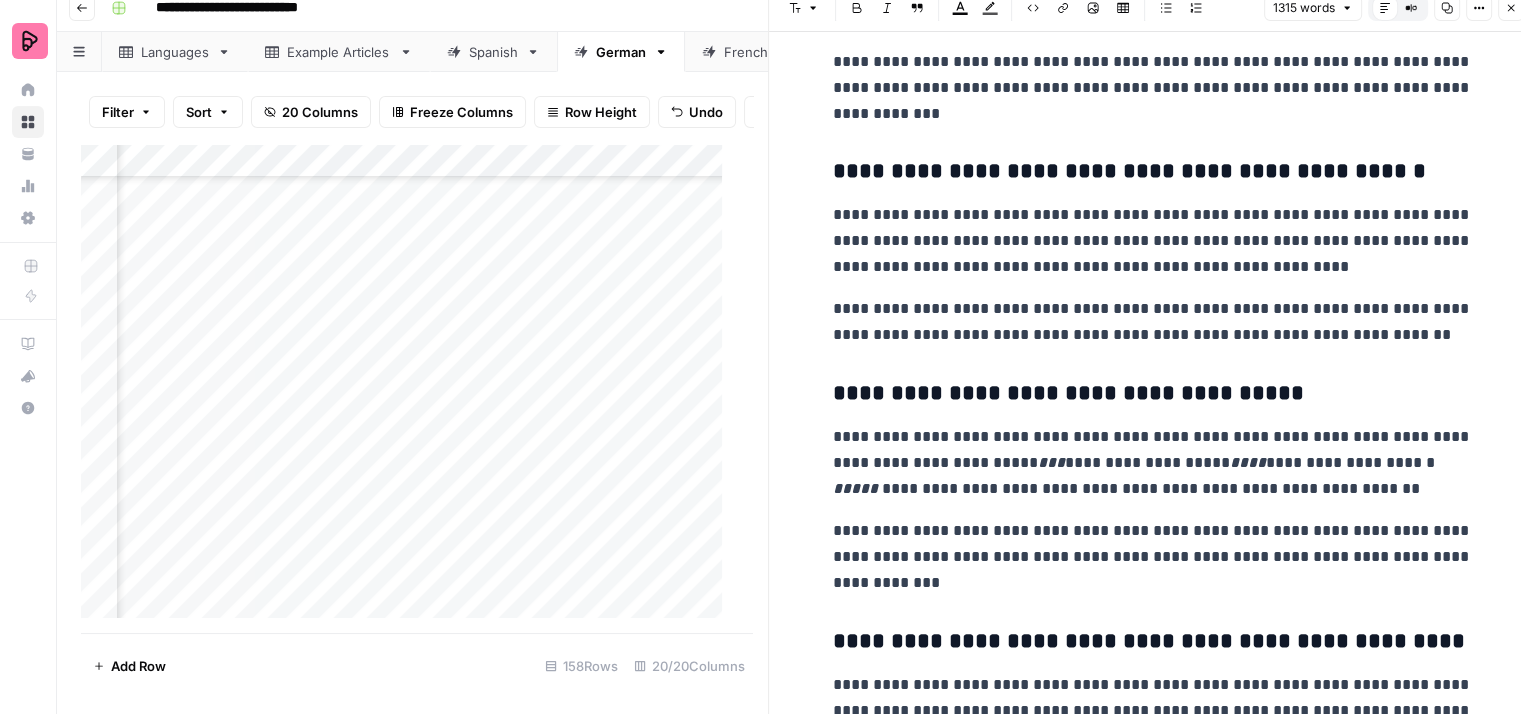 click on "**********" at bounding box center [1153, 172] 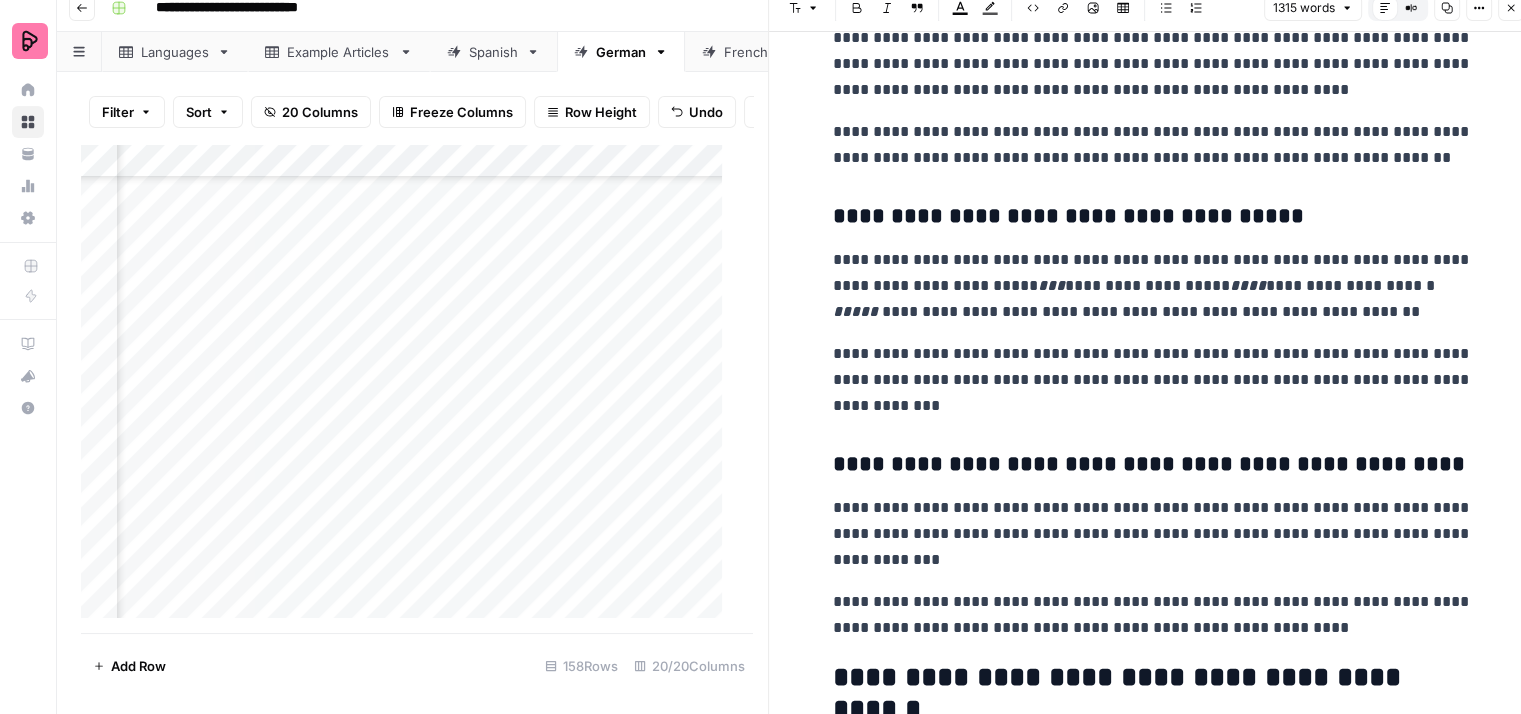 scroll, scrollTop: 2000, scrollLeft: 0, axis: vertical 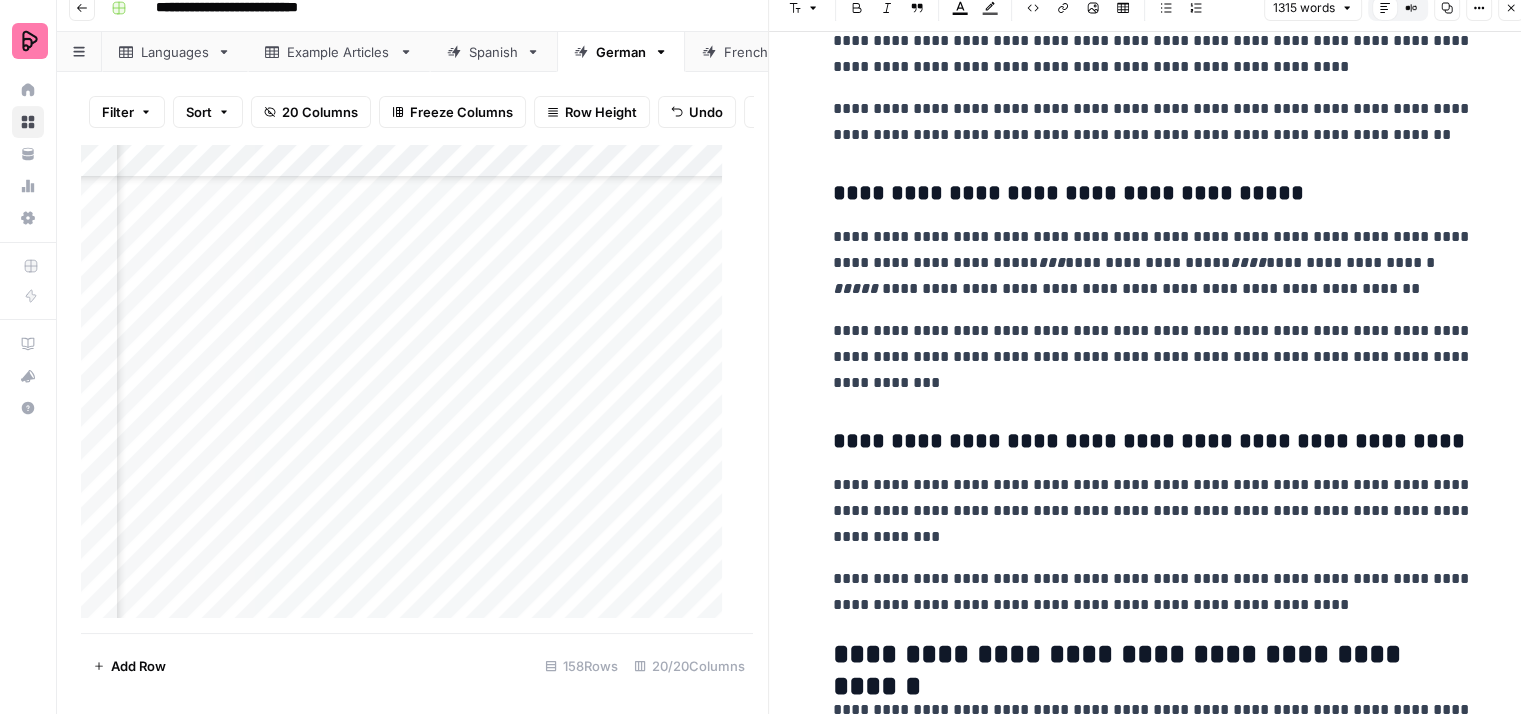 click on "**********" at bounding box center (1153, 263) 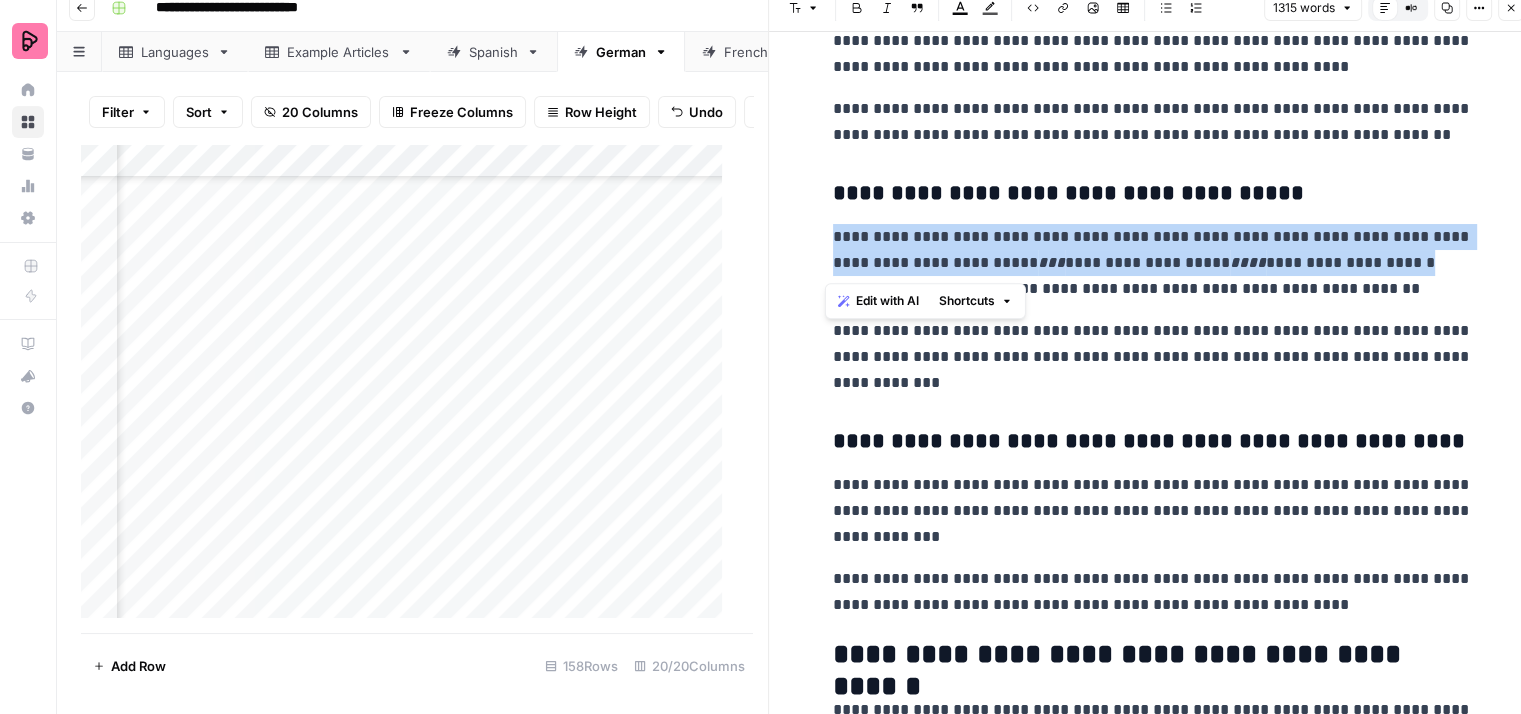drag, startPoint x: 823, startPoint y: 237, endPoint x: 1400, endPoint y: 266, distance: 577.72833 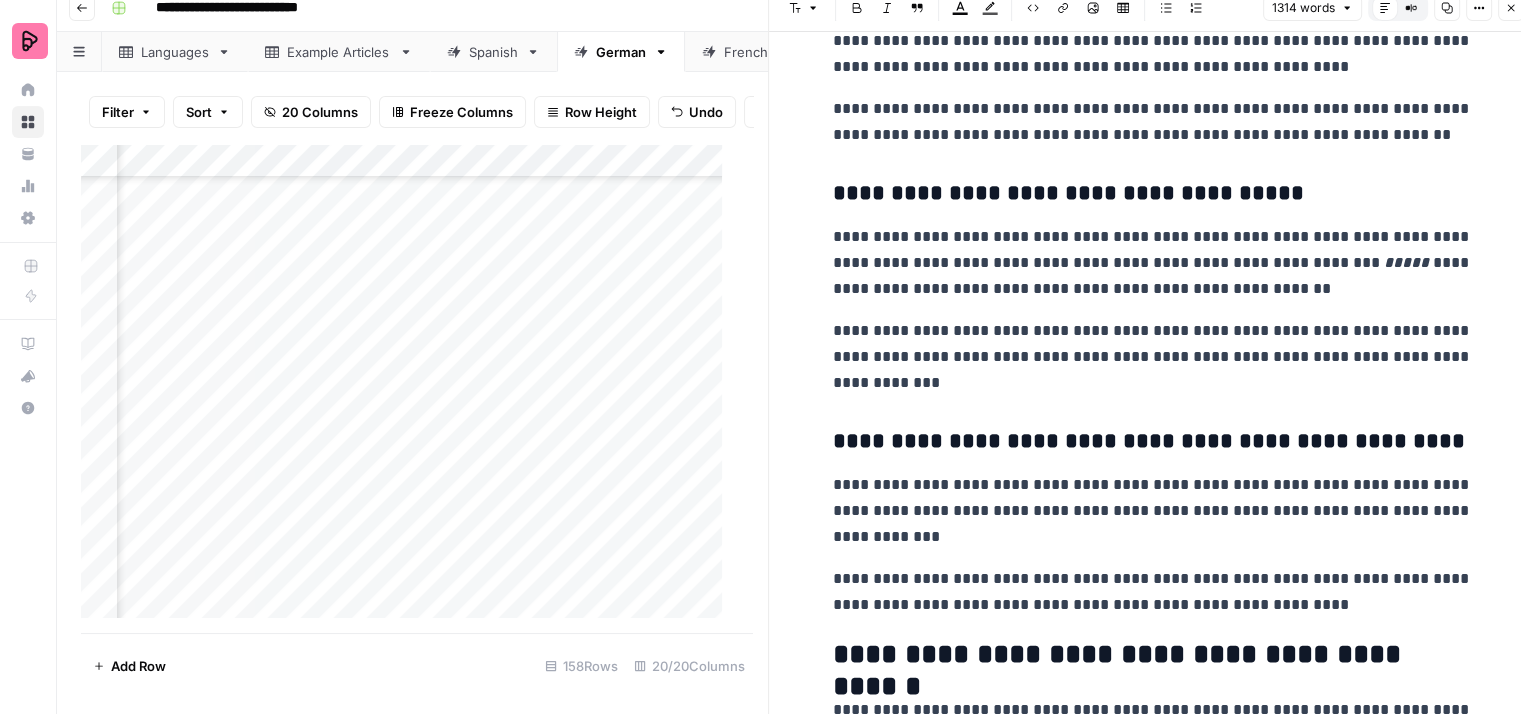 click on "**********" at bounding box center (1153, 263) 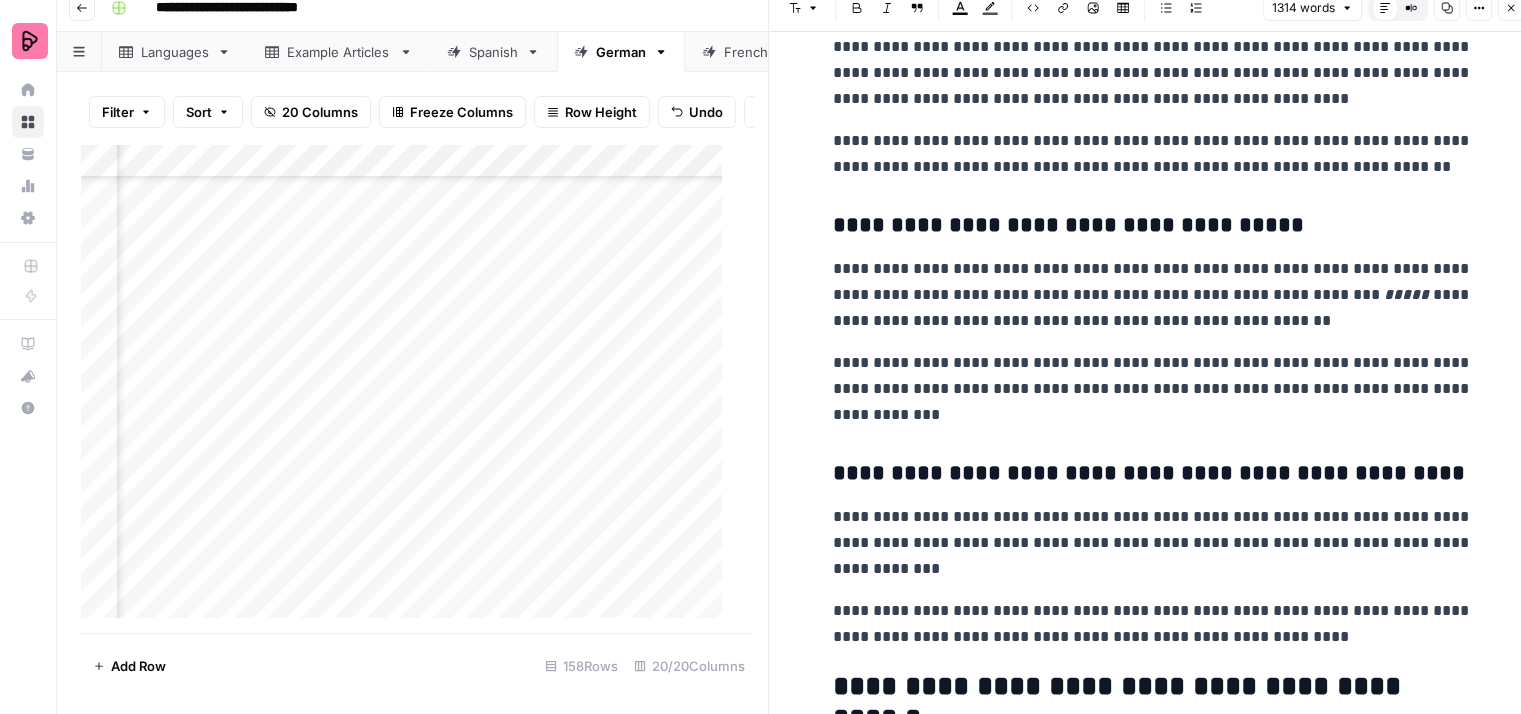 scroll, scrollTop: 2000, scrollLeft: 0, axis: vertical 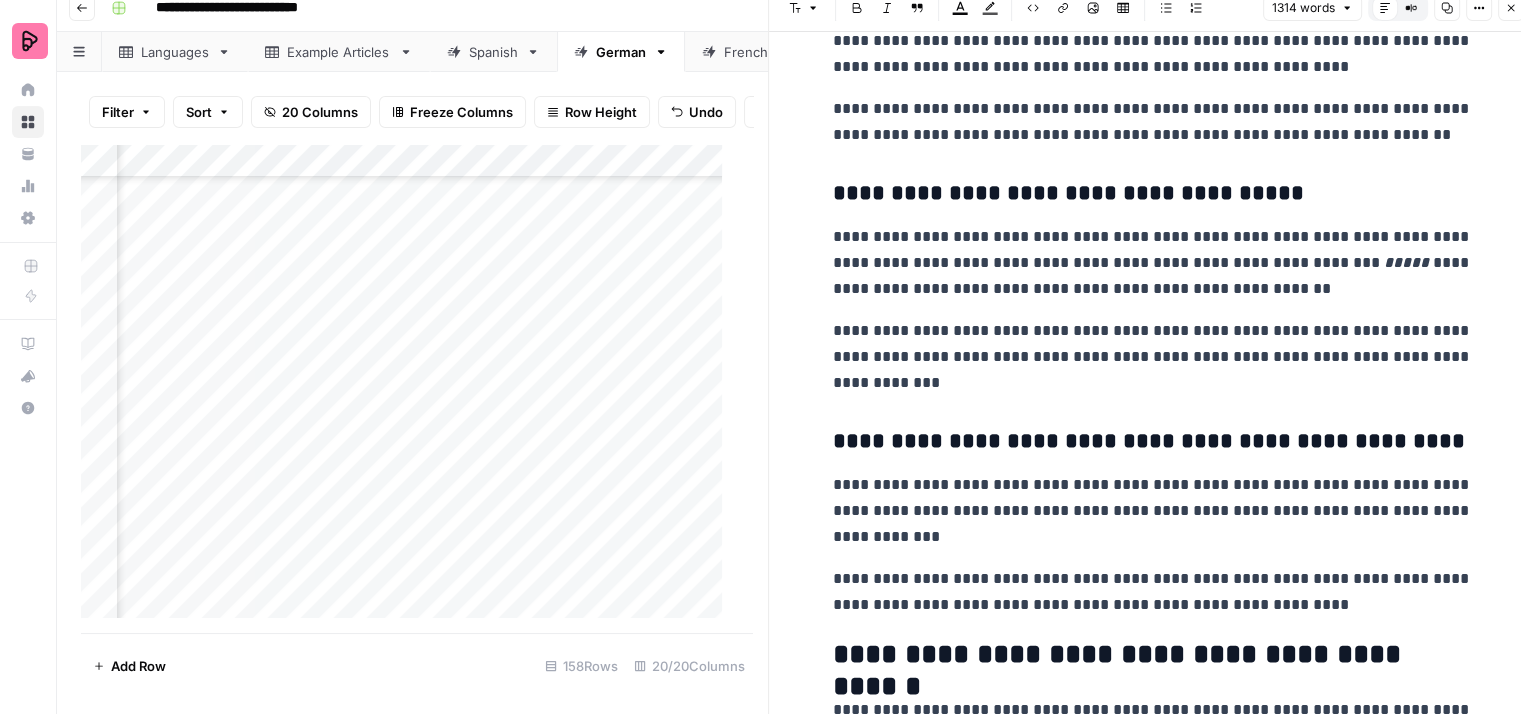 click on "**********" at bounding box center (1153, 357) 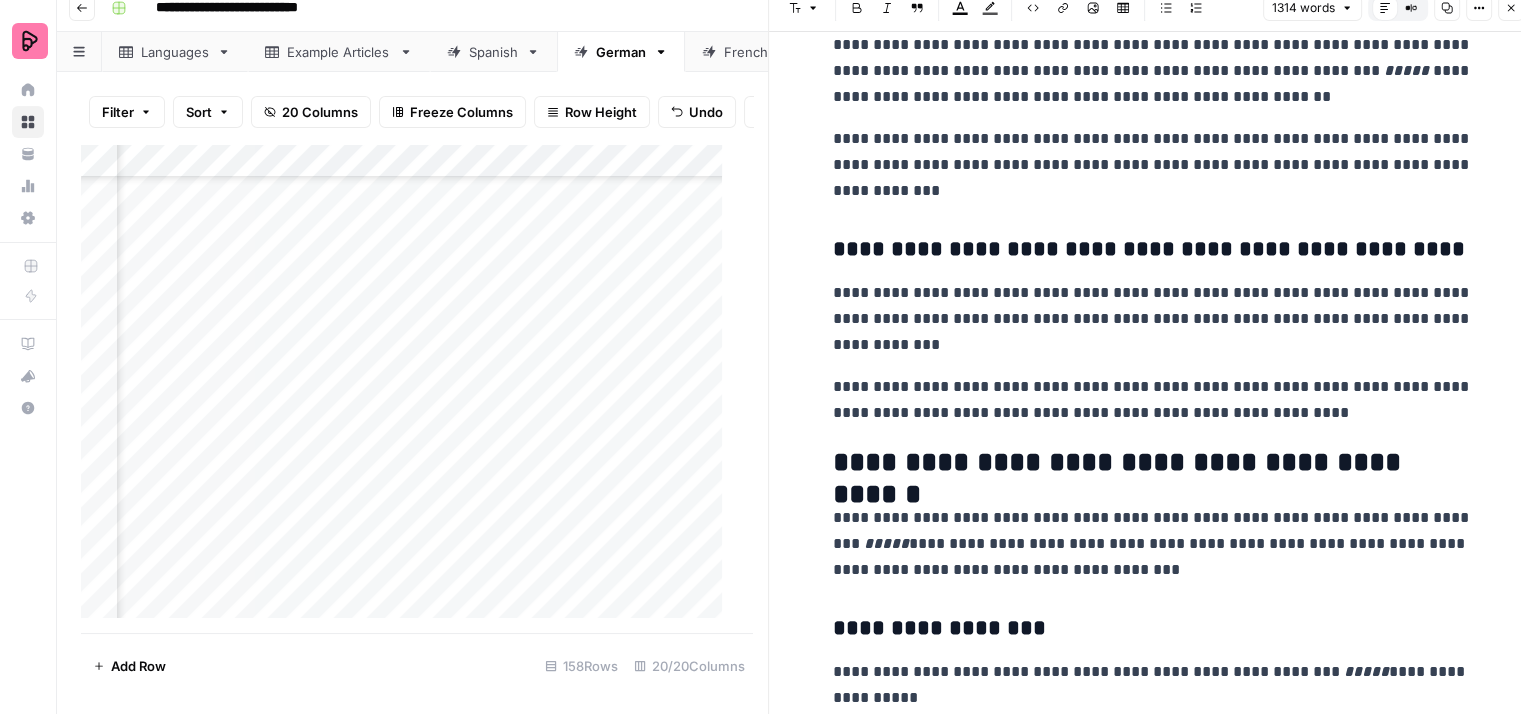scroll, scrollTop: 2200, scrollLeft: 0, axis: vertical 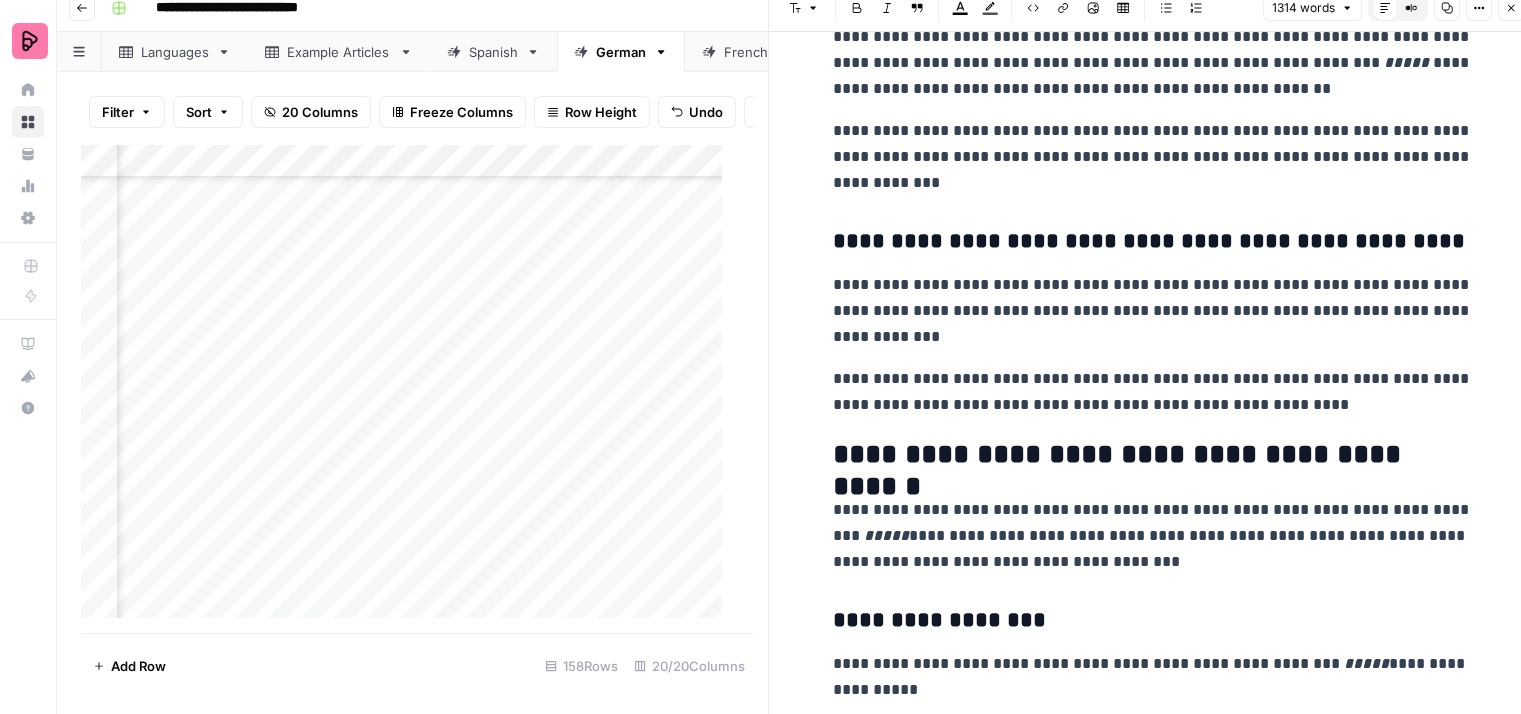 click on "**********" at bounding box center (1153, 311) 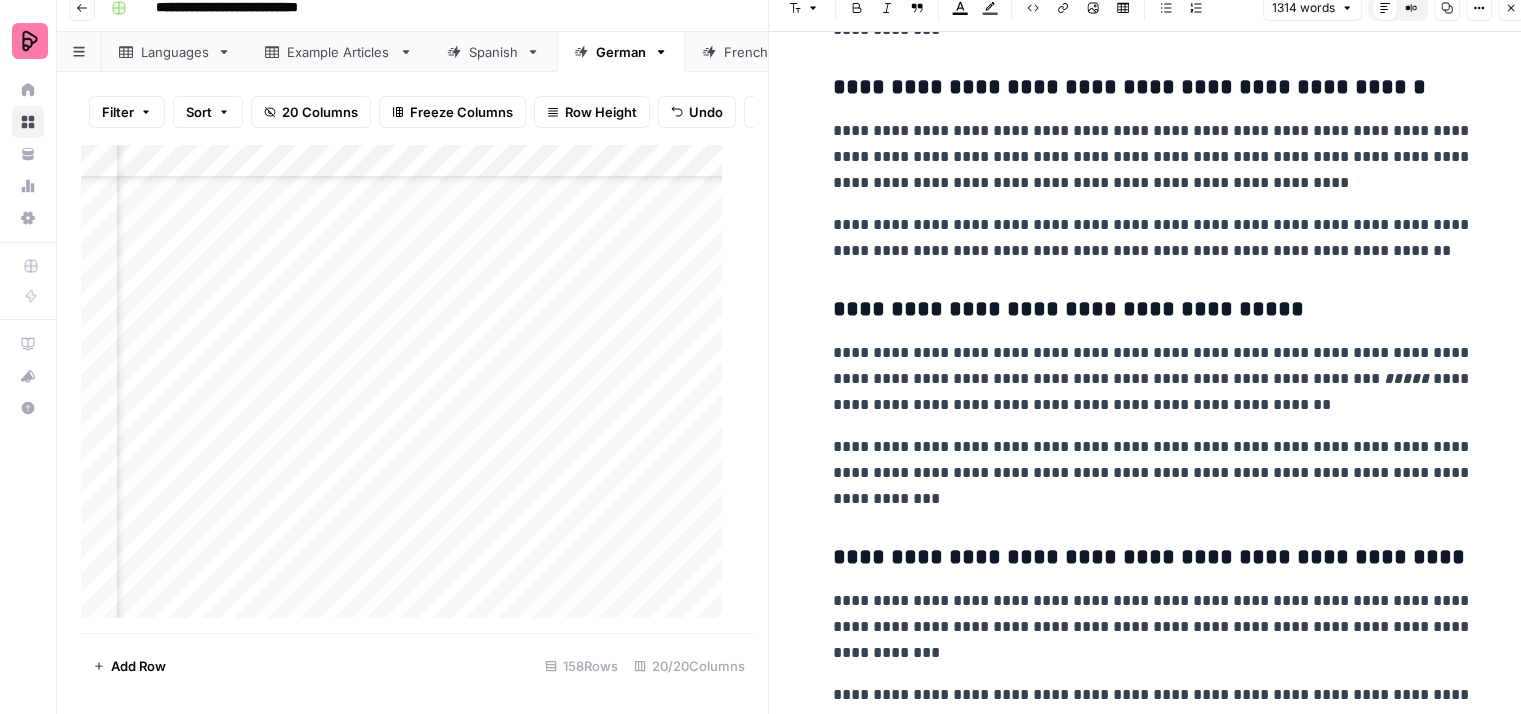 scroll, scrollTop: 2000, scrollLeft: 0, axis: vertical 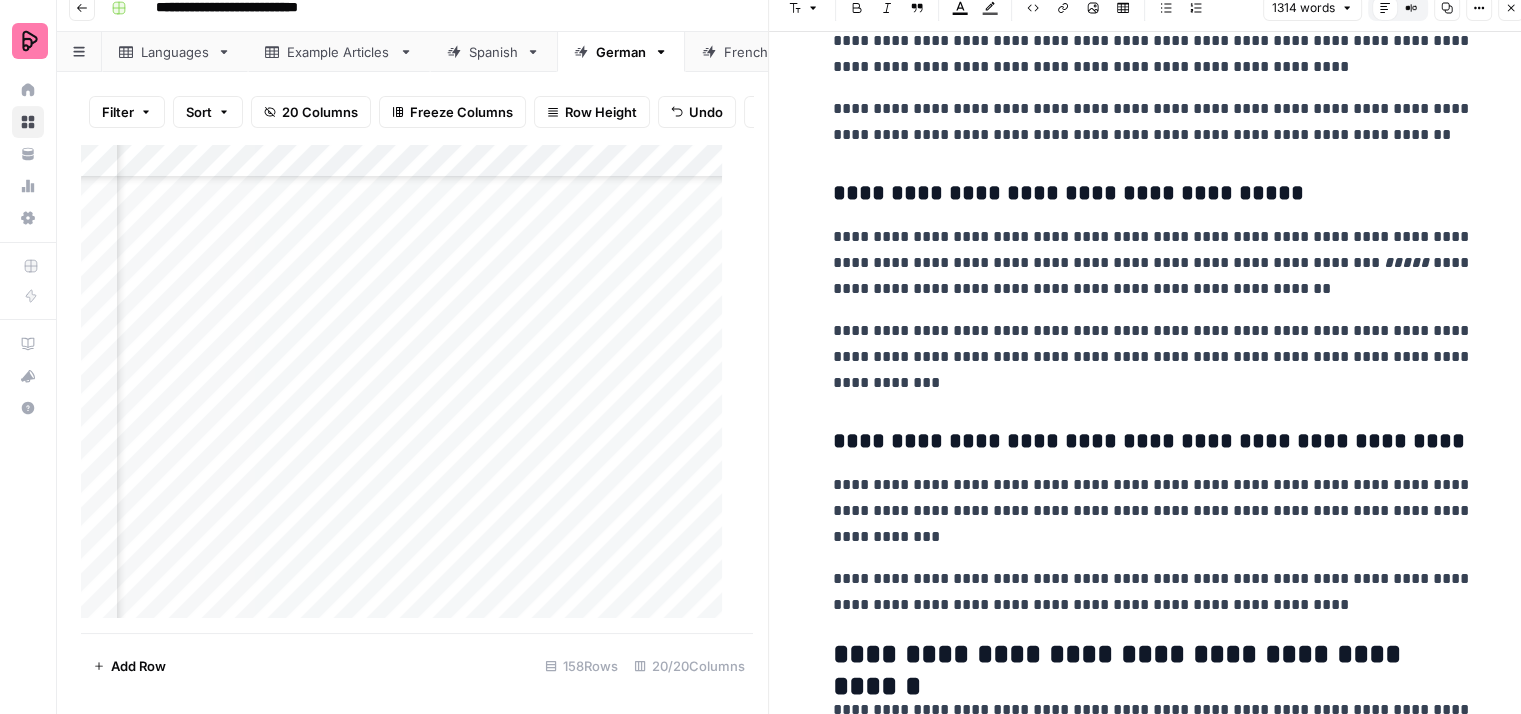 click on "**********" at bounding box center [1153, 357] 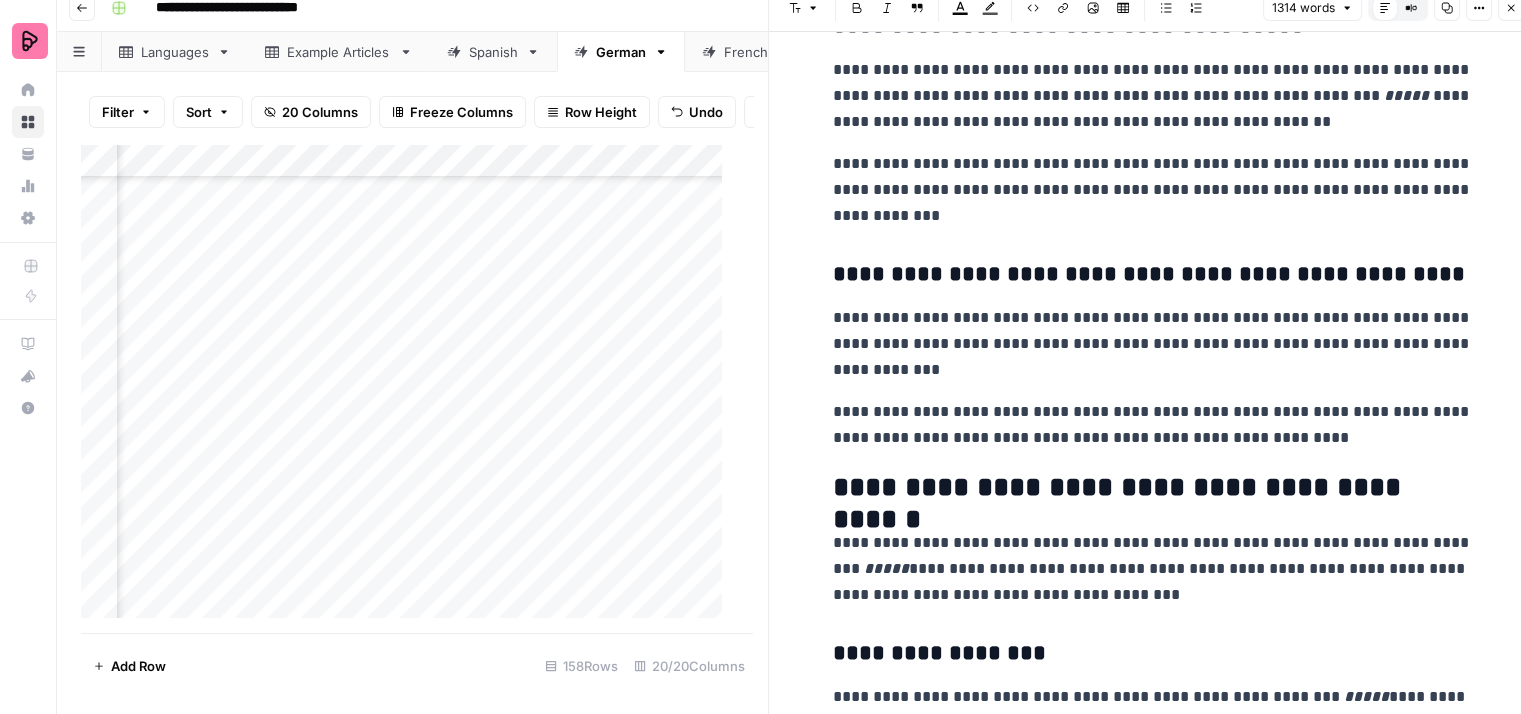 scroll, scrollTop: 2200, scrollLeft: 0, axis: vertical 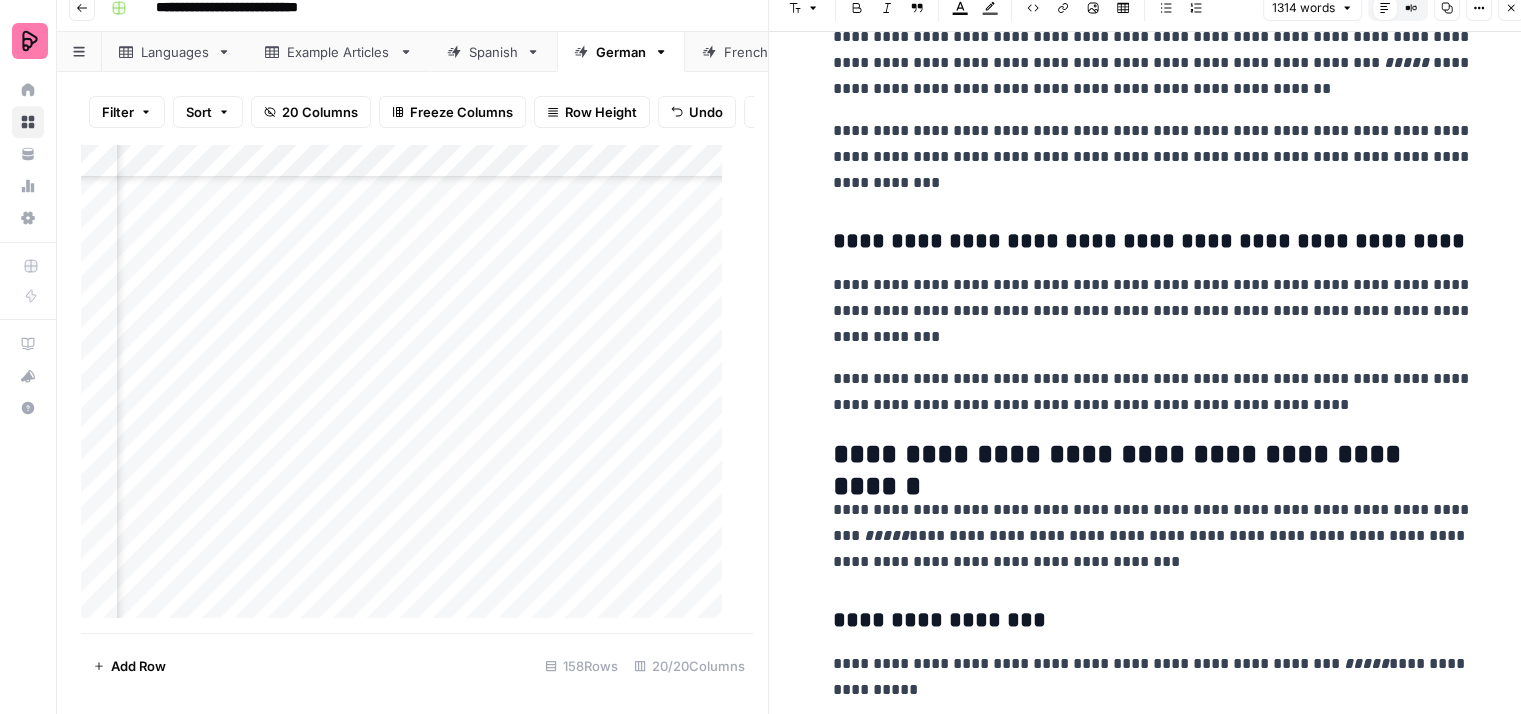 click on "**********" at bounding box center (1153, 311) 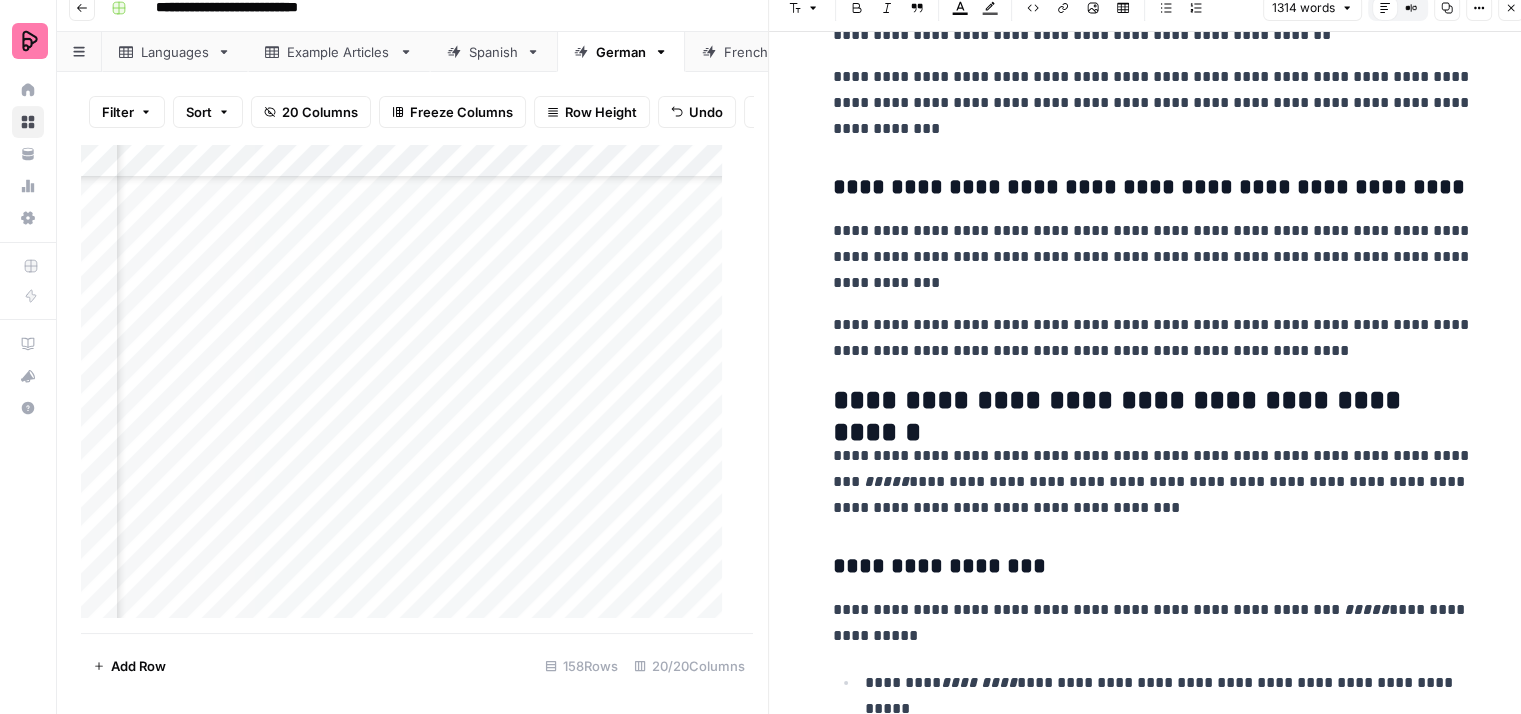 scroll, scrollTop: 2300, scrollLeft: 0, axis: vertical 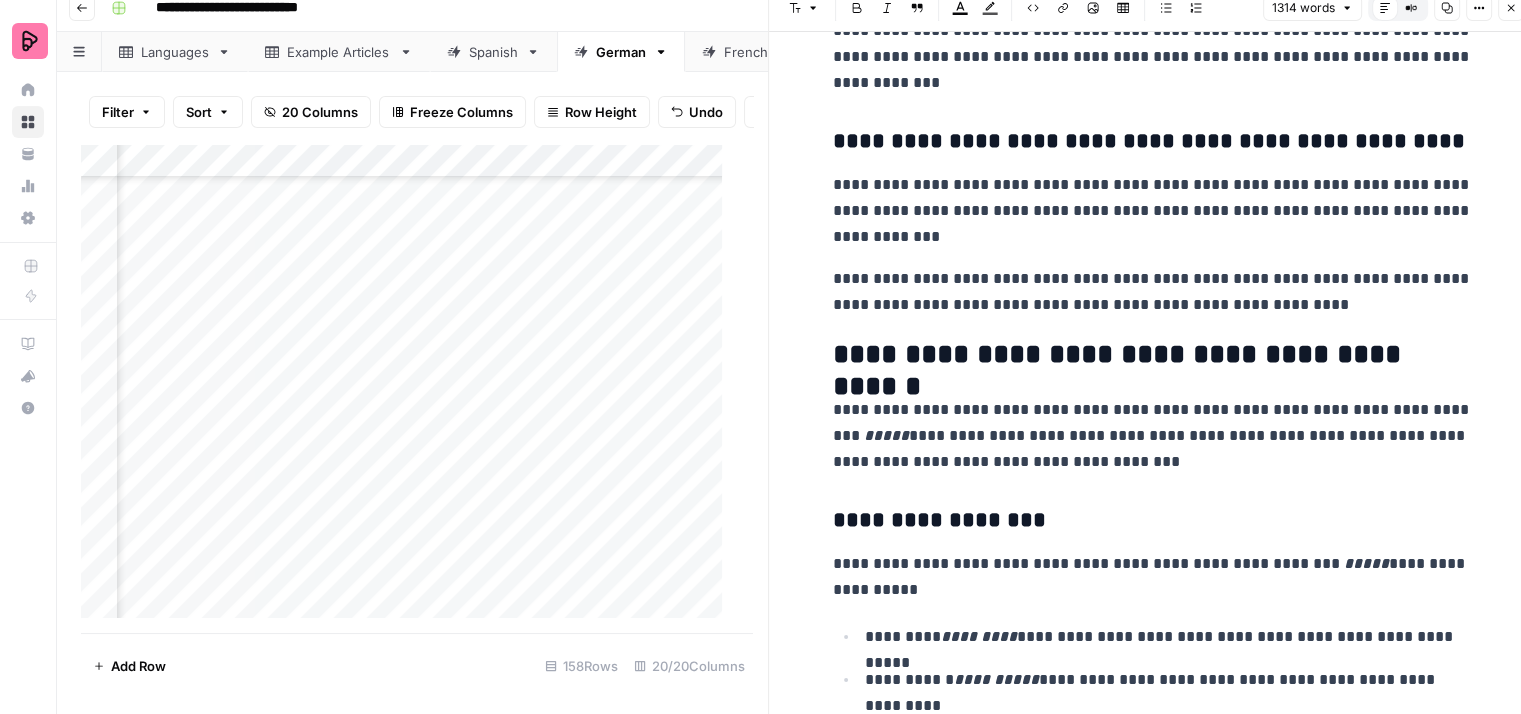 click on "**********" at bounding box center [1153, 292] 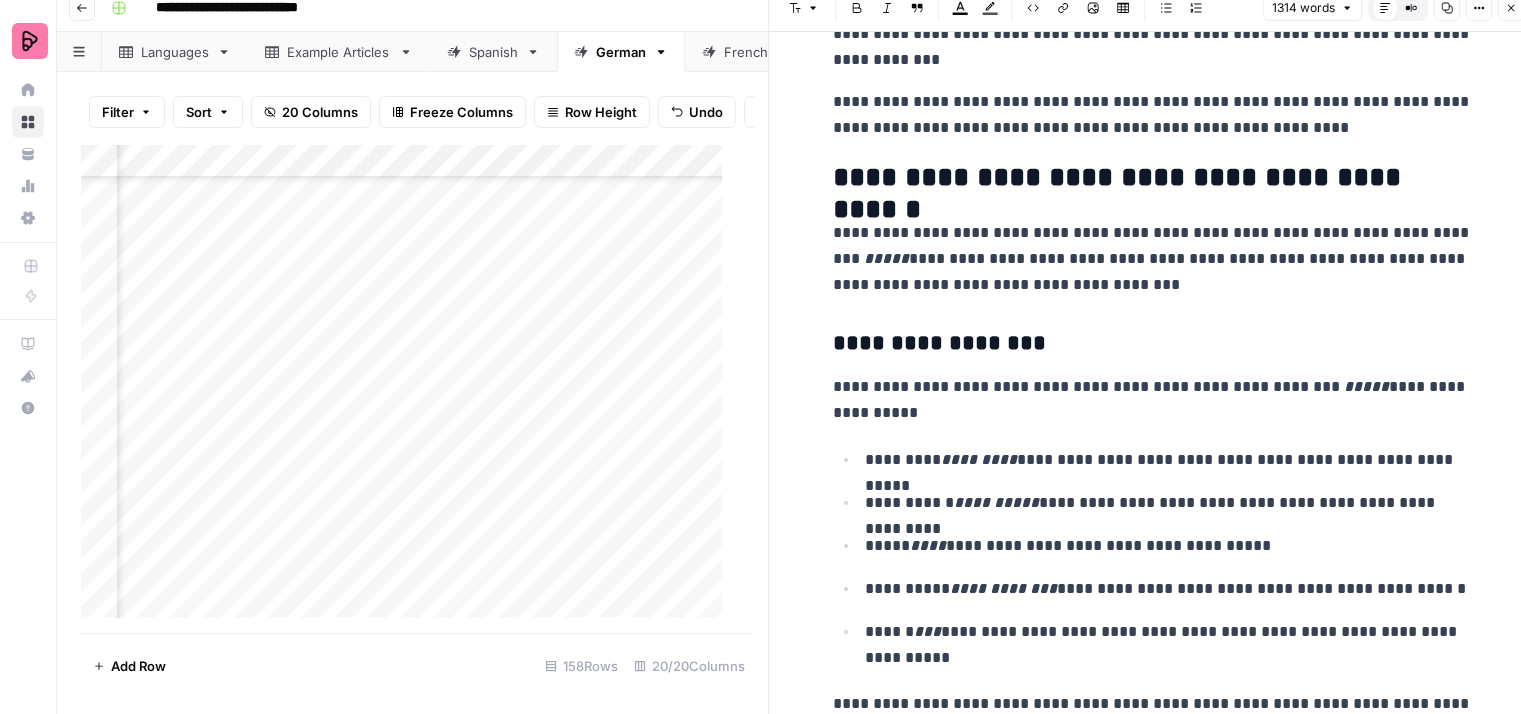scroll, scrollTop: 2500, scrollLeft: 0, axis: vertical 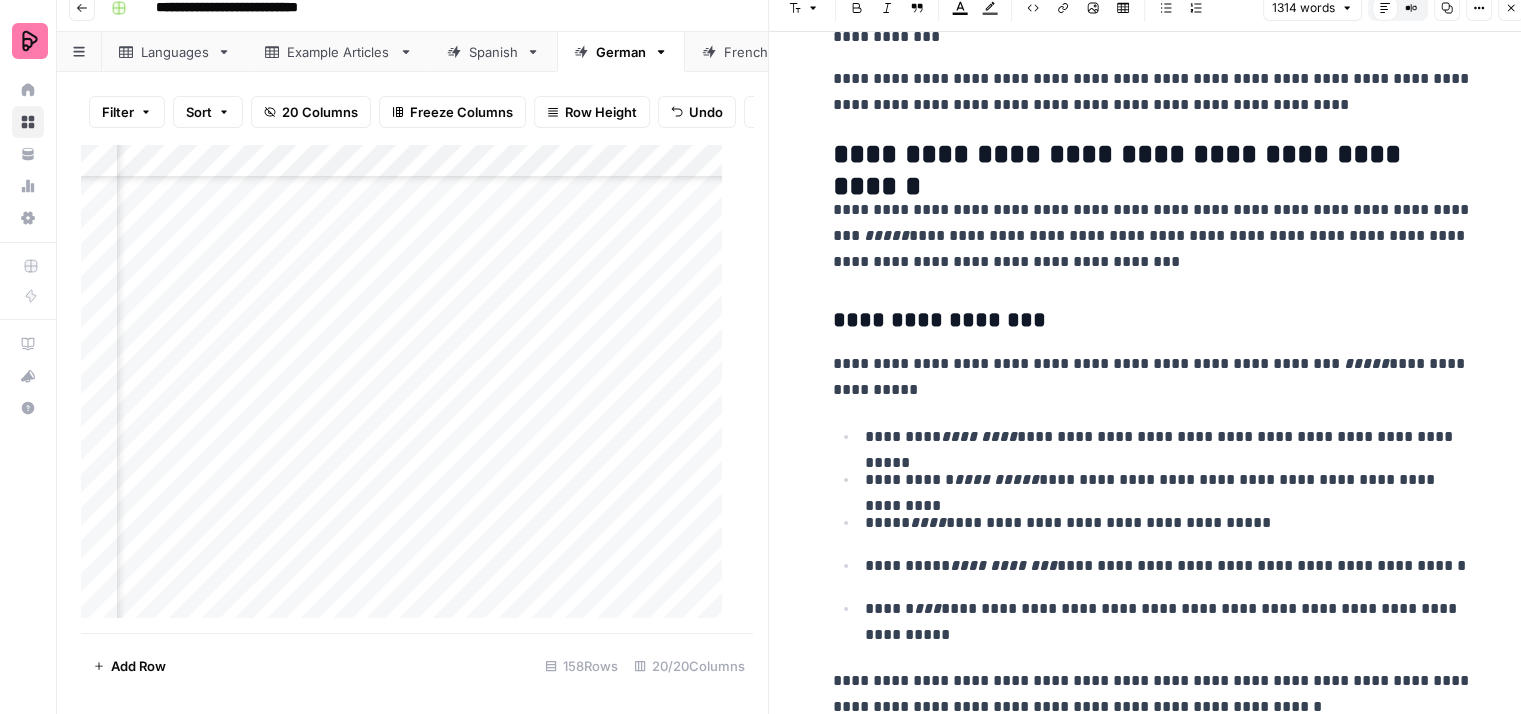 click on "**********" at bounding box center [1153, 236] 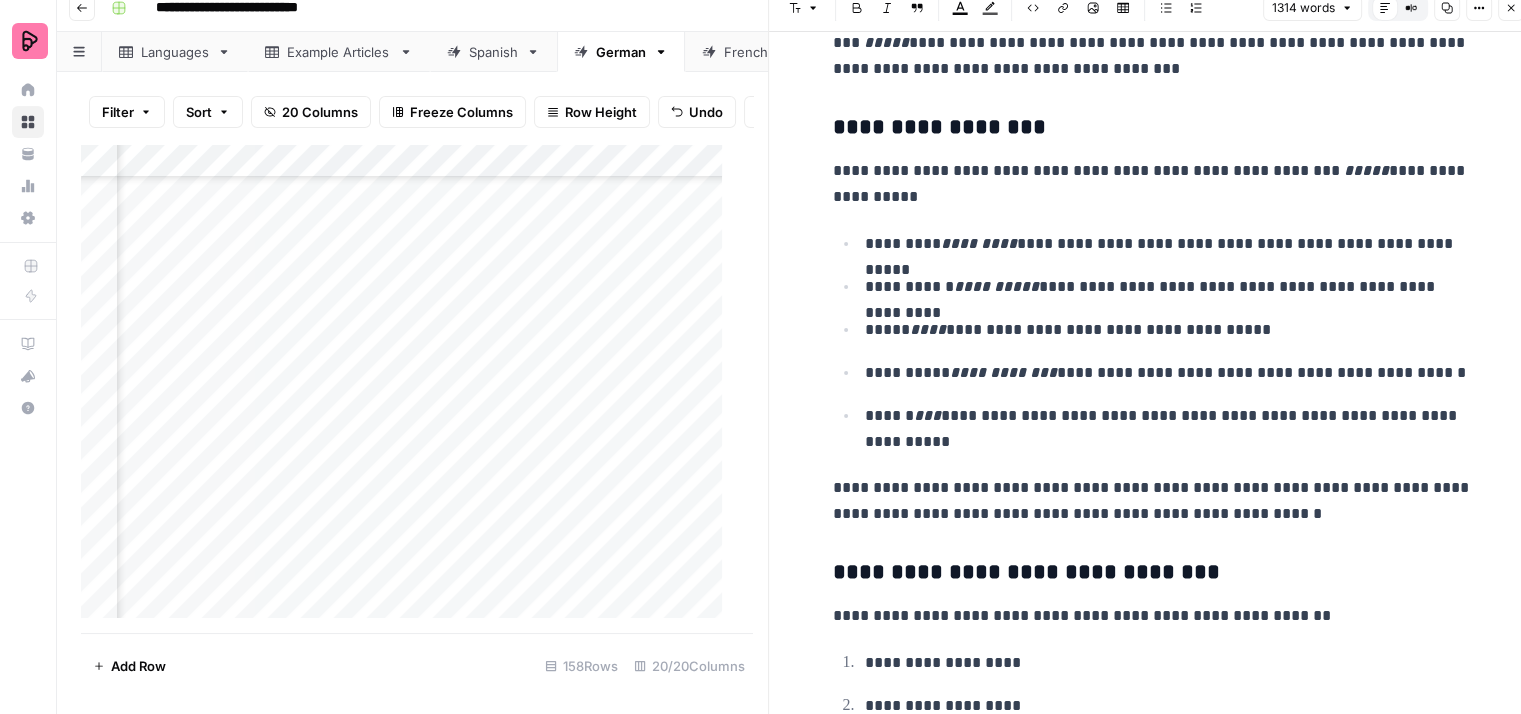scroll, scrollTop: 2800, scrollLeft: 0, axis: vertical 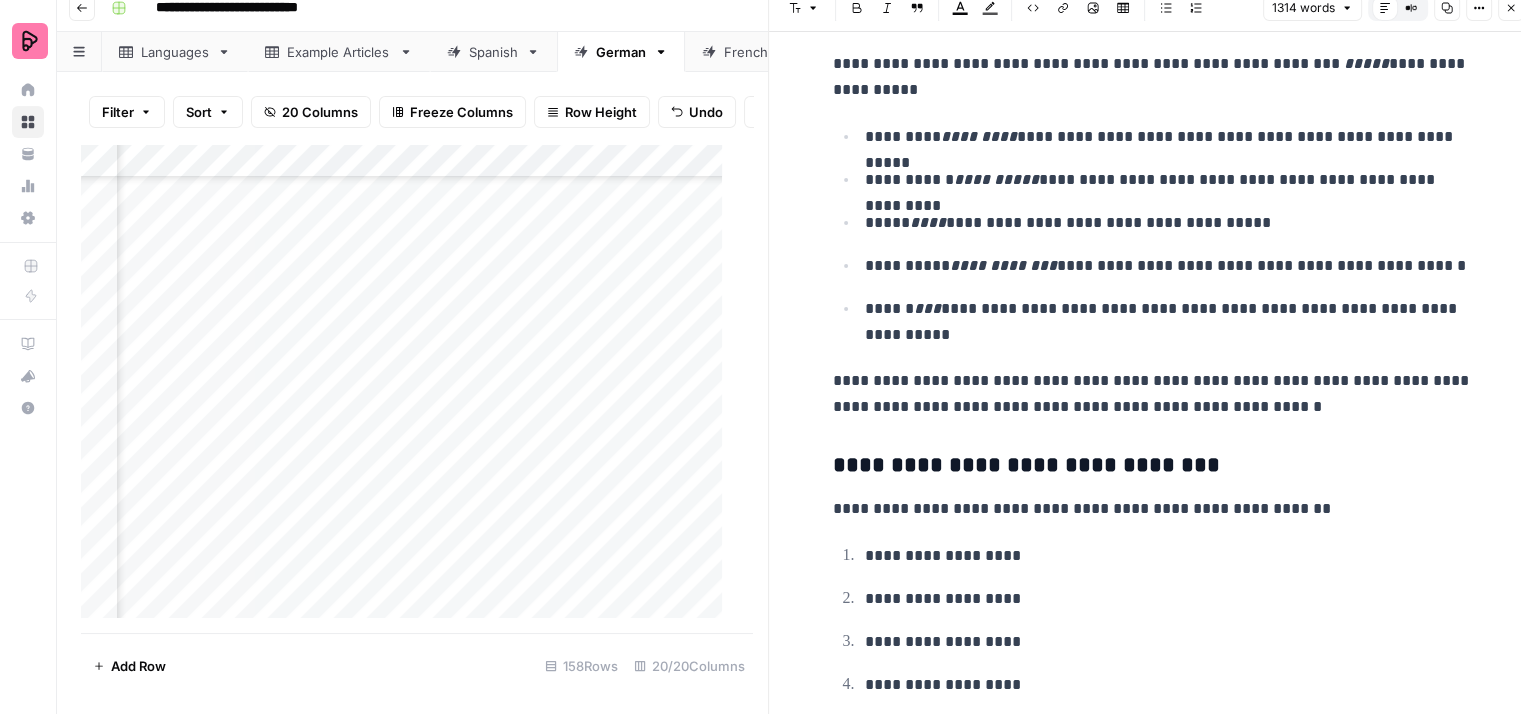 click on "**********" at bounding box center [1153, 77] 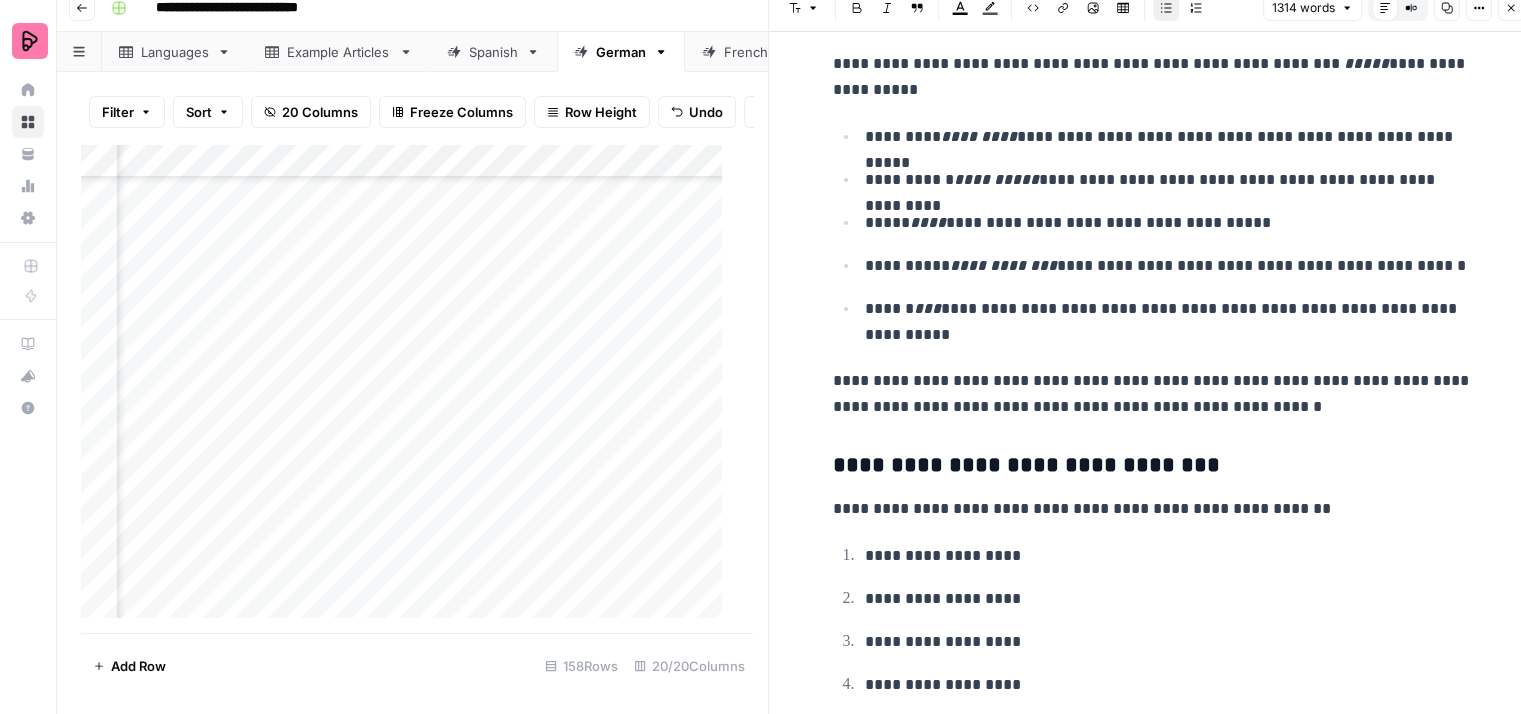 click on "**********" at bounding box center [1169, 223] 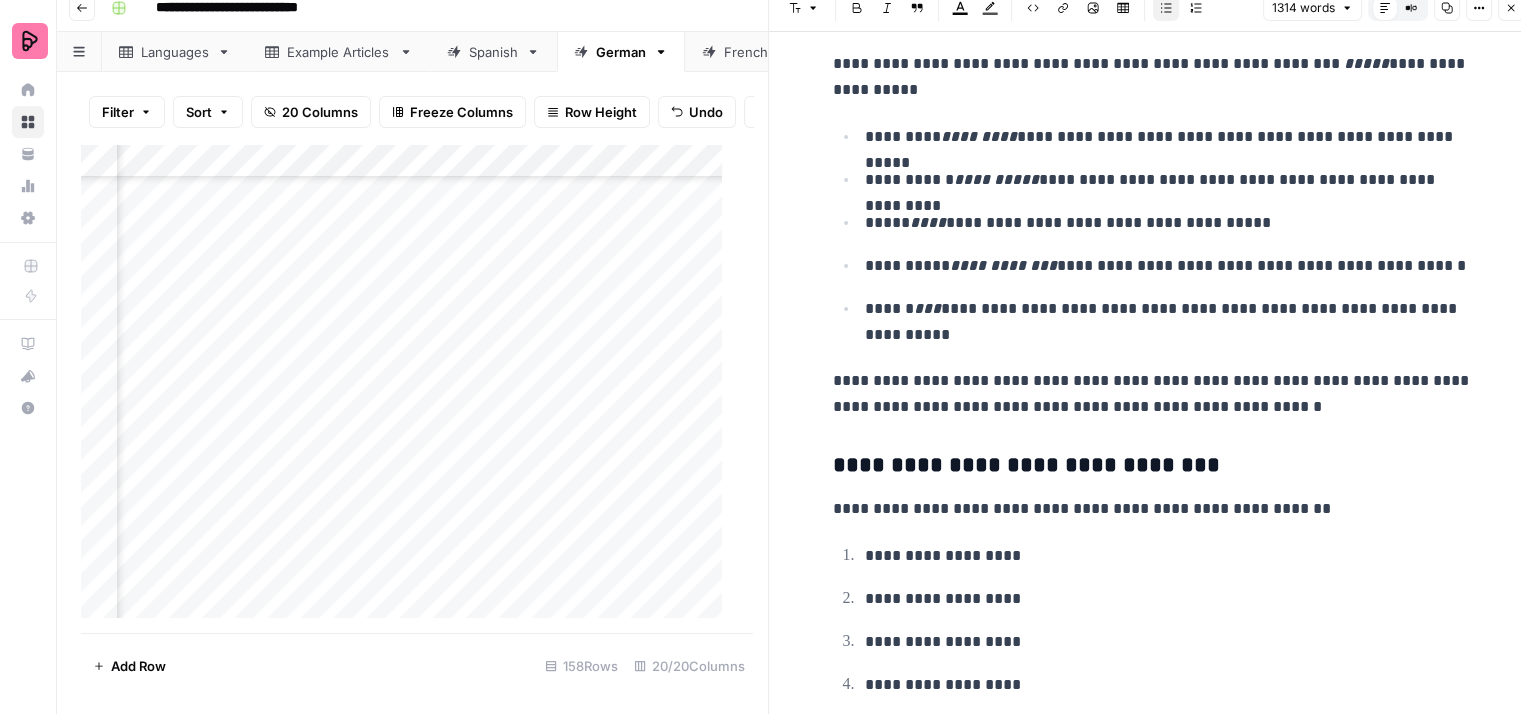 click on "**********" at bounding box center (1169, 223) 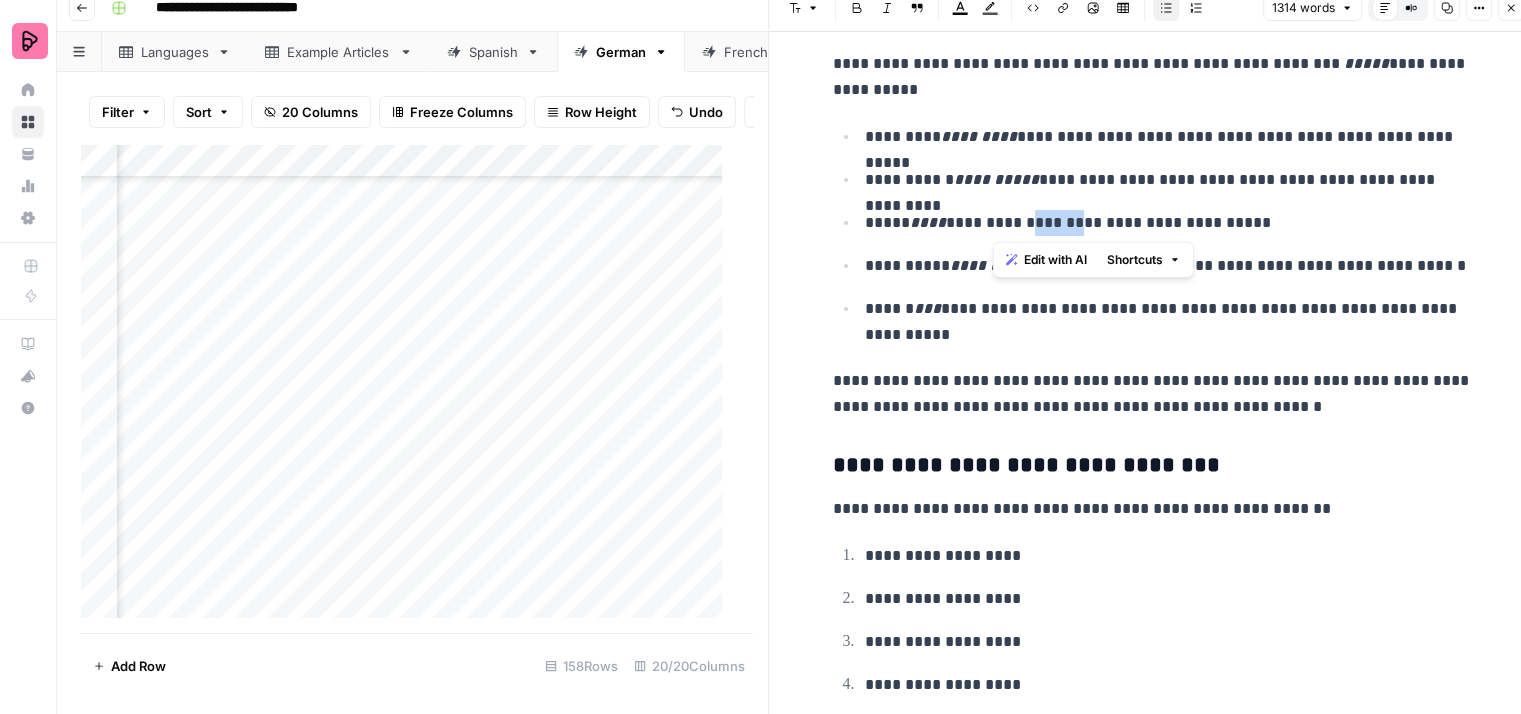 click on "**********" at bounding box center (1169, 223) 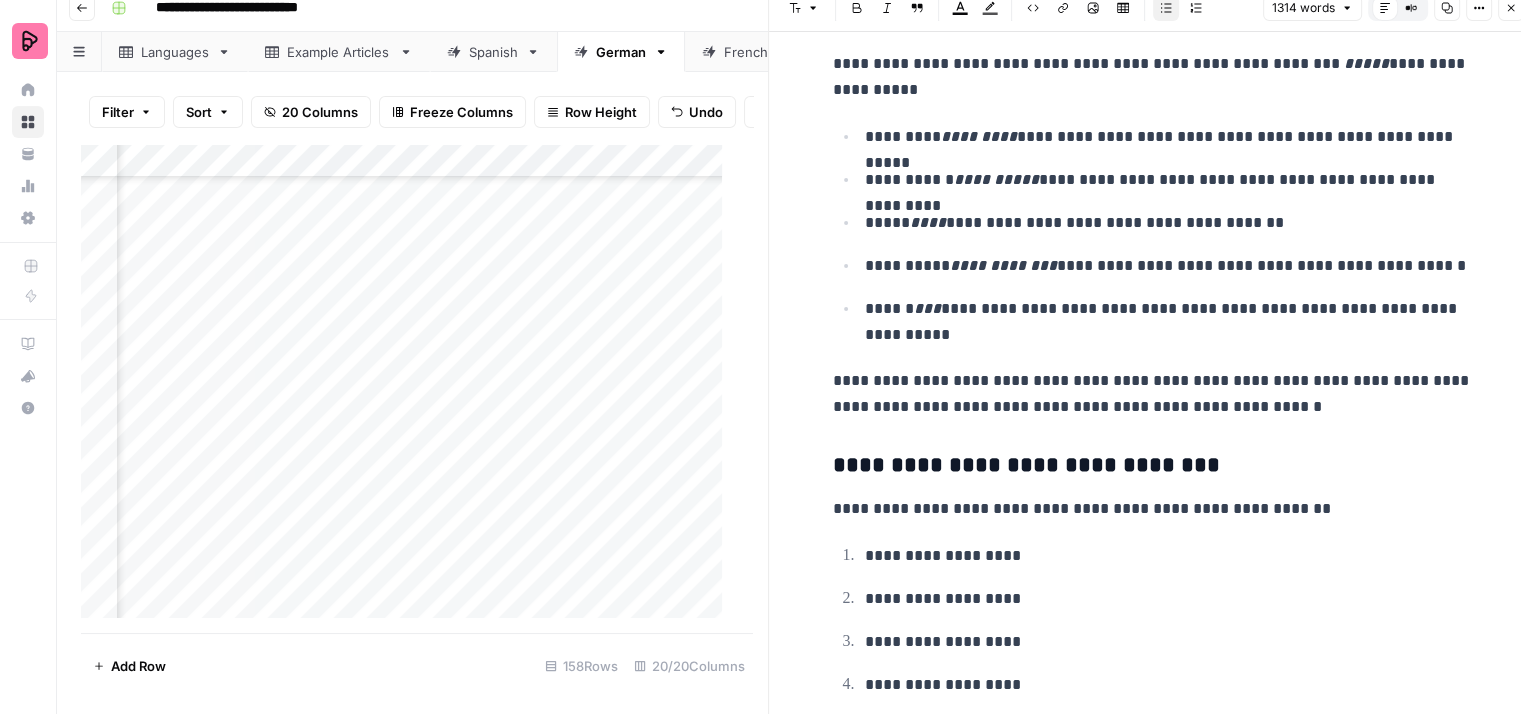 click on "**********" at bounding box center [1169, 223] 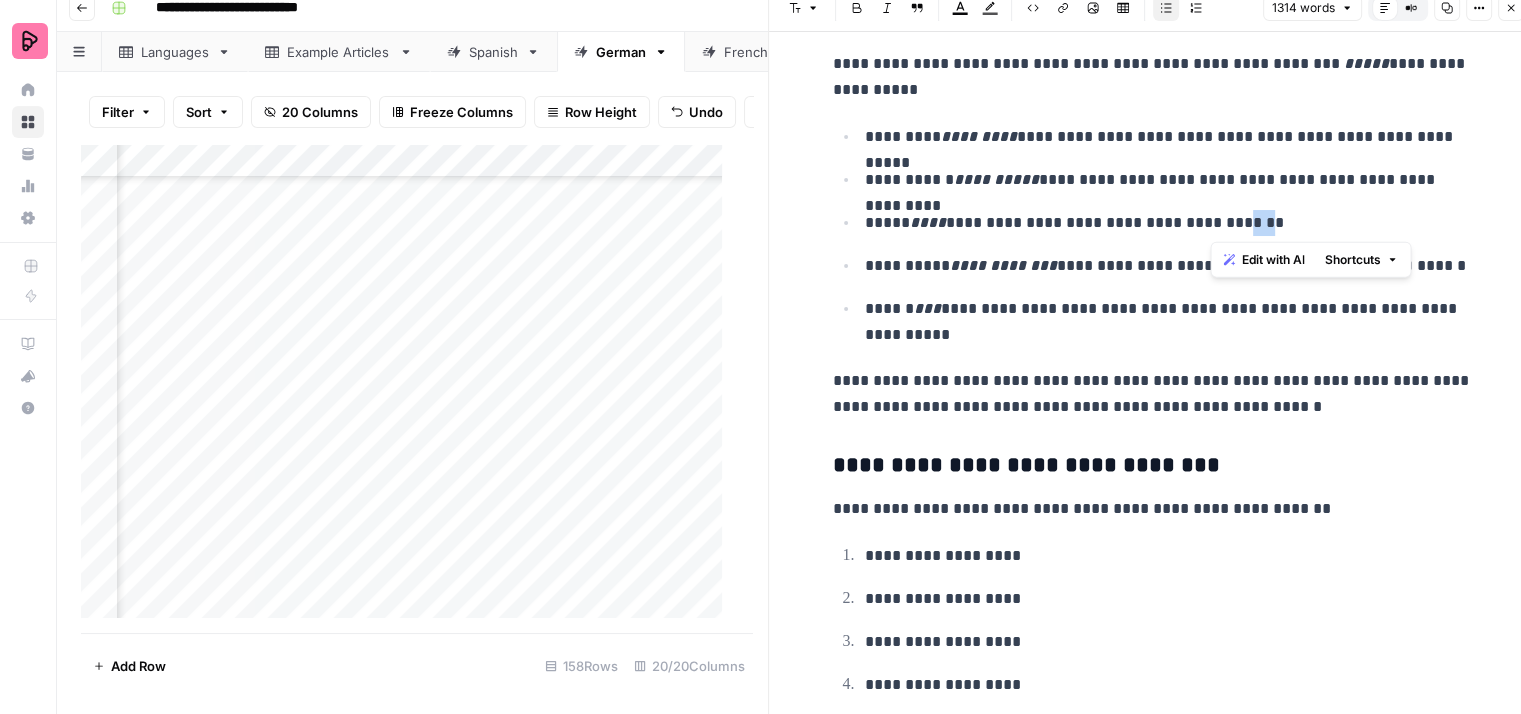 click on "**********" at bounding box center [1169, 223] 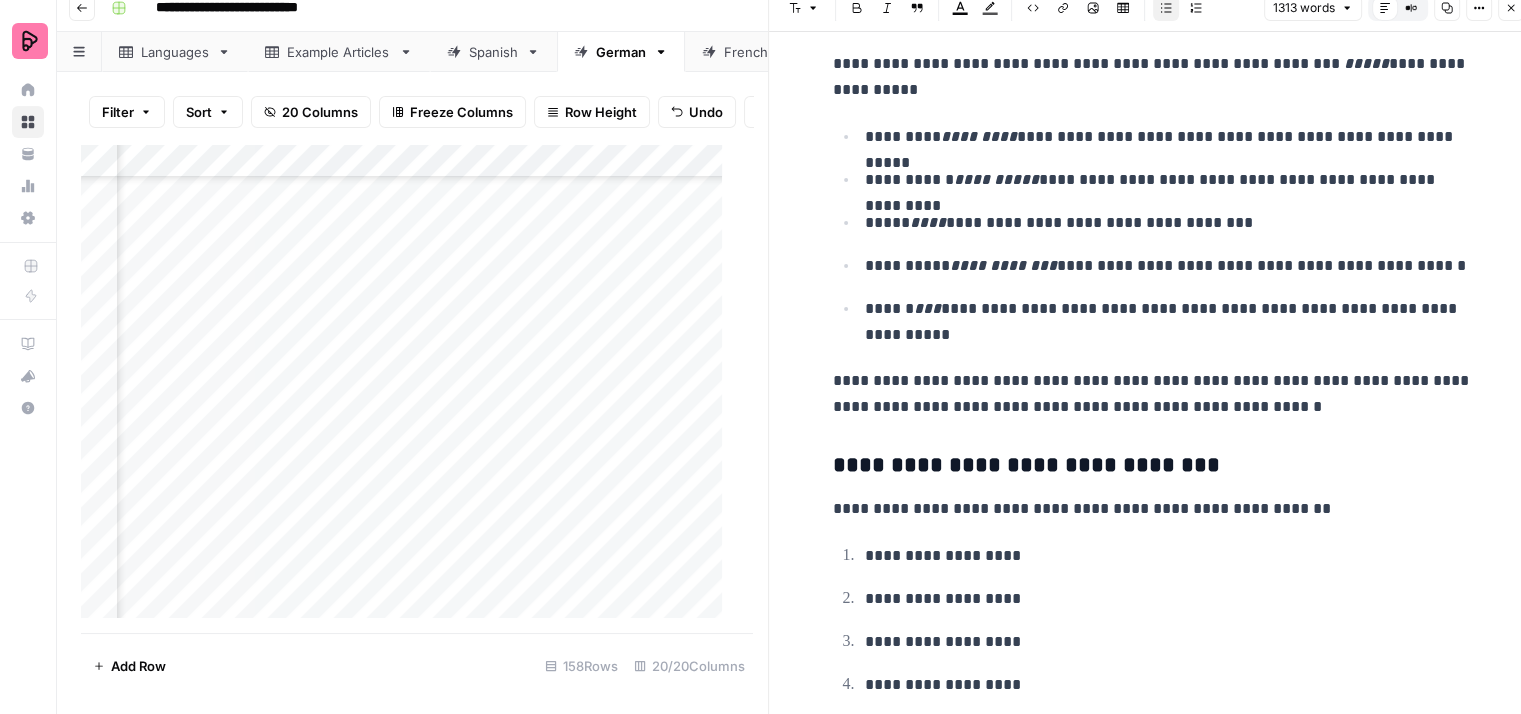 click on "**********" at bounding box center (1169, 223) 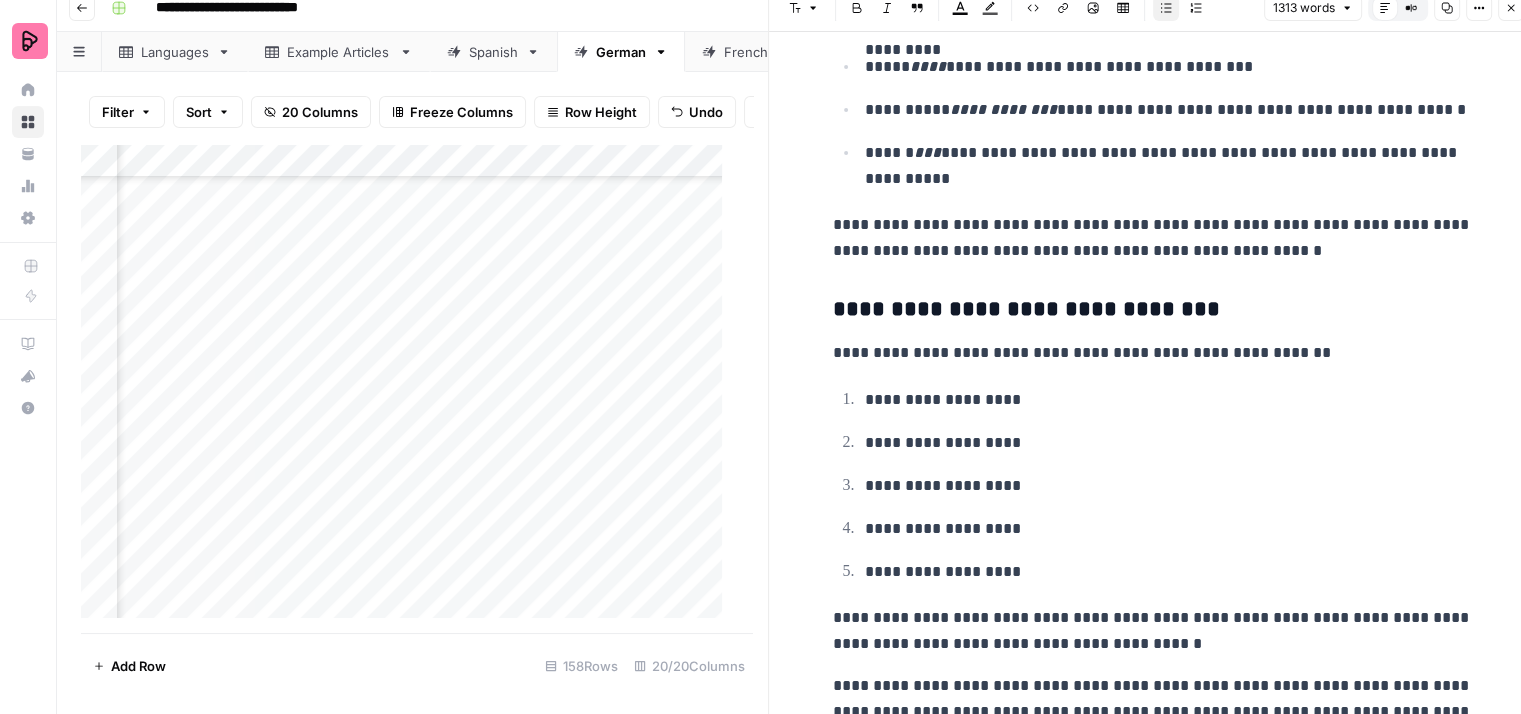 scroll, scrollTop: 3000, scrollLeft: 0, axis: vertical 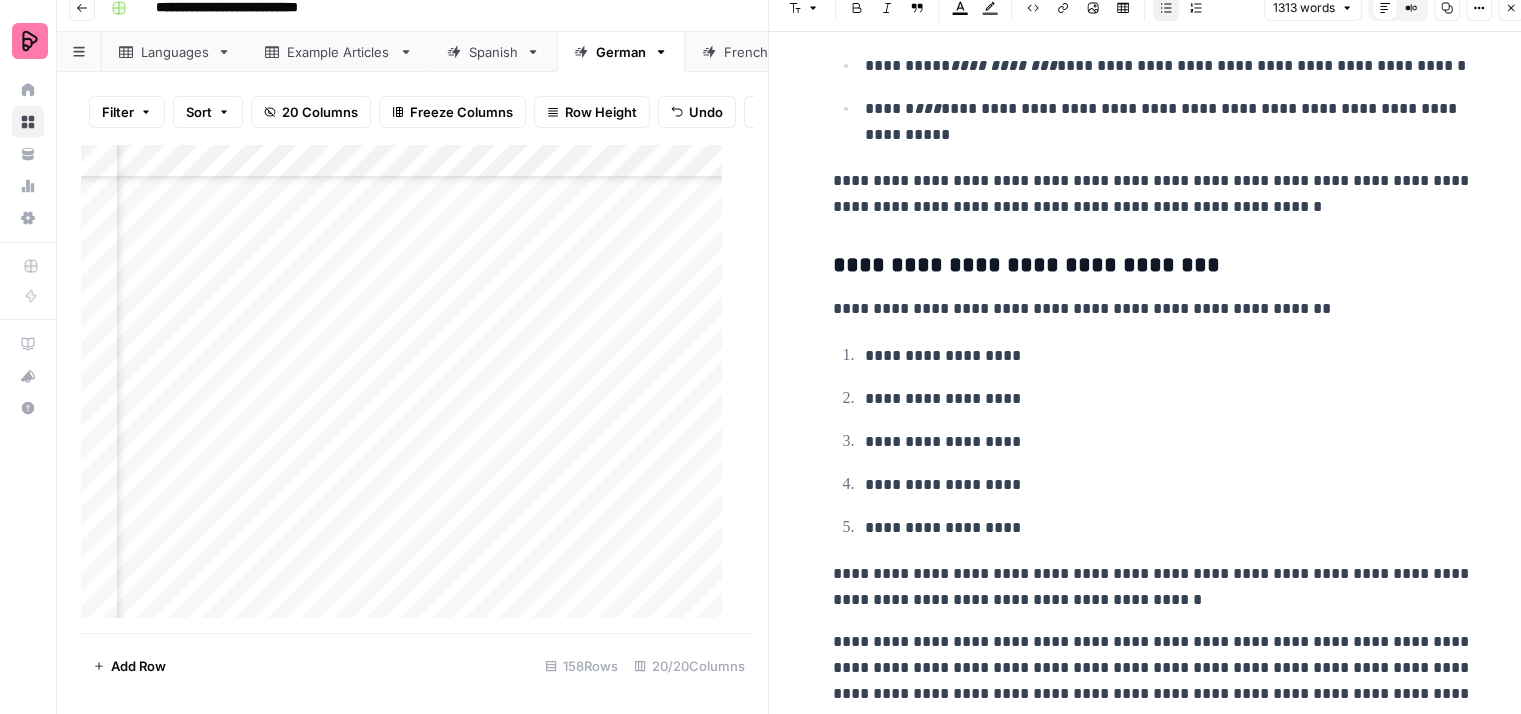 click on "**********" at bounding box center [1153, 194] 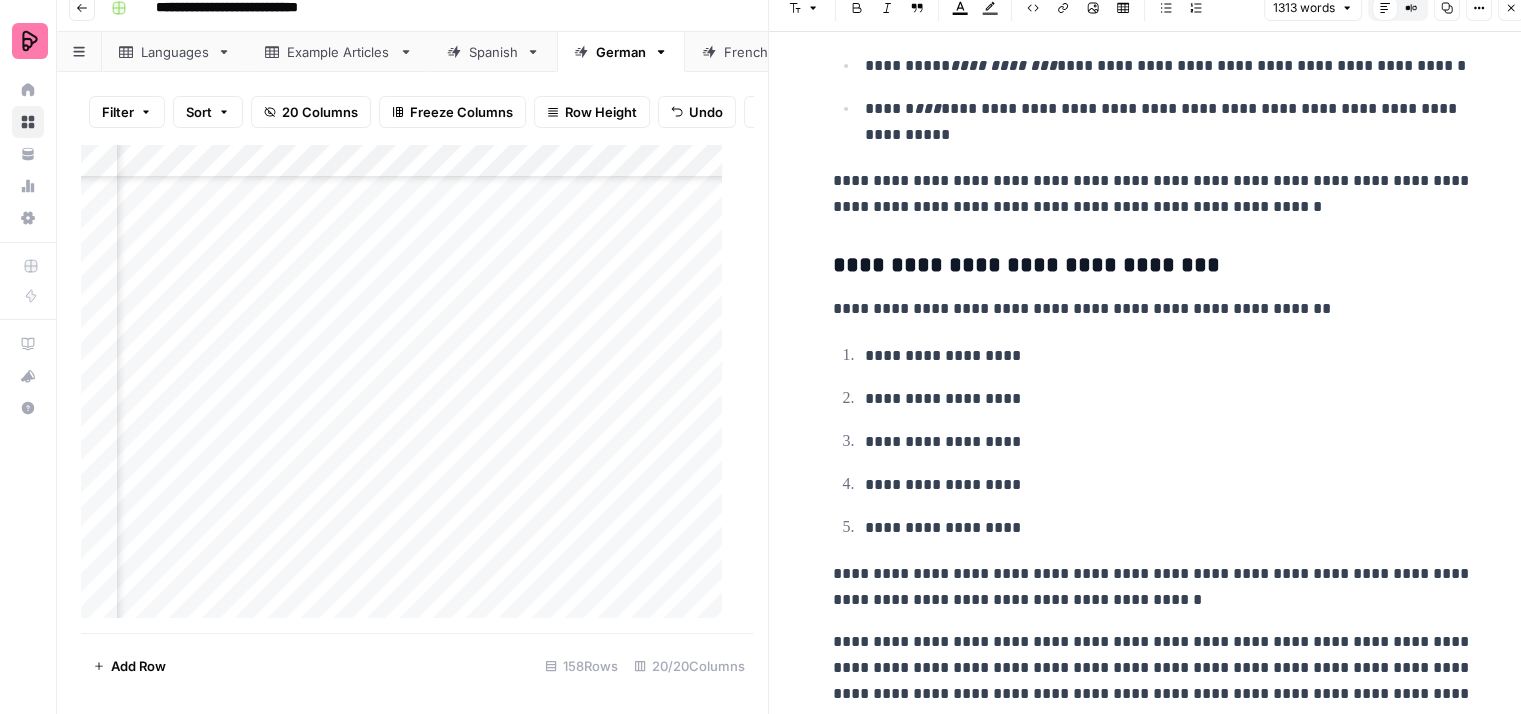 click on "**********" at bounding box center (1153, 194) 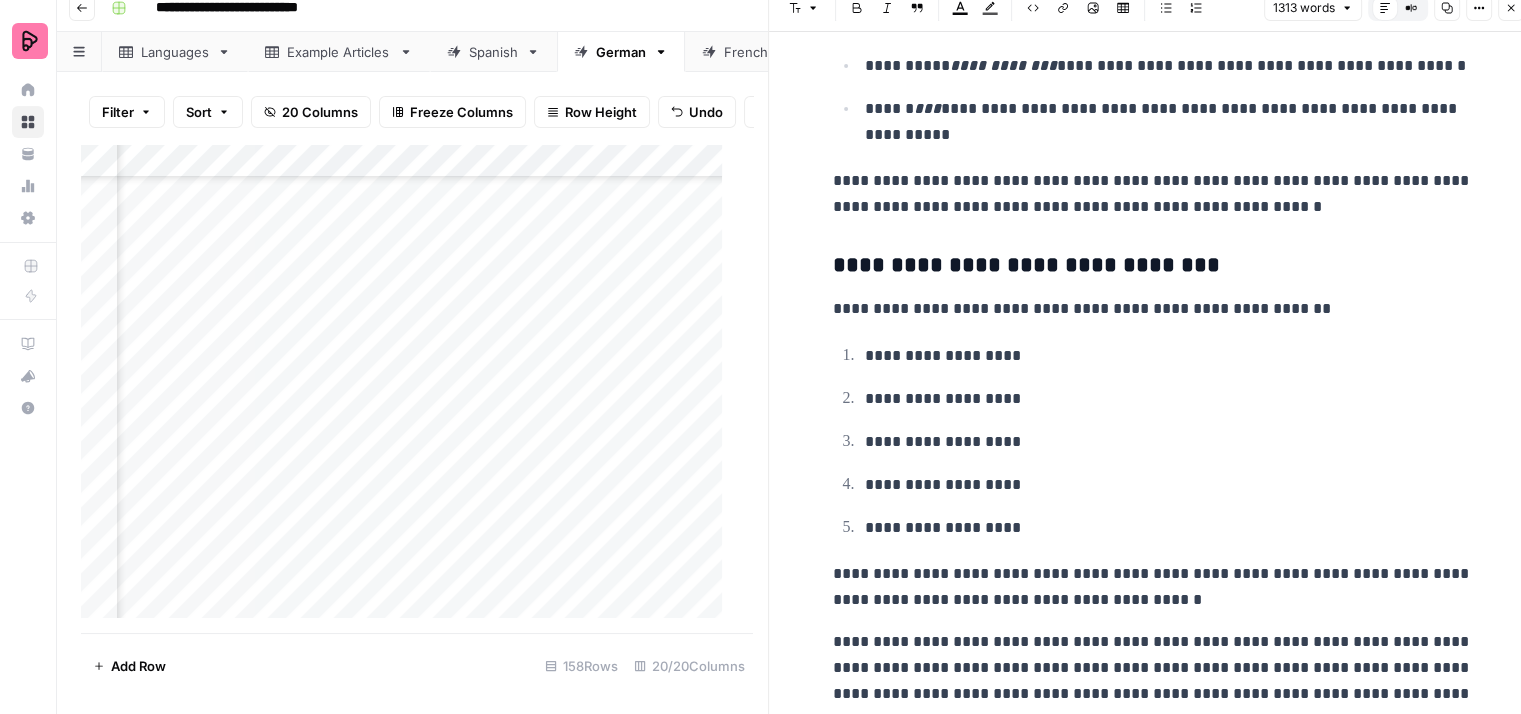 click on "**********" at bounding box center (1153, 194) 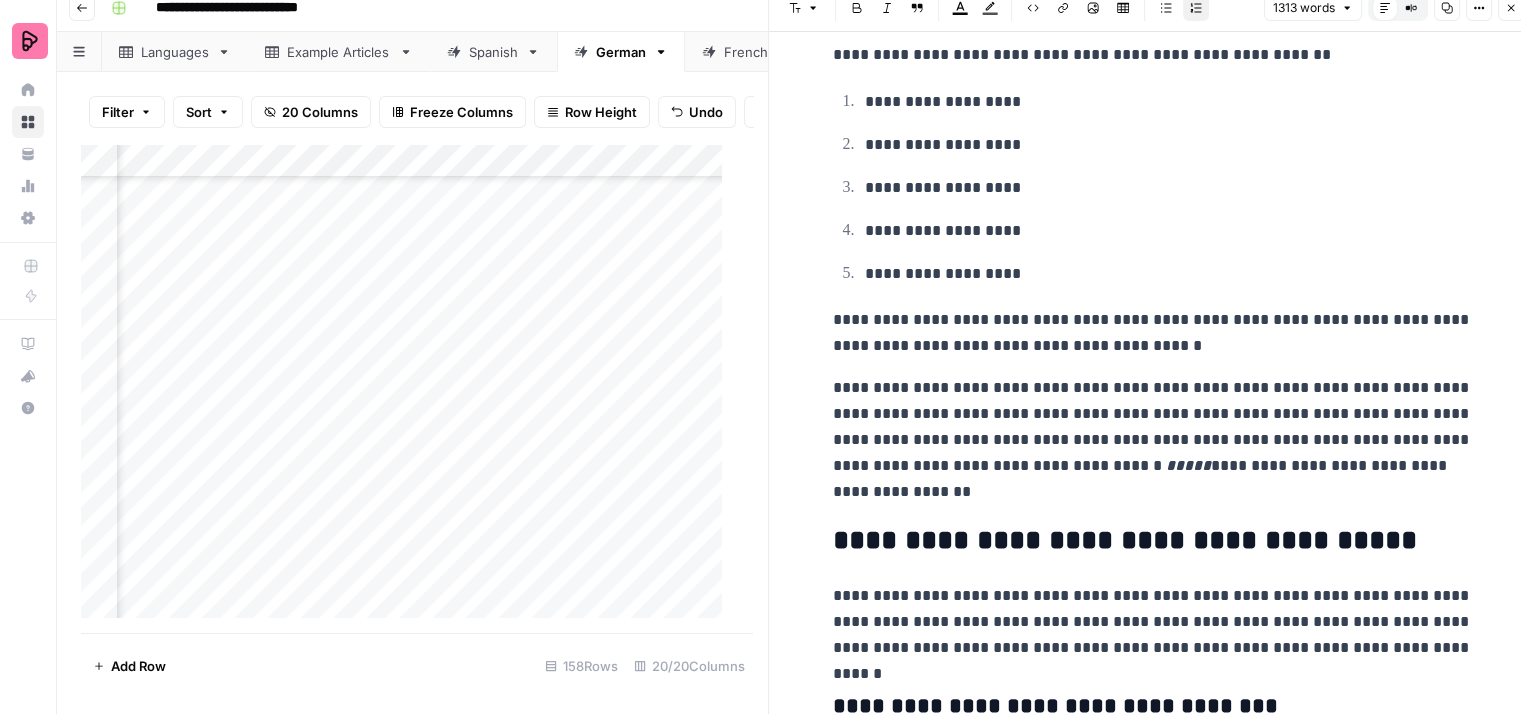 scroll, scrollTop: 3300, scrollLeft: 0, axis: vertical 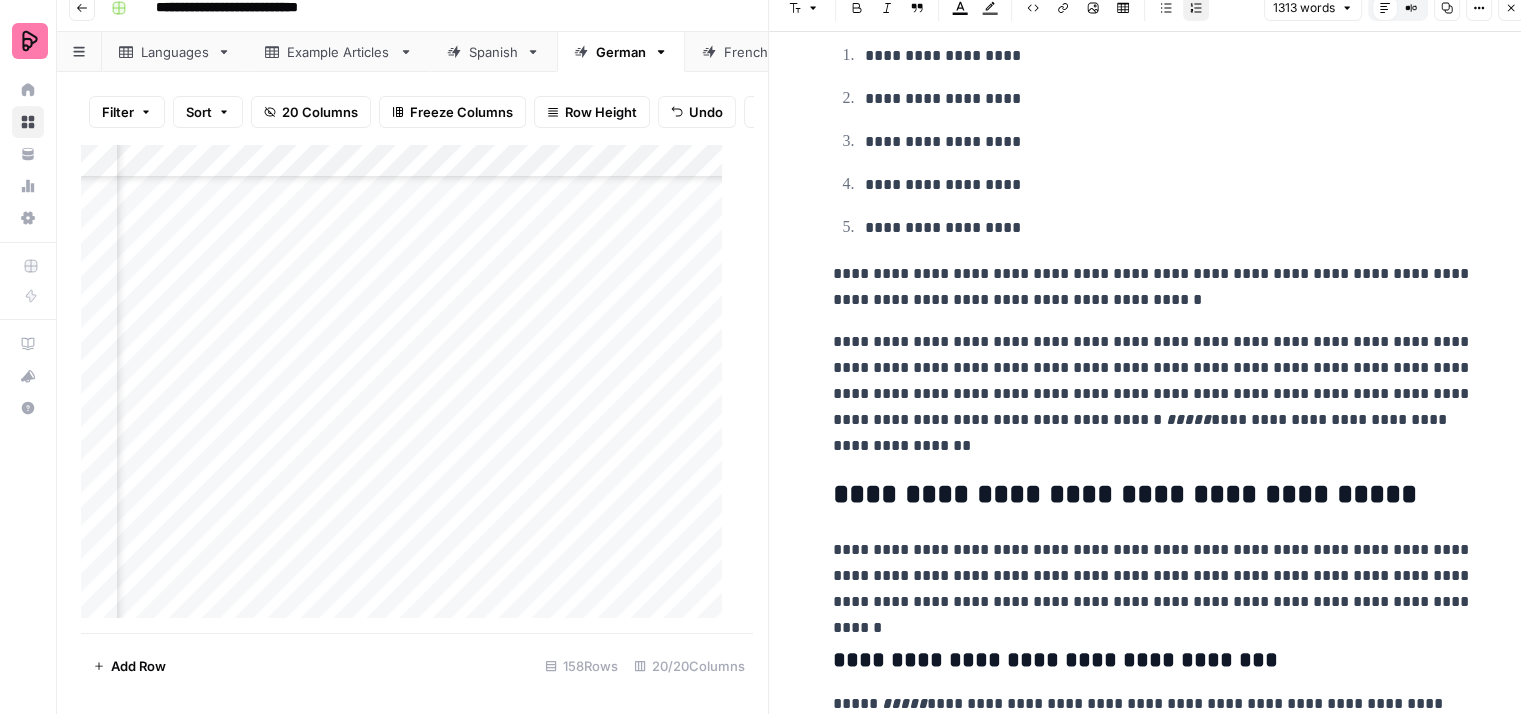 click on "**********" at bounding box center [1153, 287] 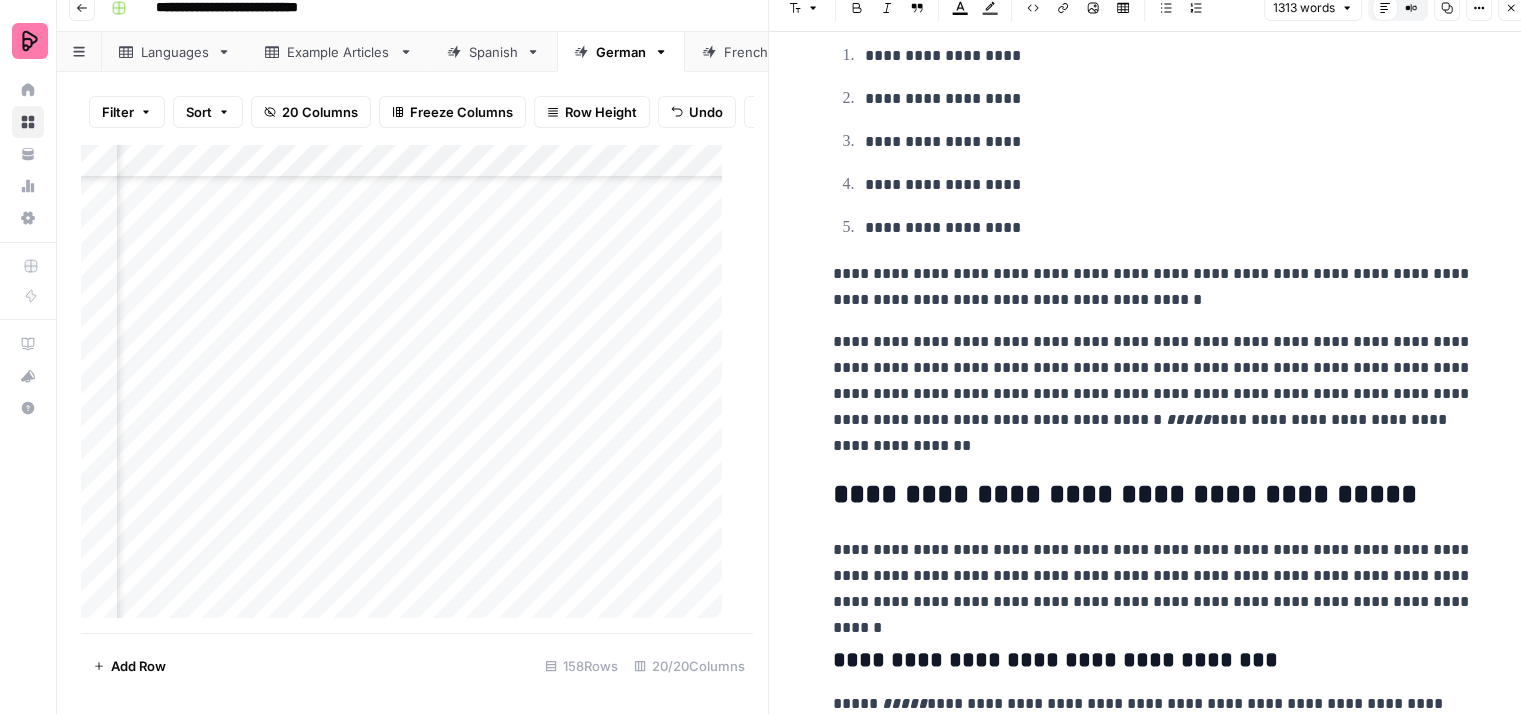 click on "**********" at bounding box center [1153, 287] 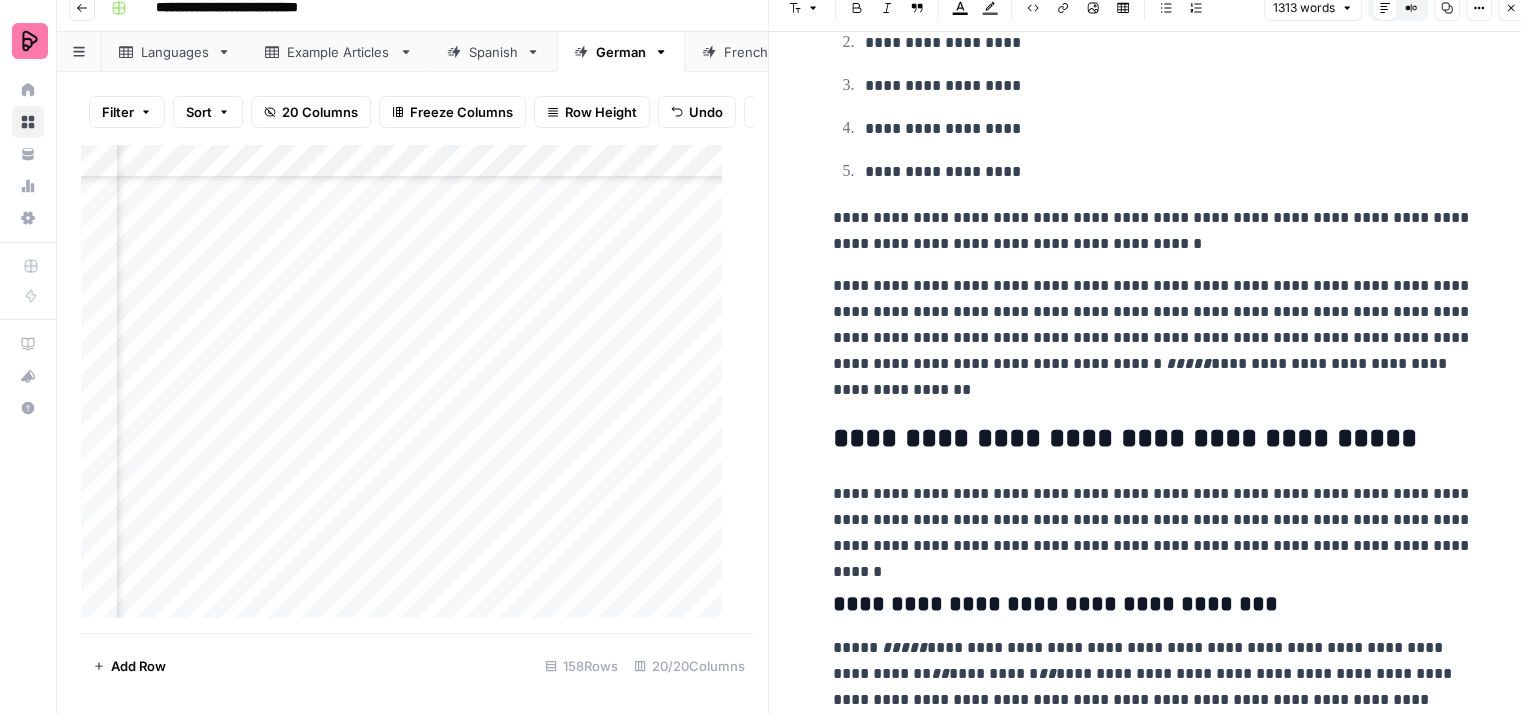 scroll, scrollTop: 3400, scrollLeft: 0, axis: vertical 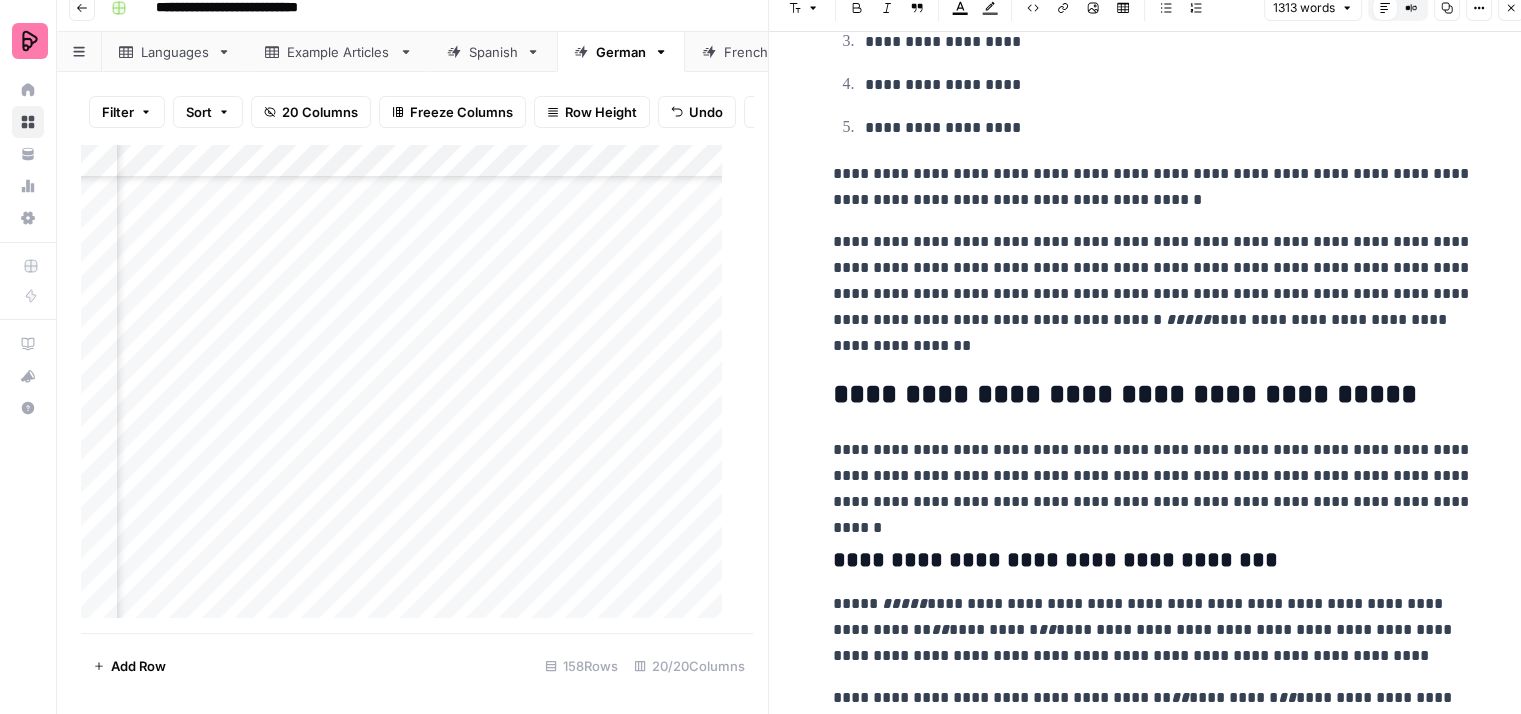 click on "**********" at bounding box center [1153, 294] 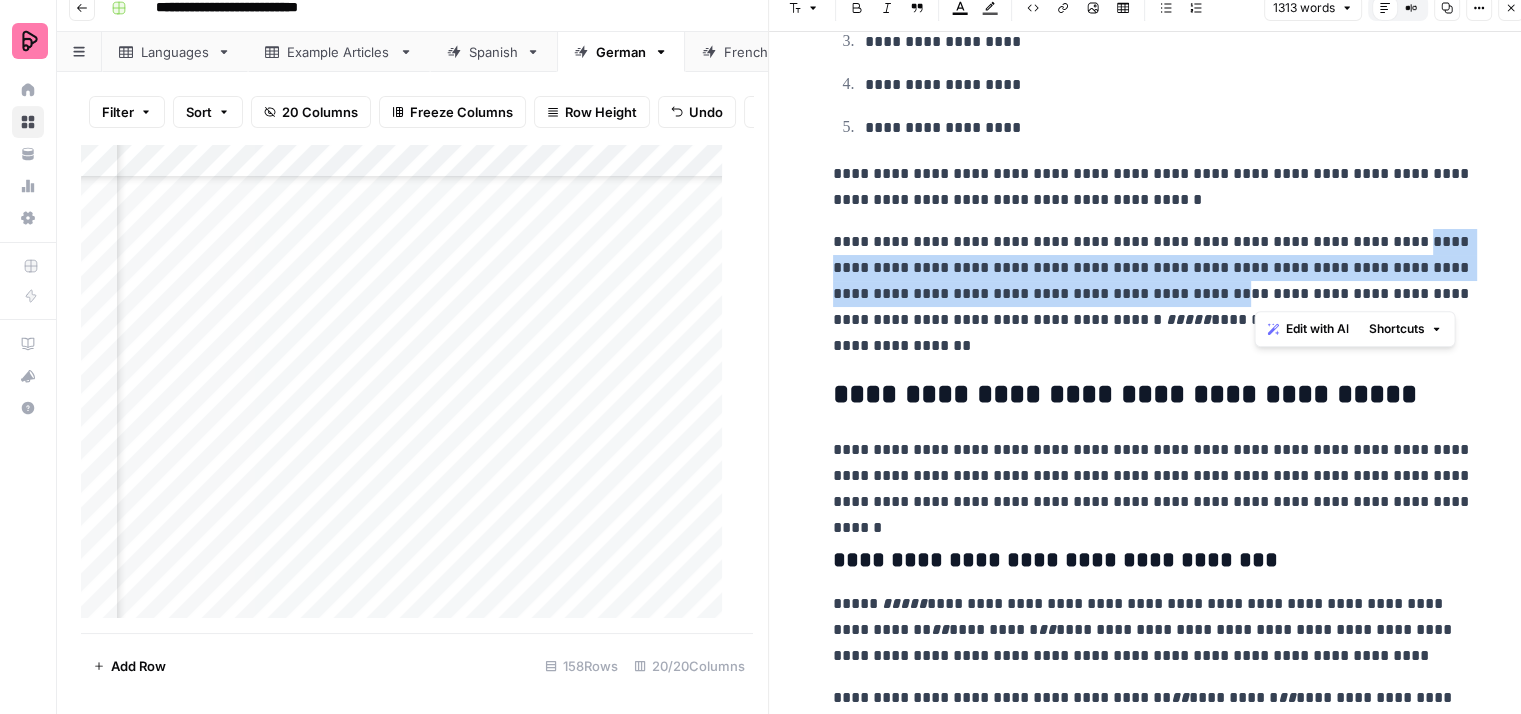 drag, startPoint x: 1256, startPoint y: 289, endPoint x: 1393, endPoint y: 236, distance: 146.89452 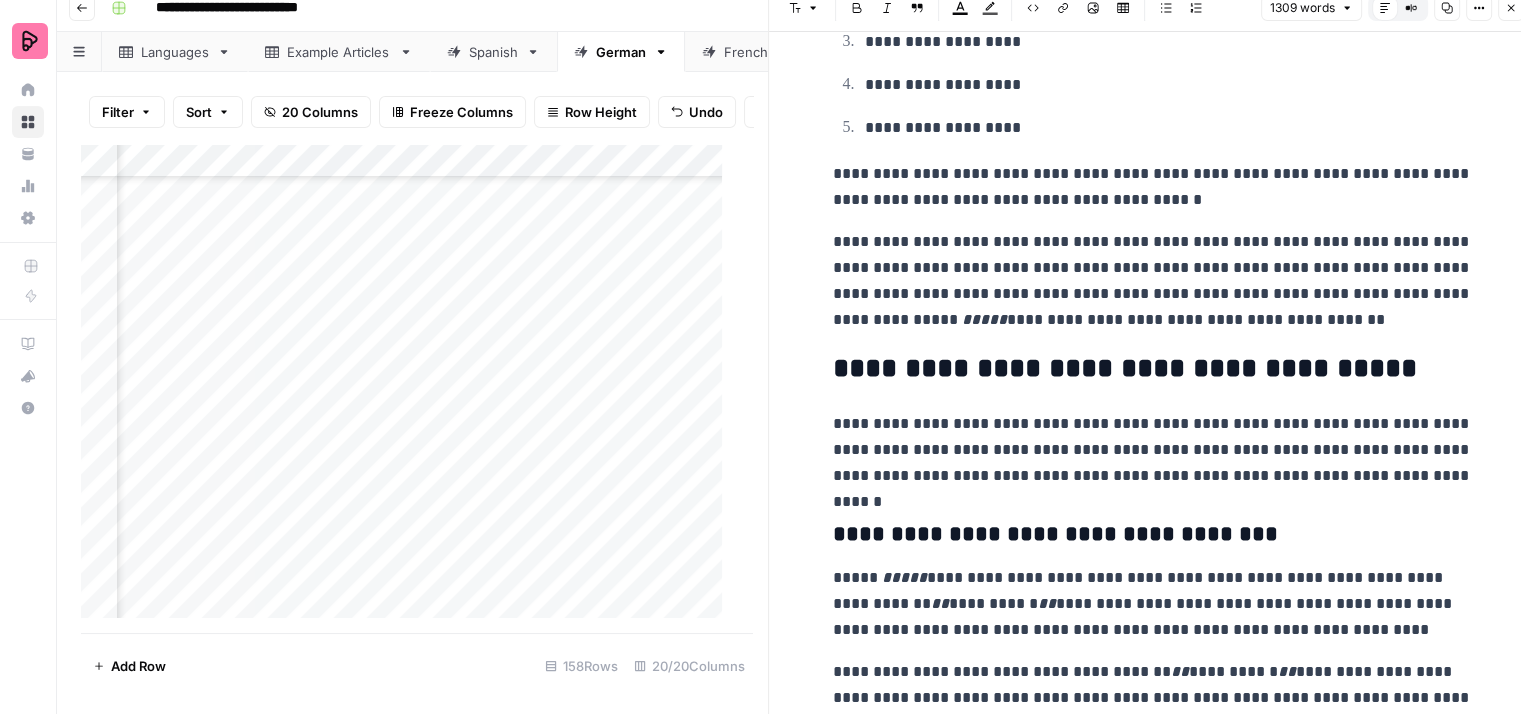 click on "**********" at bounding box center [1153, 281] 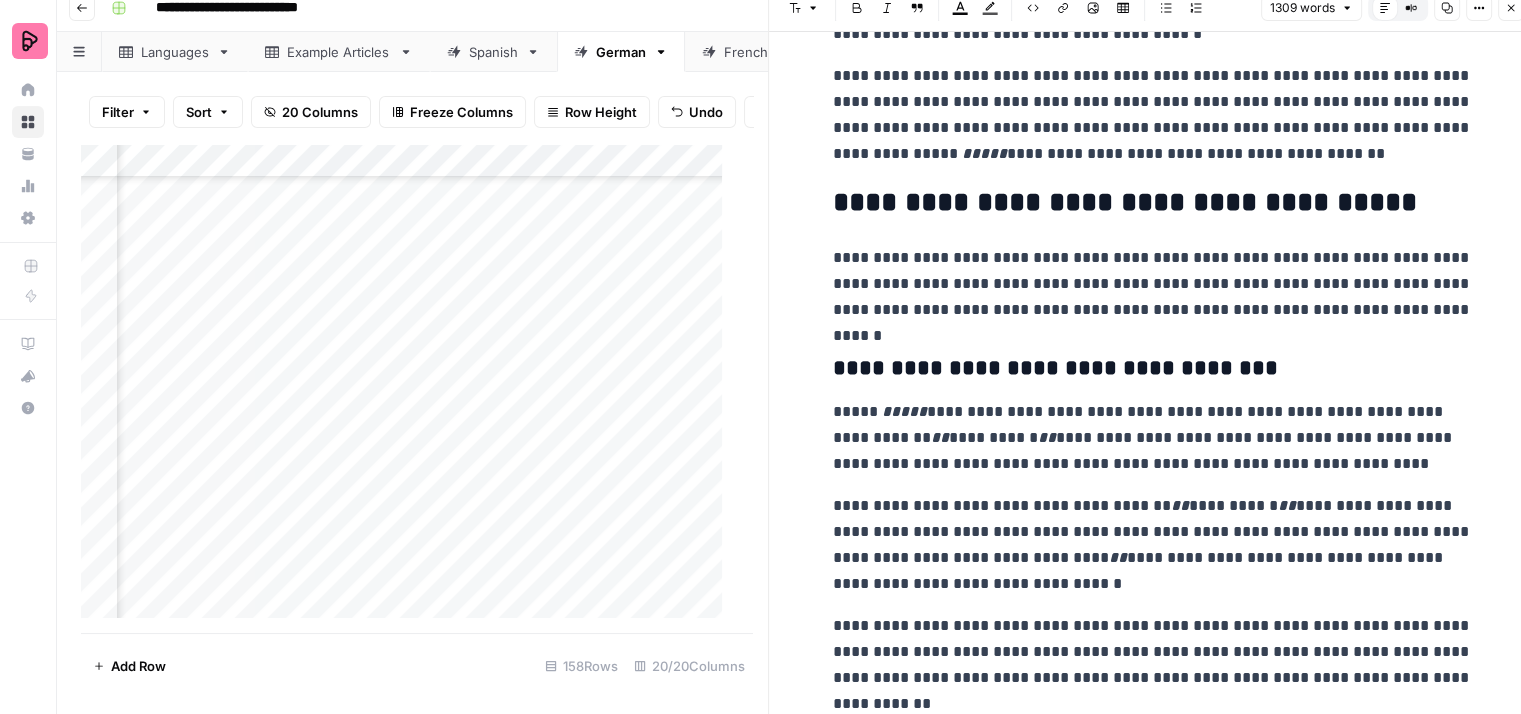 scroll, scrollTop: 3600, scrollLeft: 0, axis: vertical 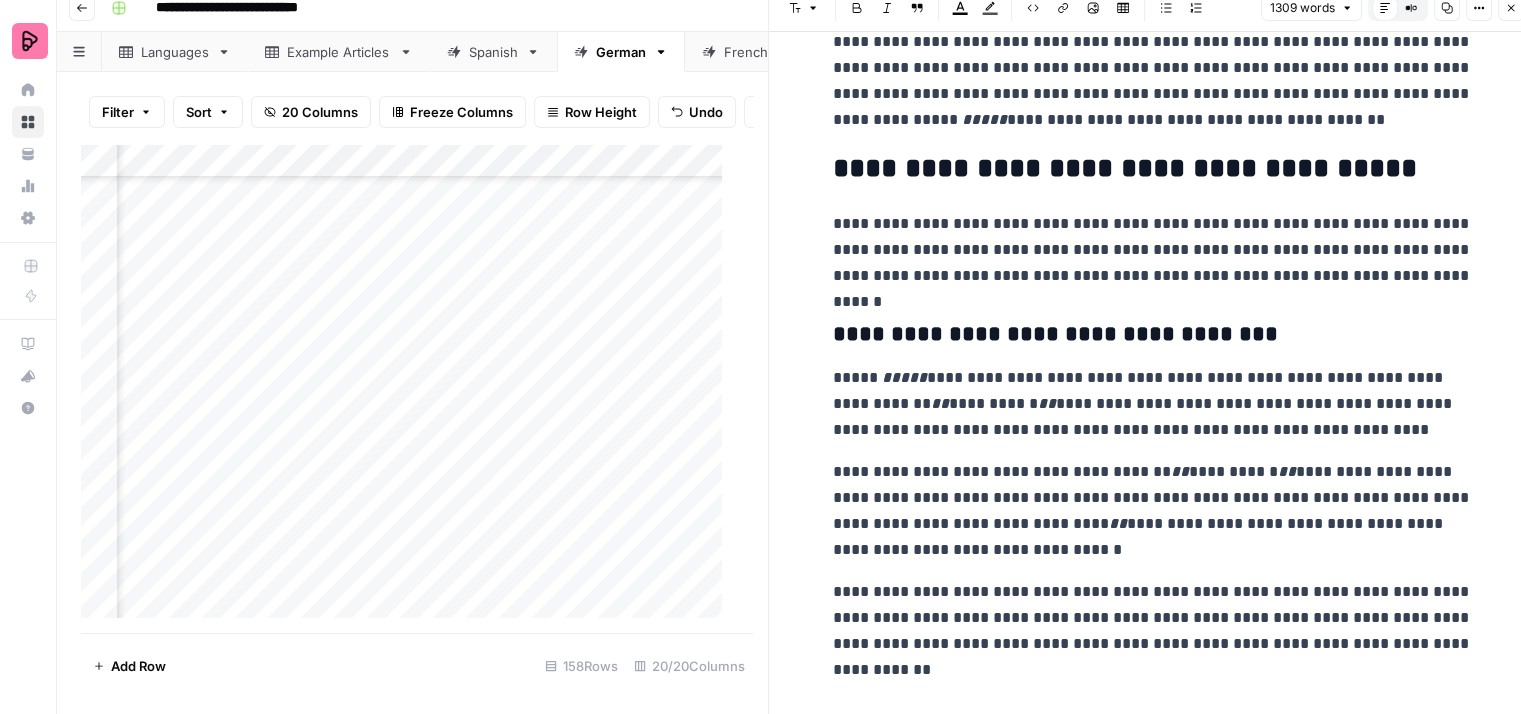 click on "**********" at bounding box center (1153, 250) 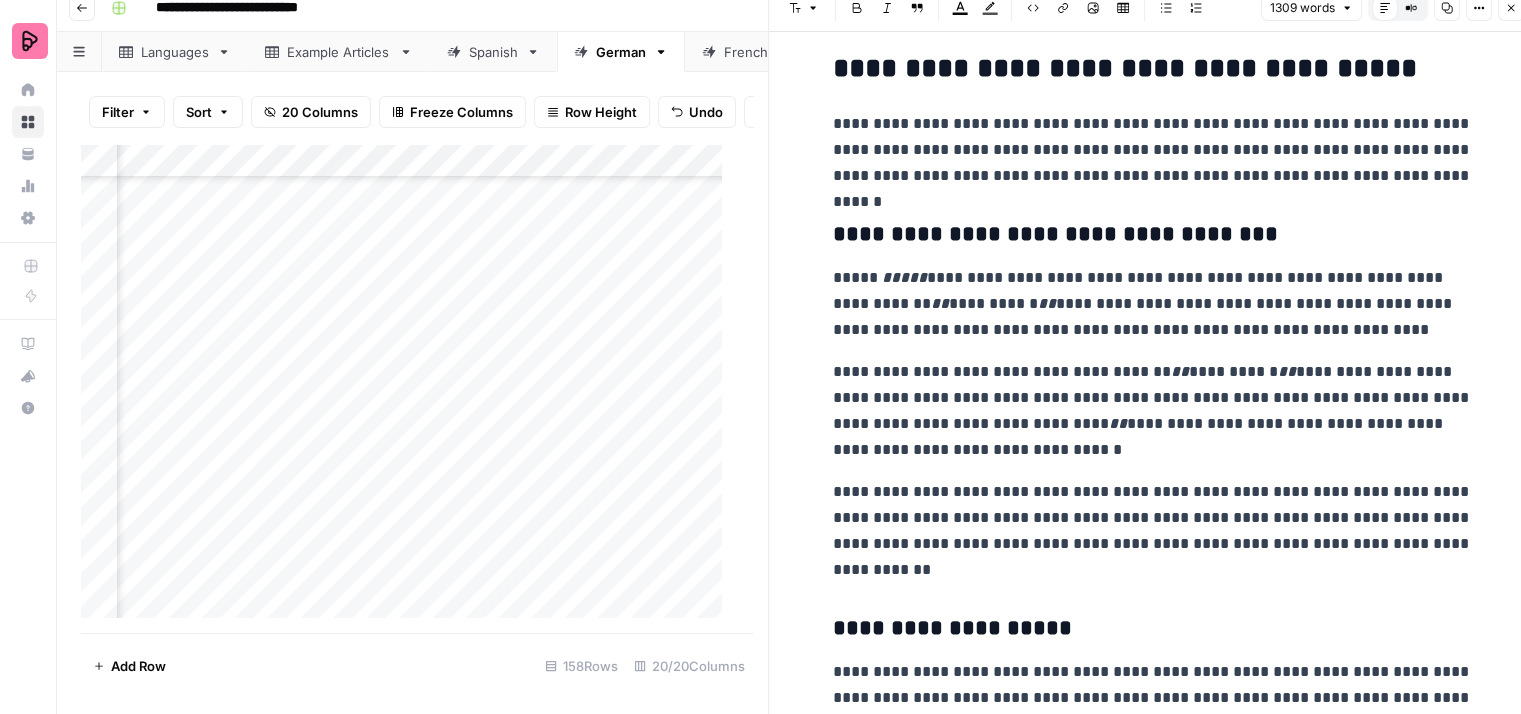 click on "**********" at bounding box center [1153, 235] 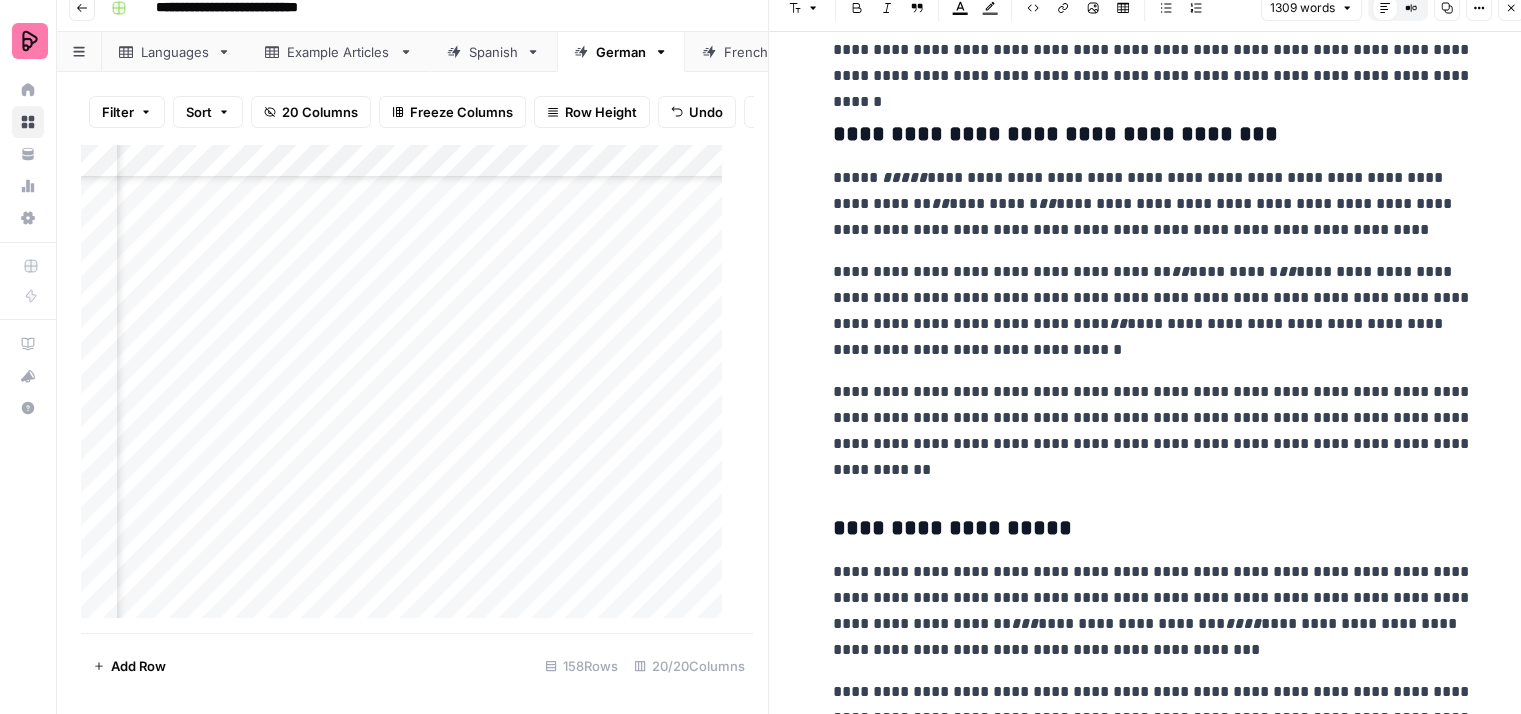 click on "**********" at bounding box center (1153, 204) 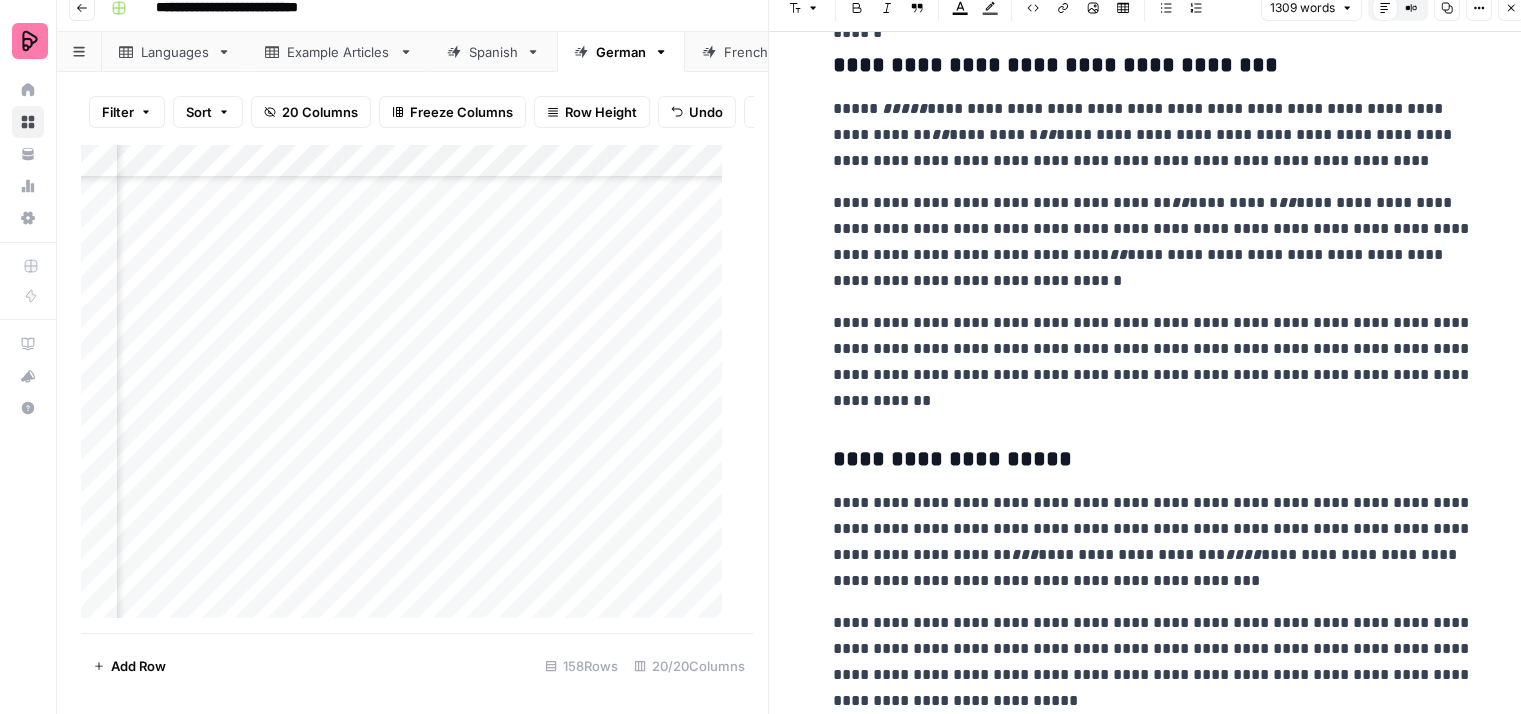 scroll, scrollTop: 3900, scrollLeft: 0, axis: vertical 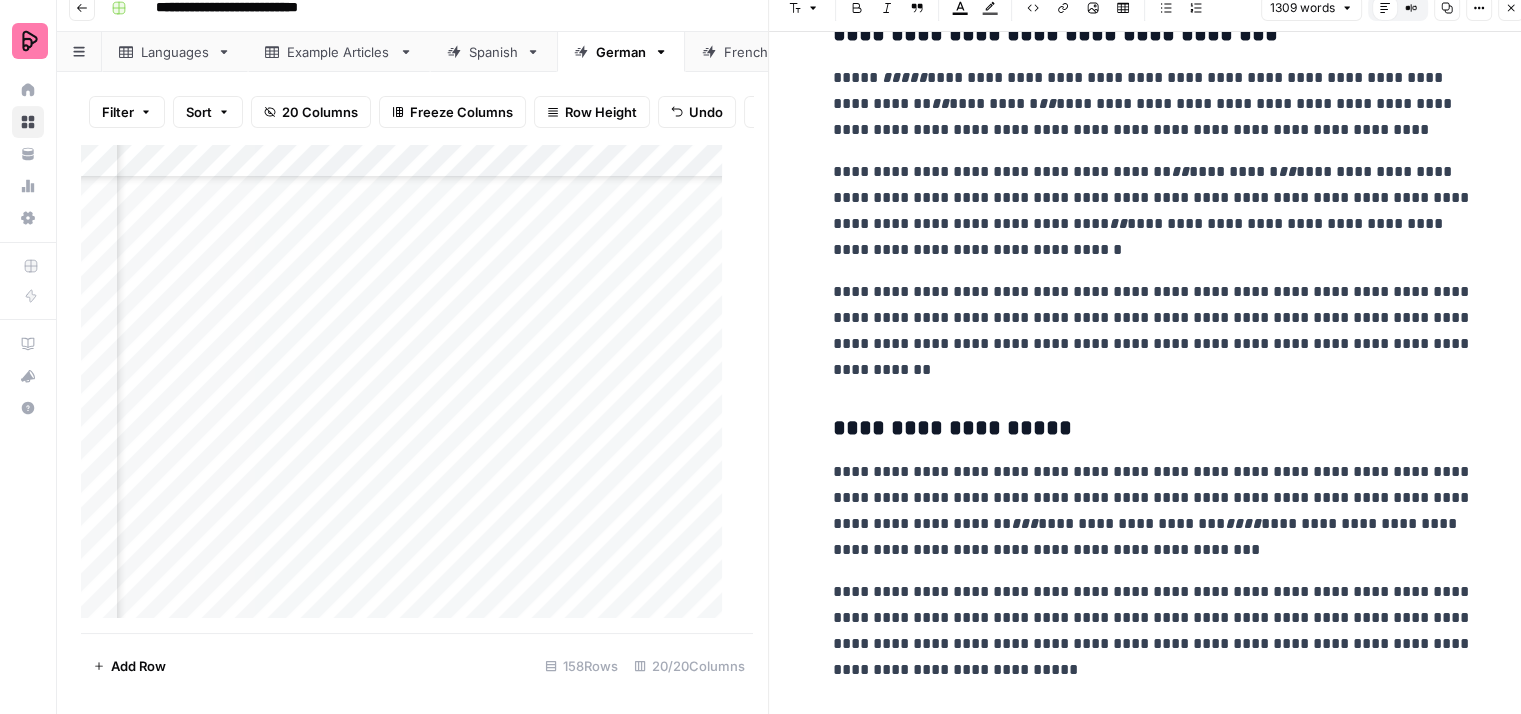 click on "**********" at bounding box center (1153, 331) 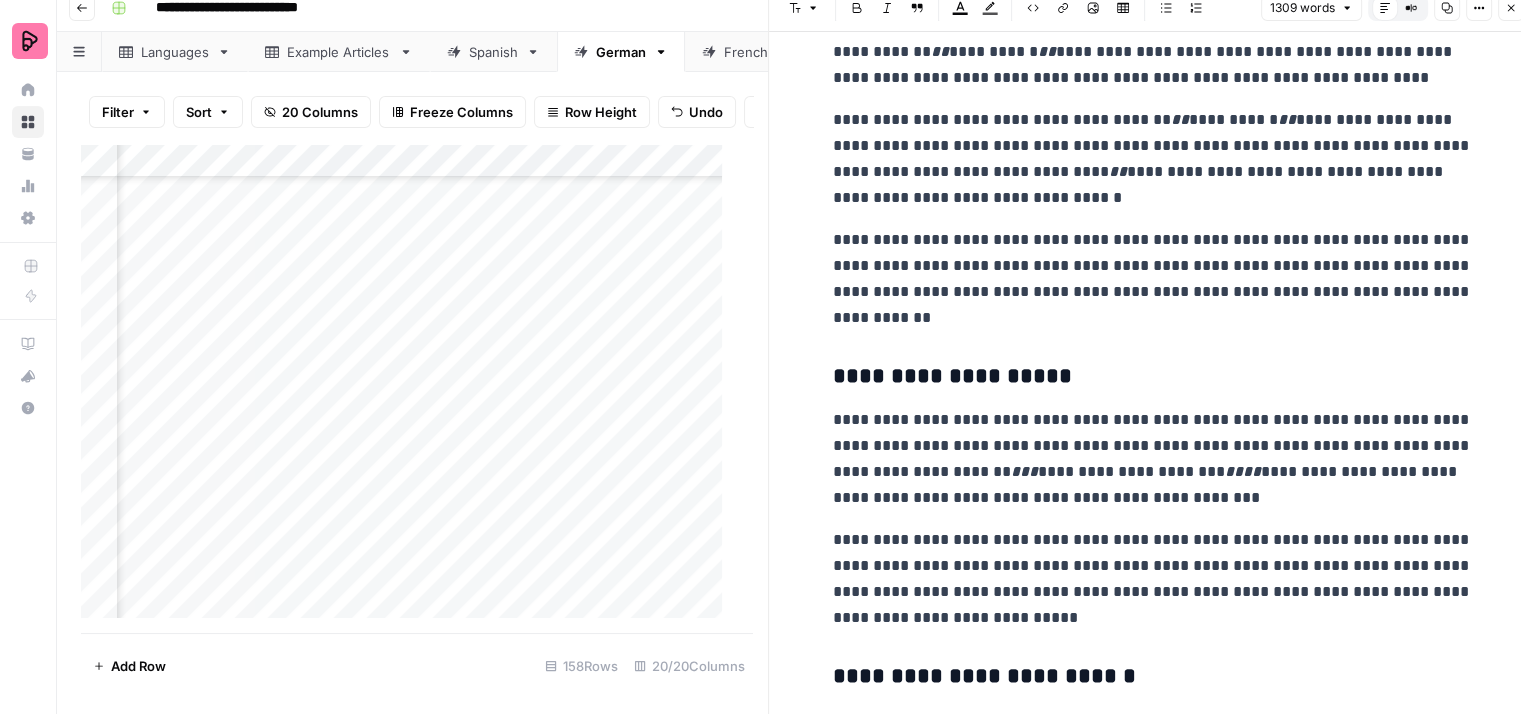 scroll, scrollTop: 4000, scrollLeft: 0, axis: vertical 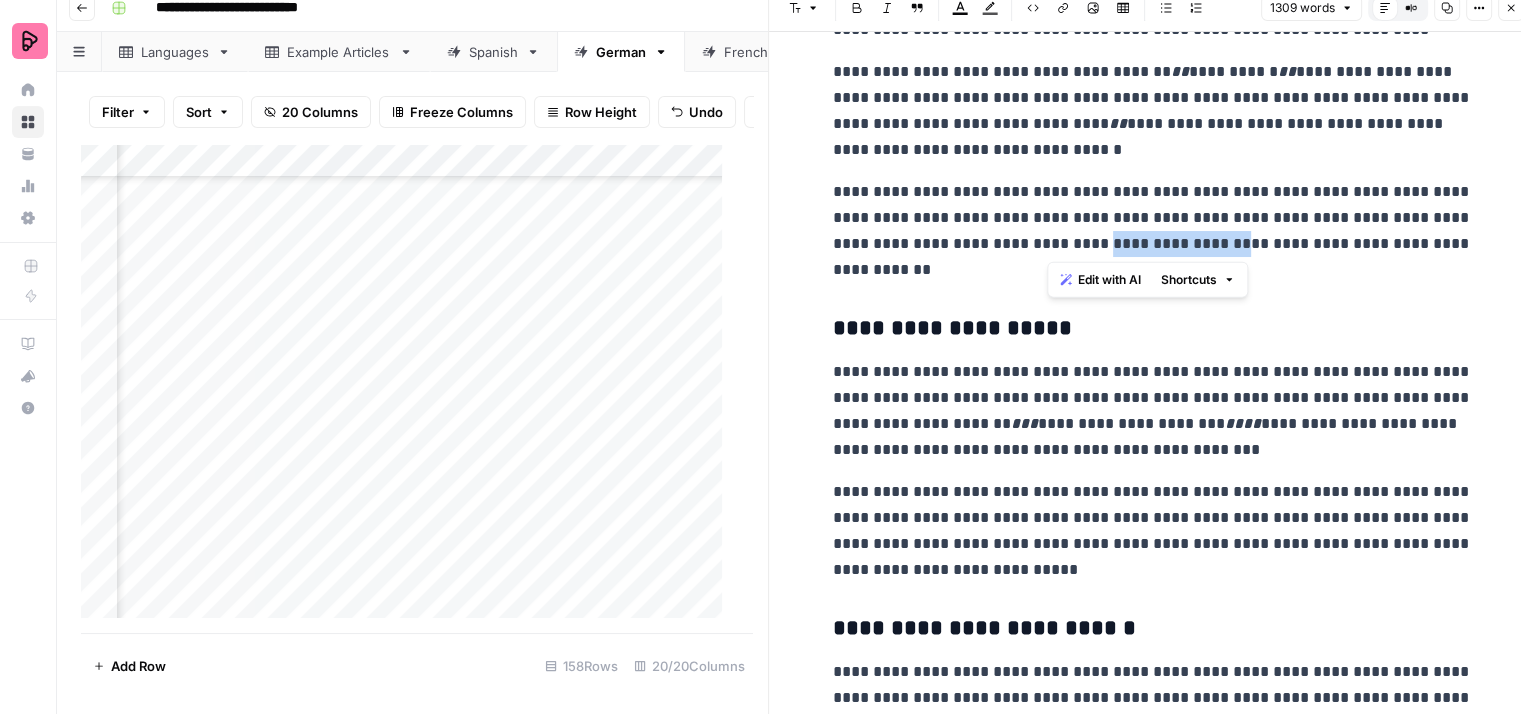 drag, startPoint x: 1194, startPoint y: 245, endPoint x: 1050, endPoint y: 243, distance: 144.01389 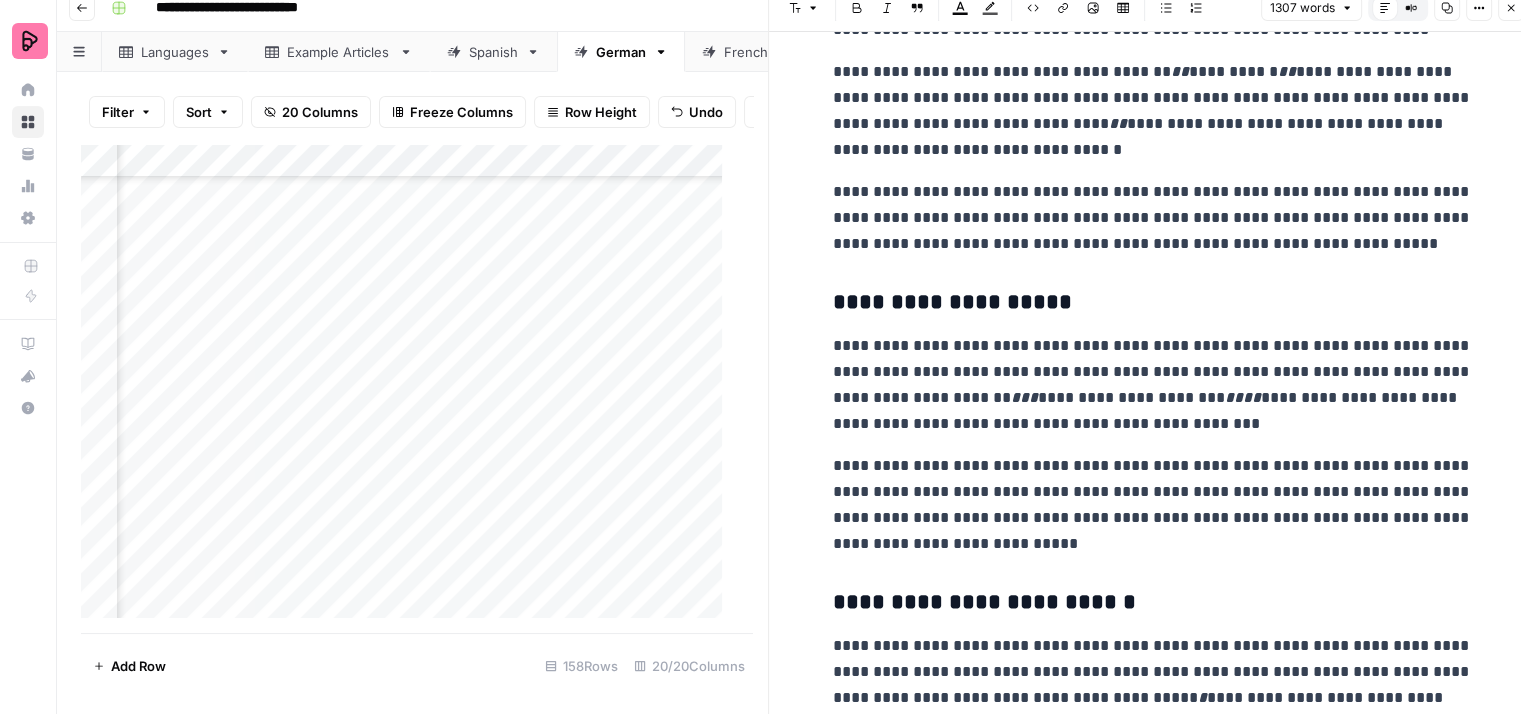 click on "**********" at bounding box center (1153, 218) 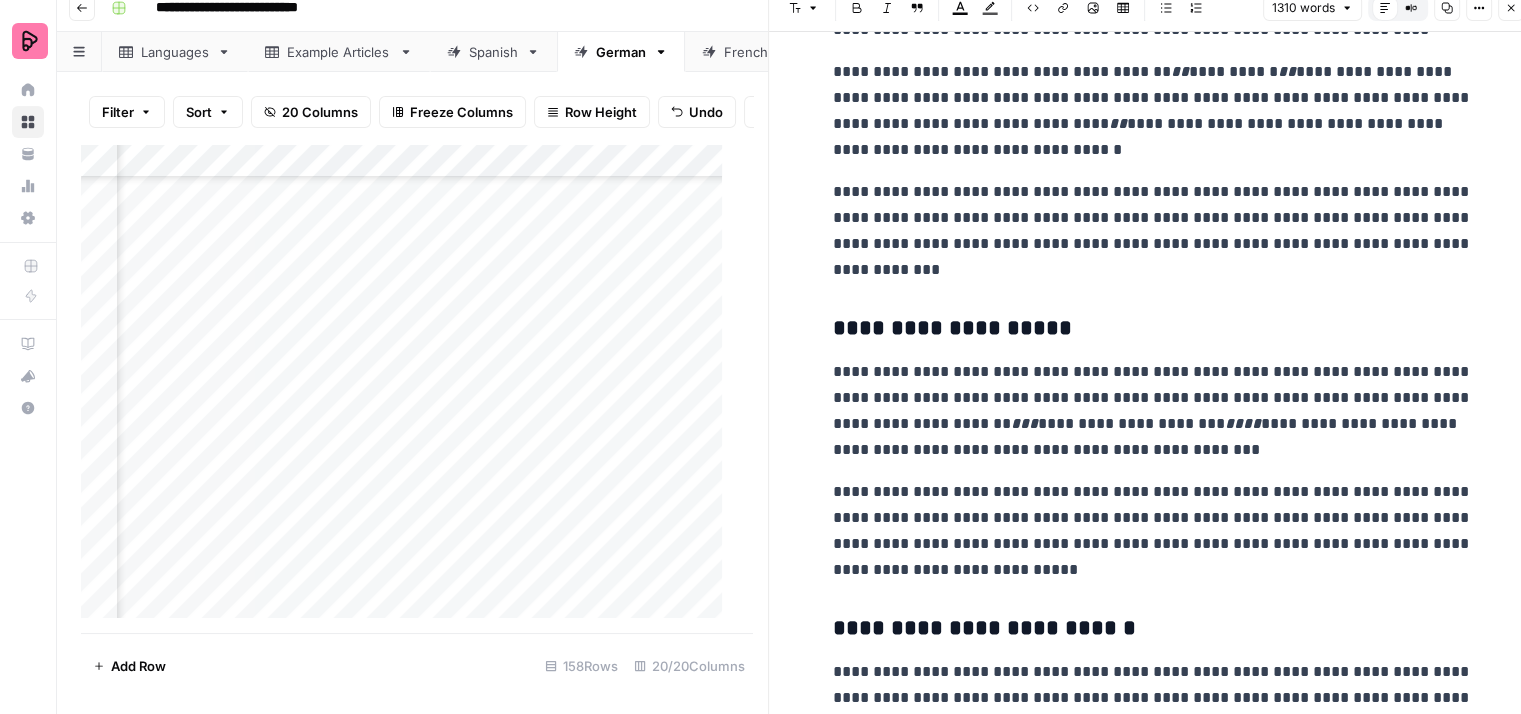click on "**********" at bounding box center (1153, 231) 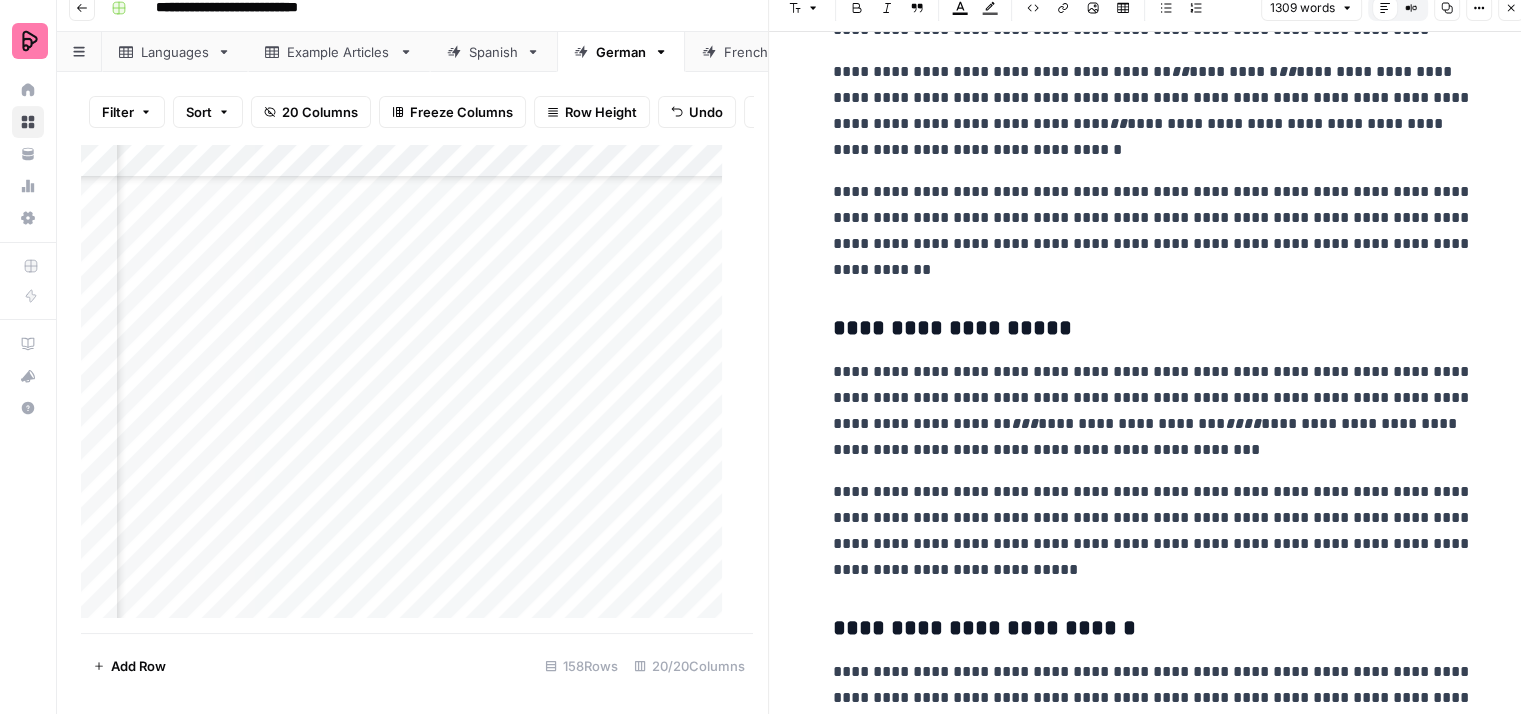 click on "**********" at bounding box center [1153, 231] 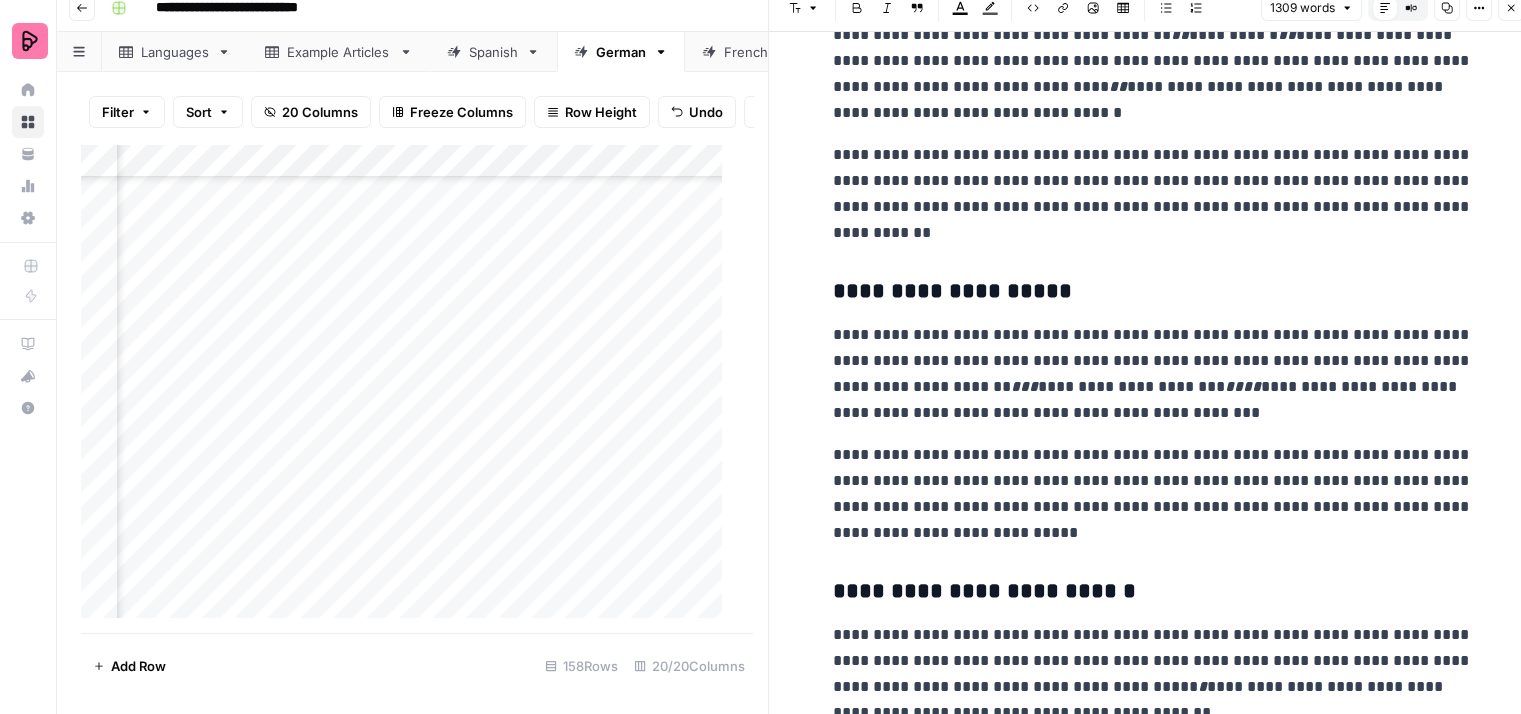 scroll, scrollTop: 4100, scrollLeft: 0, axis: vertical 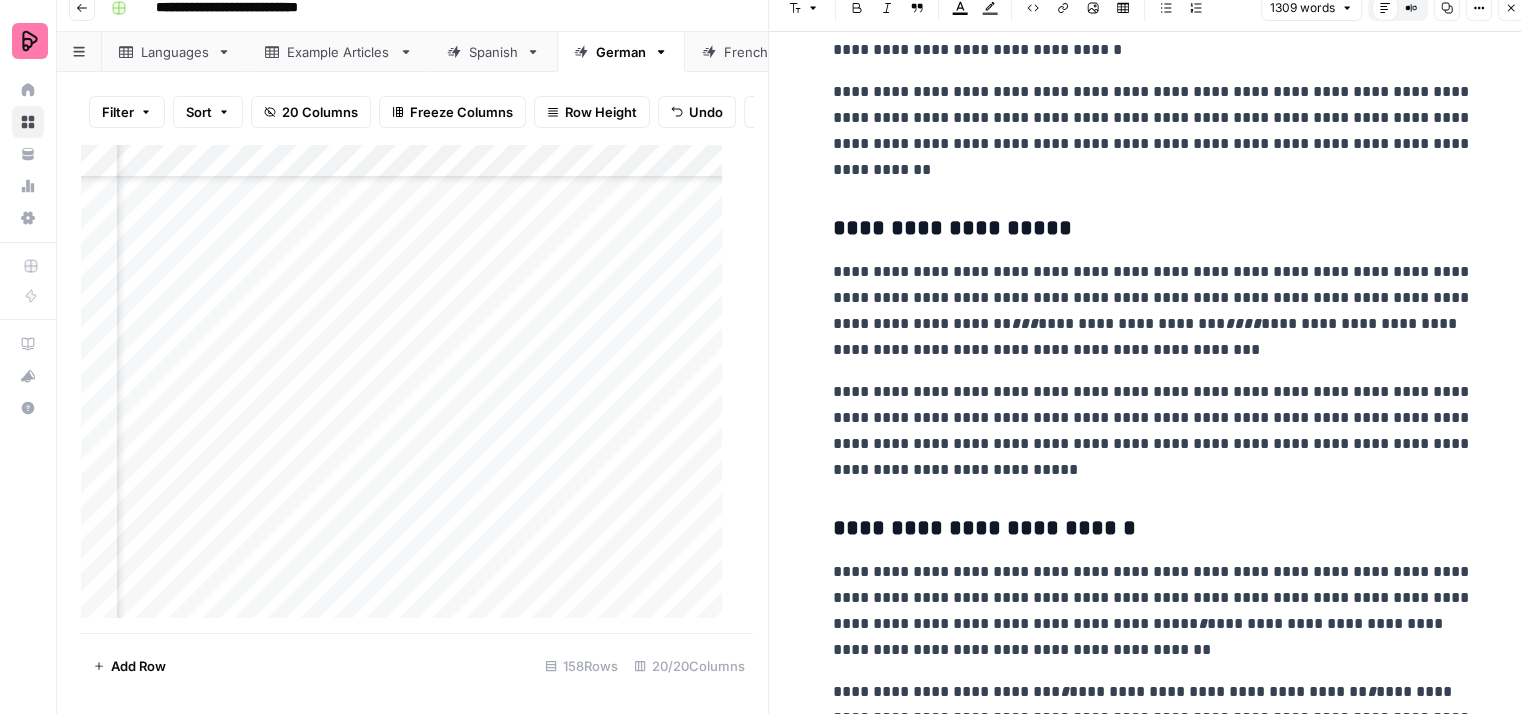 click on "**********" at bounding box center (1153, 229) 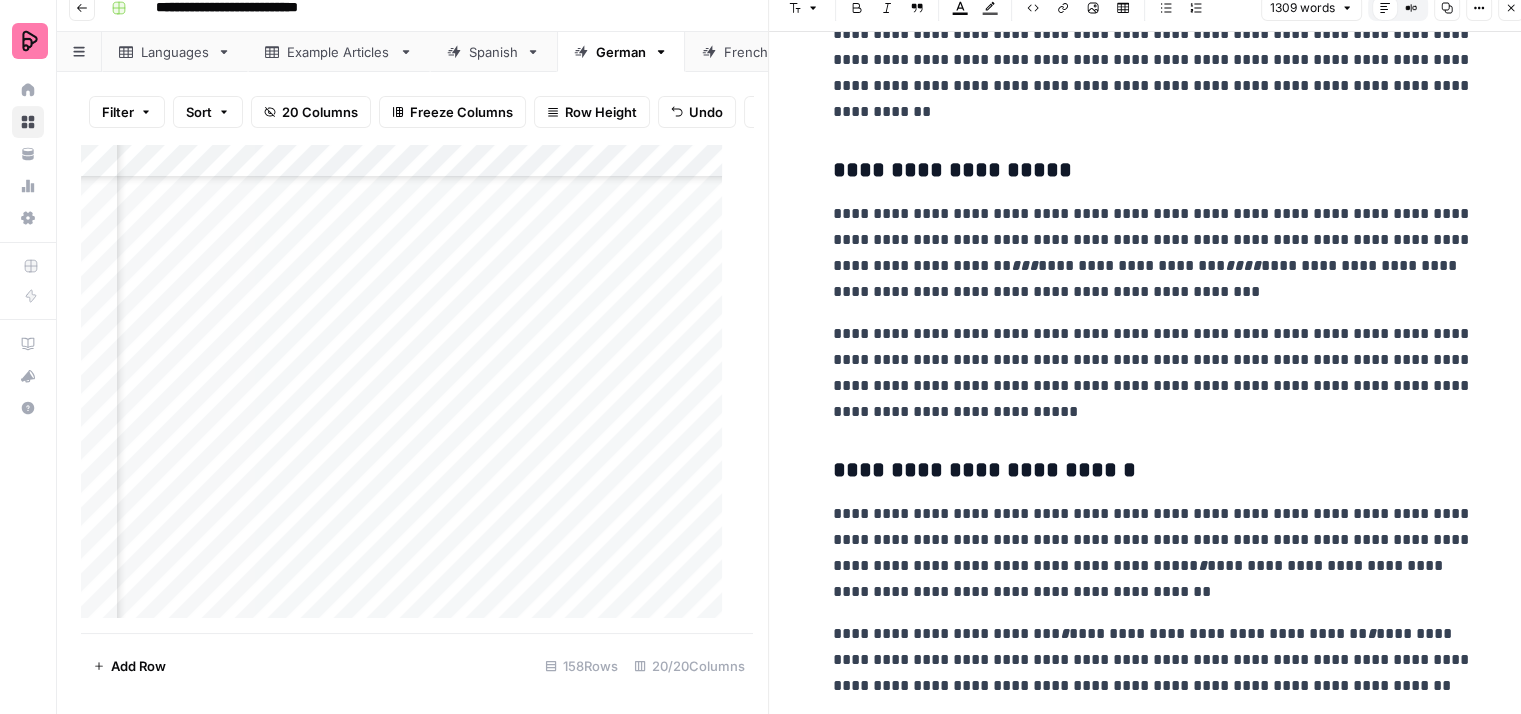 scroll, scrollTop: 4200, scrollLeft: 0, axis: vertical 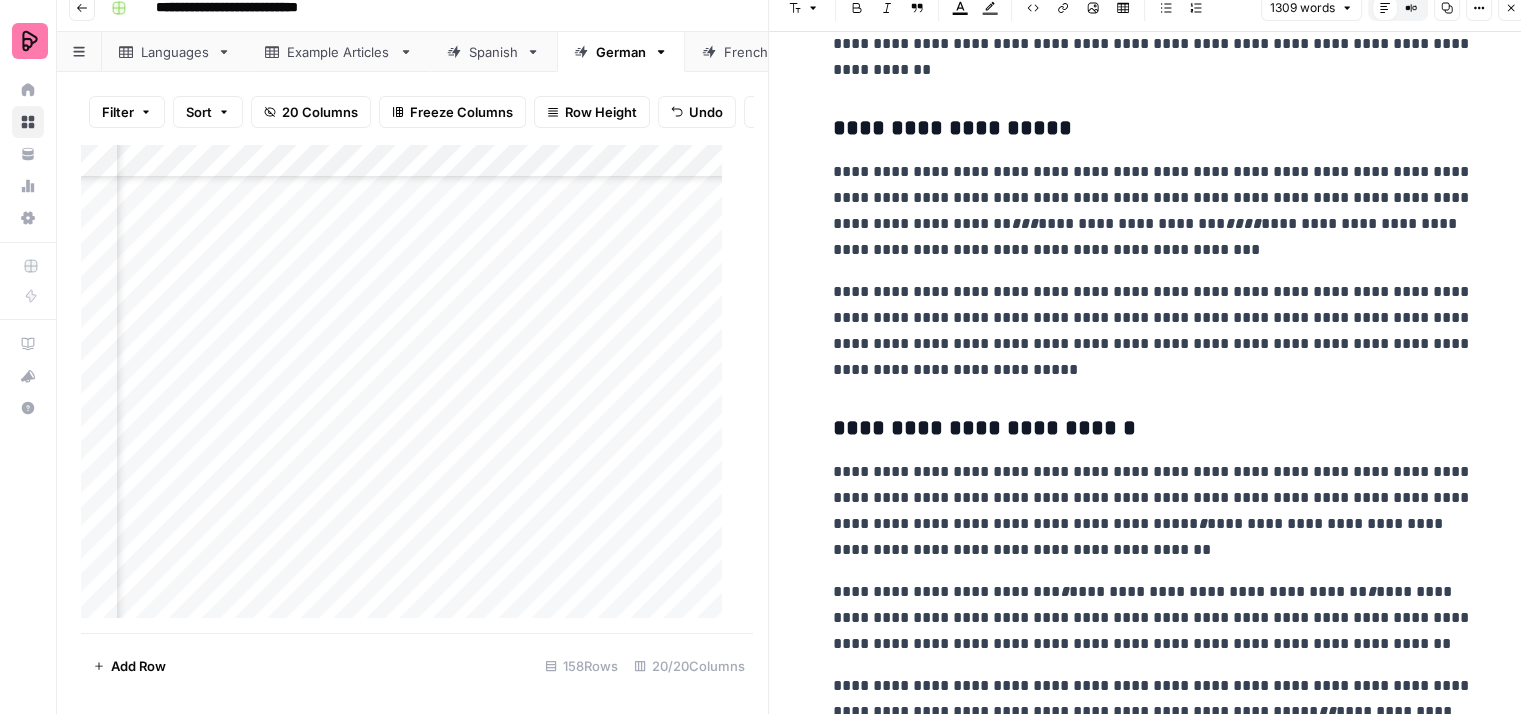 click on "**********" at bounding box center [1153, 211] 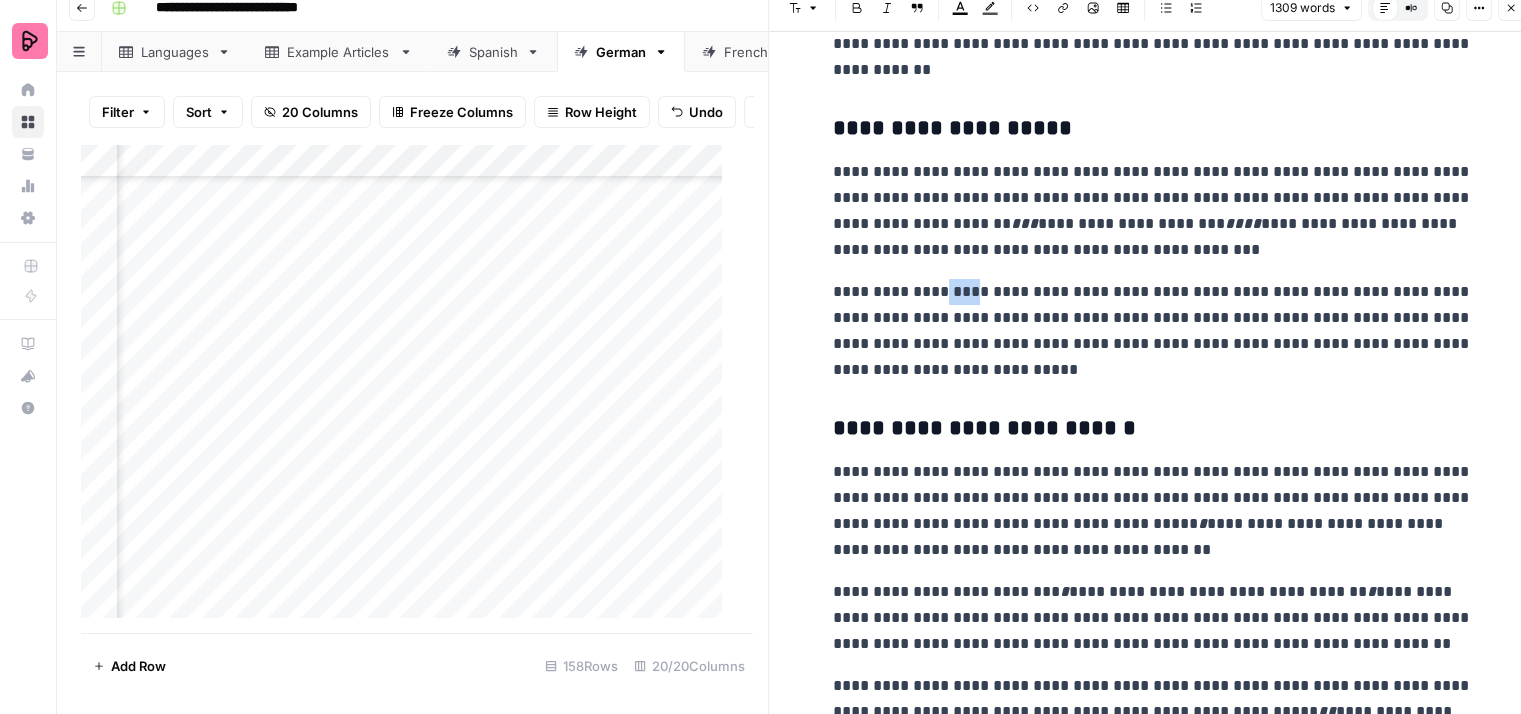 click on "**********" at bounding box center (1153, 331) 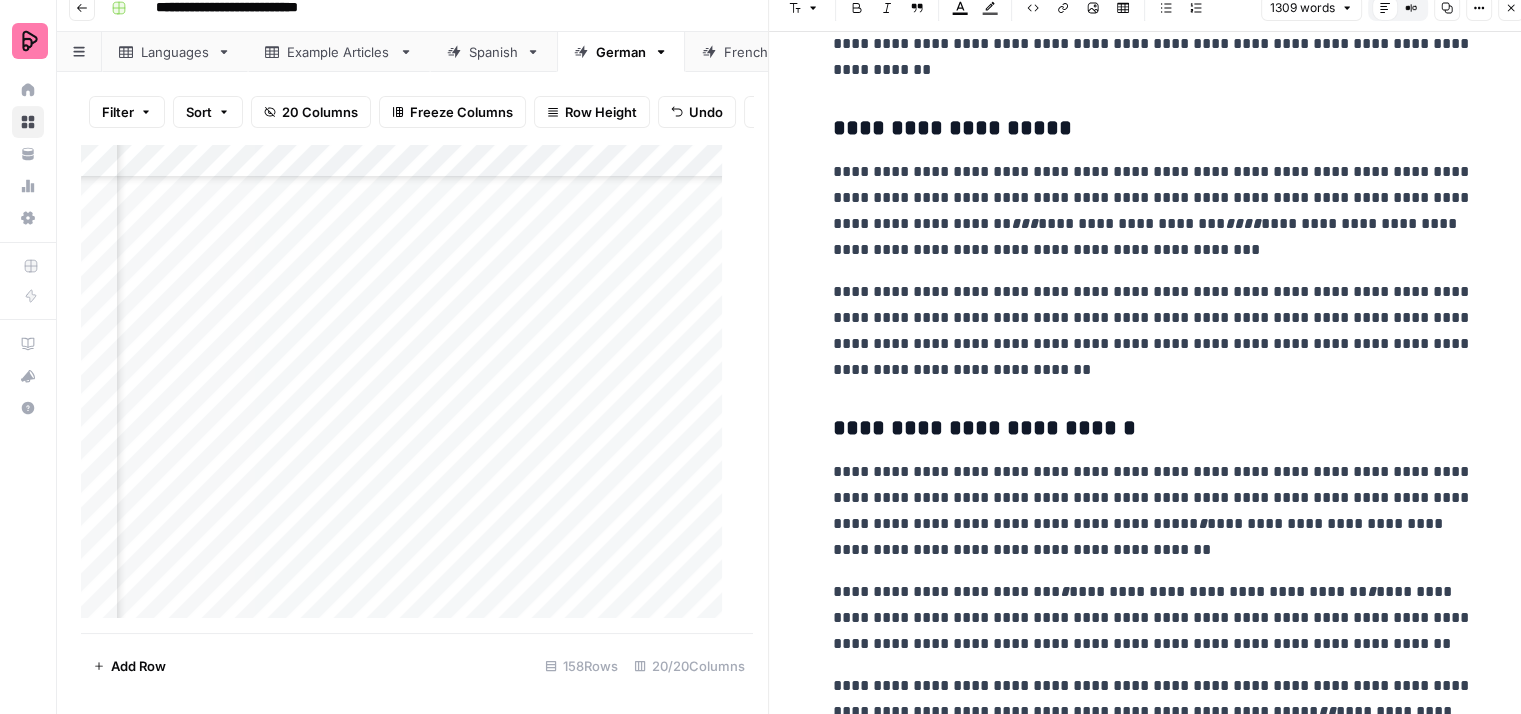 click on "**********" at bounding box center [1153, 331] 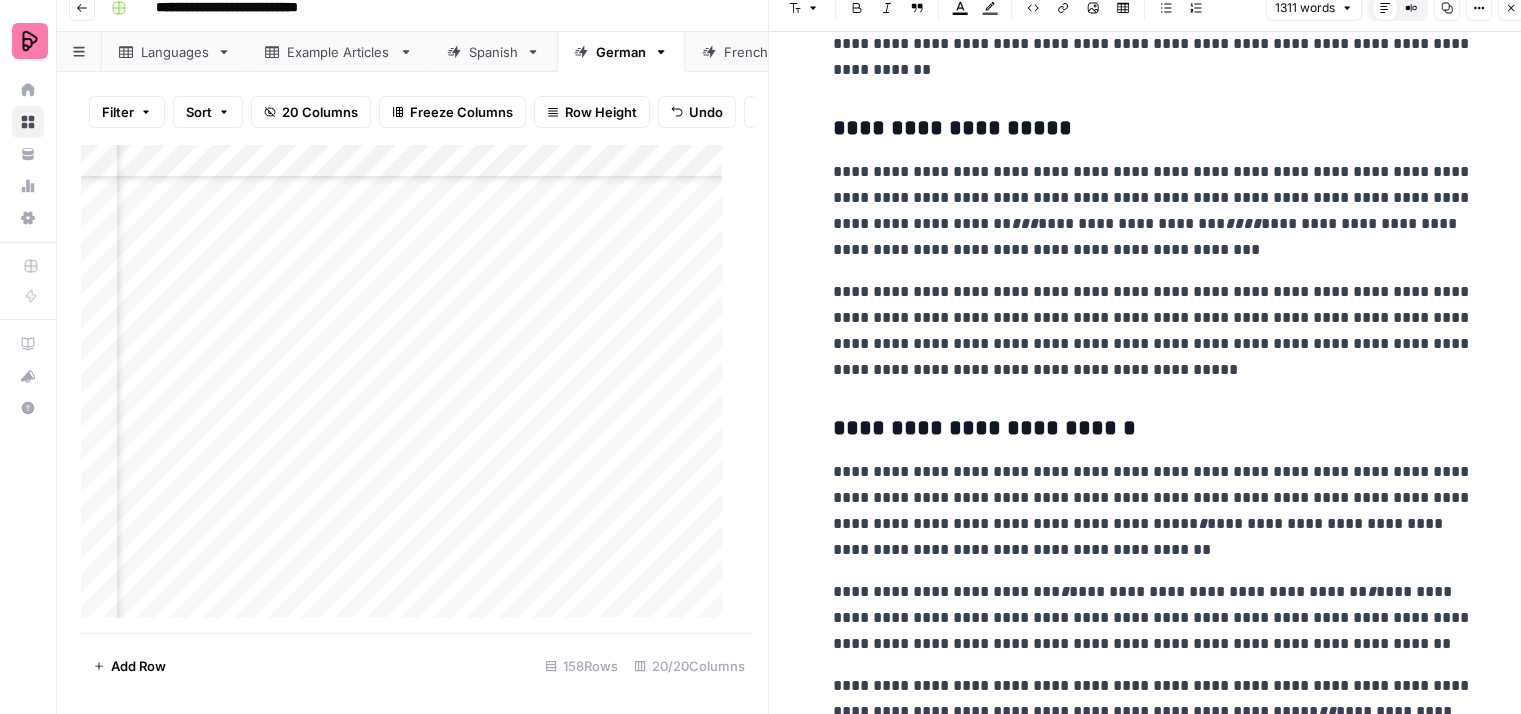 click on "**********" at bounding box center (1153, 331) 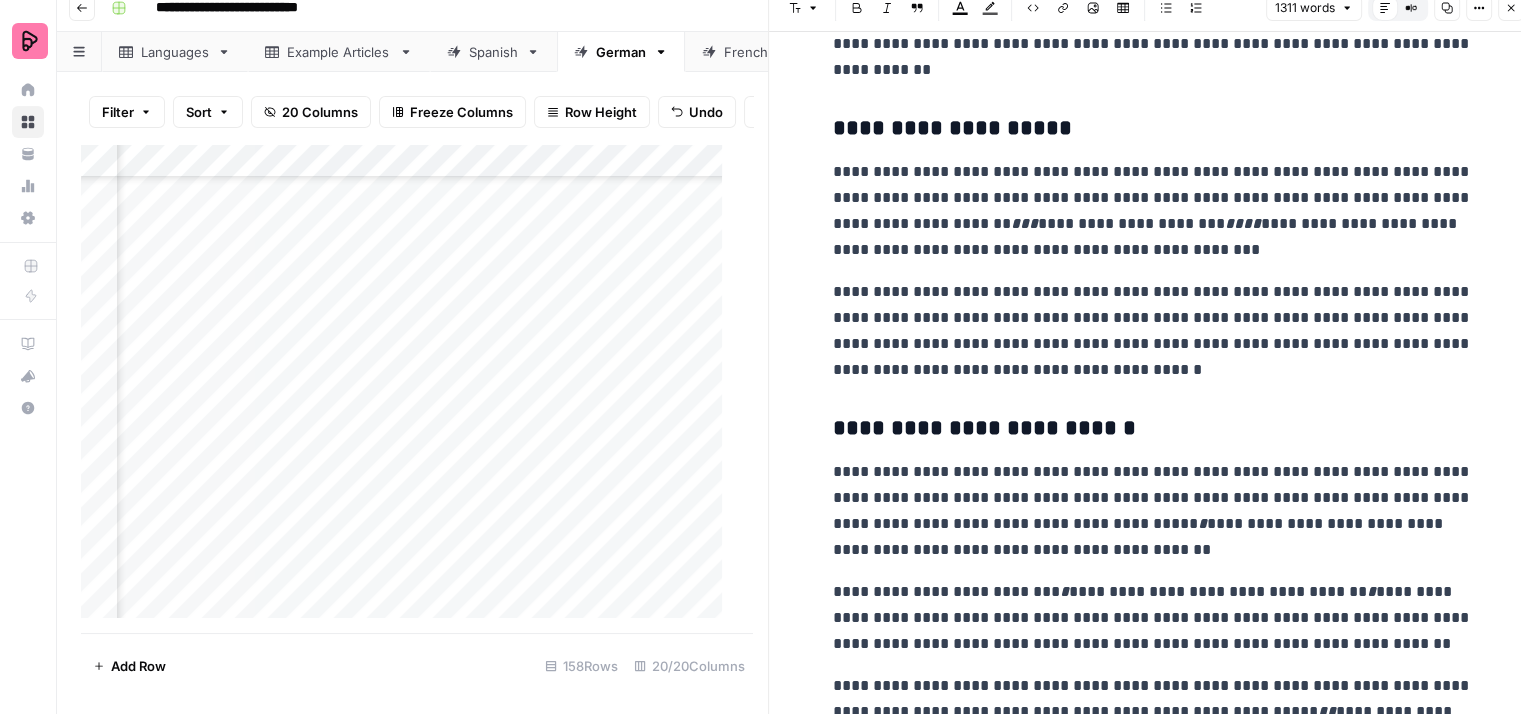 click on "**********" at bounding box center (1153, 331) 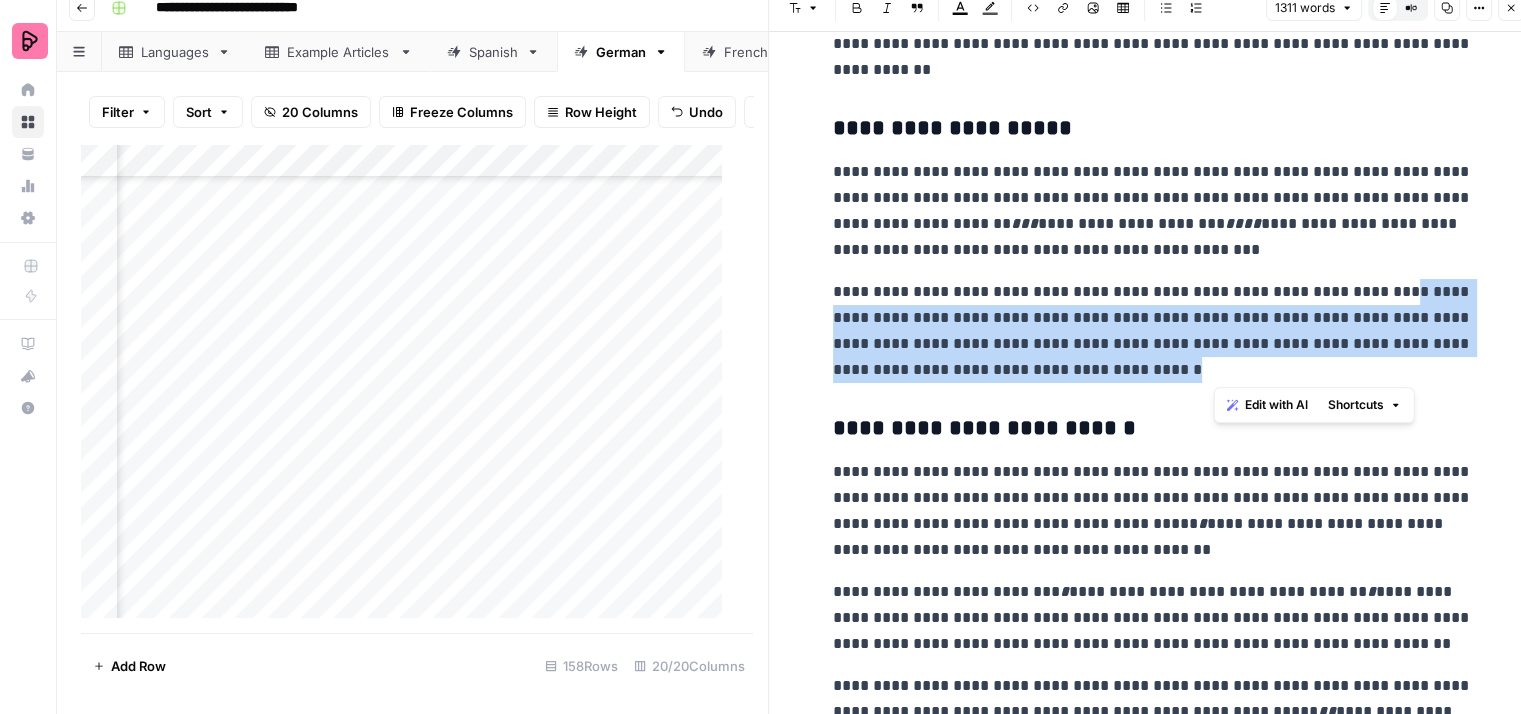 drag, startPoint x: 1247, startPoint y: 369, endPoint x: 1383, endPoint y: 287, distance: 158.80806 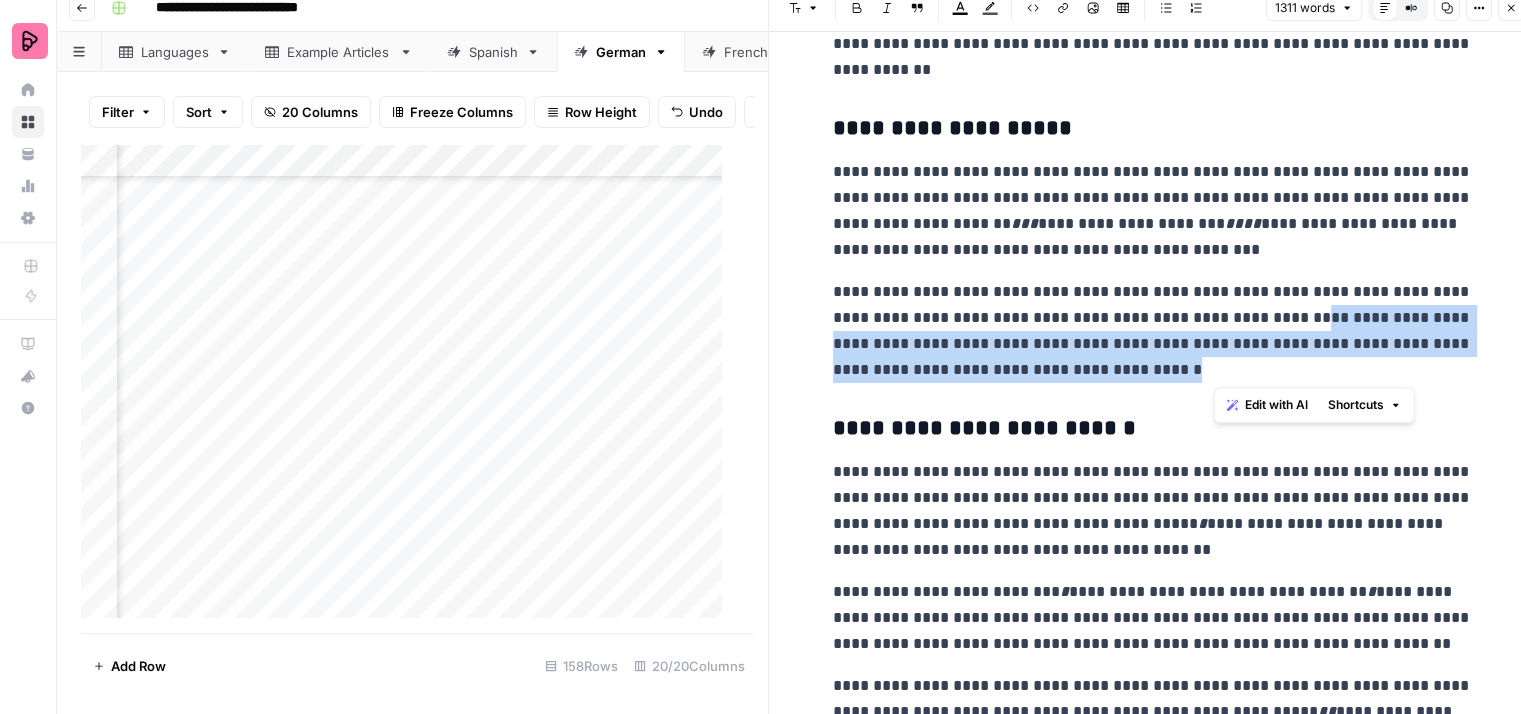 drag, startPoint x: 1301, startPoint y: 312, endPoint x: 1328, endPoint y: 367, distance: 61.269894 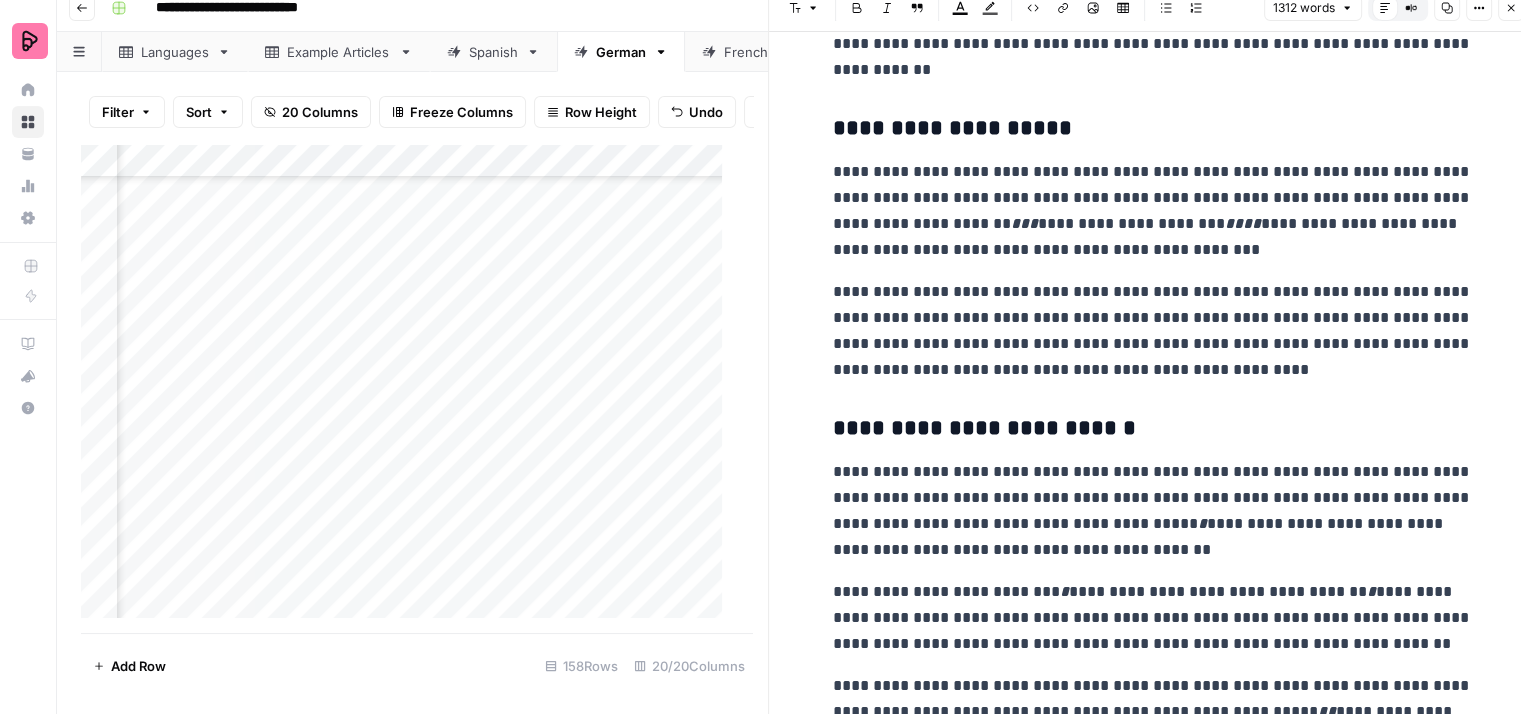click on "**********" at bounding box center (1153, 331) 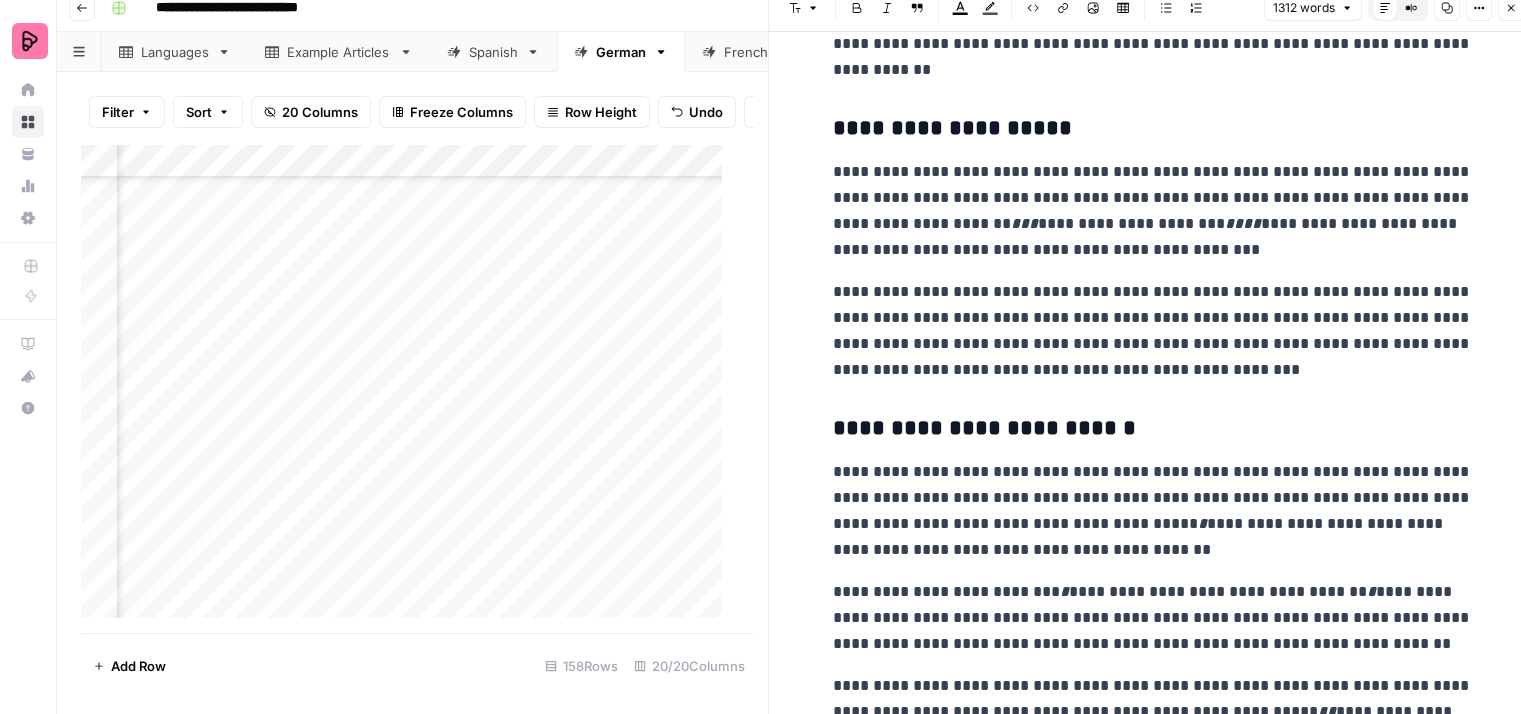 click on "**********" at bounding box center (1153, 331) 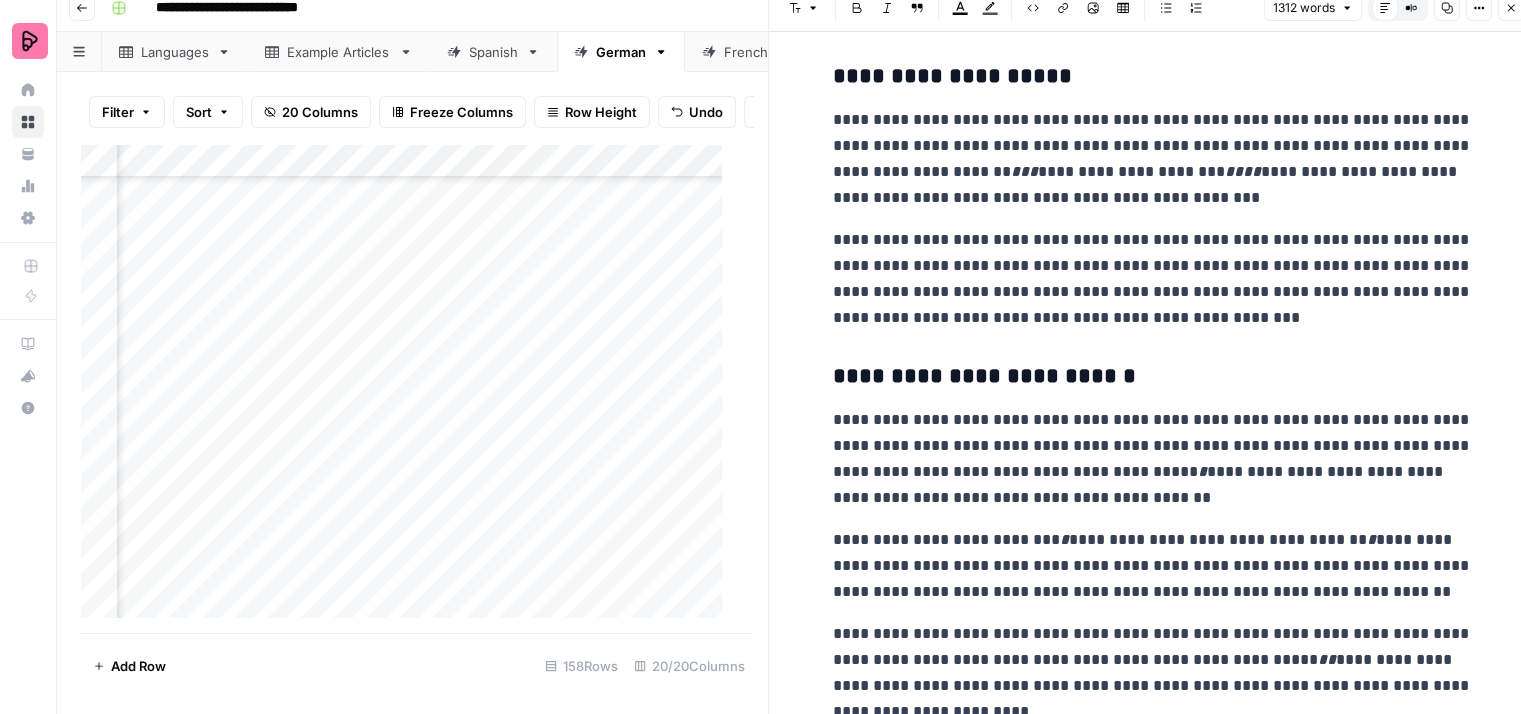 scroll, scrollTop: 4500, scrollLeft: 0, axis: vertical 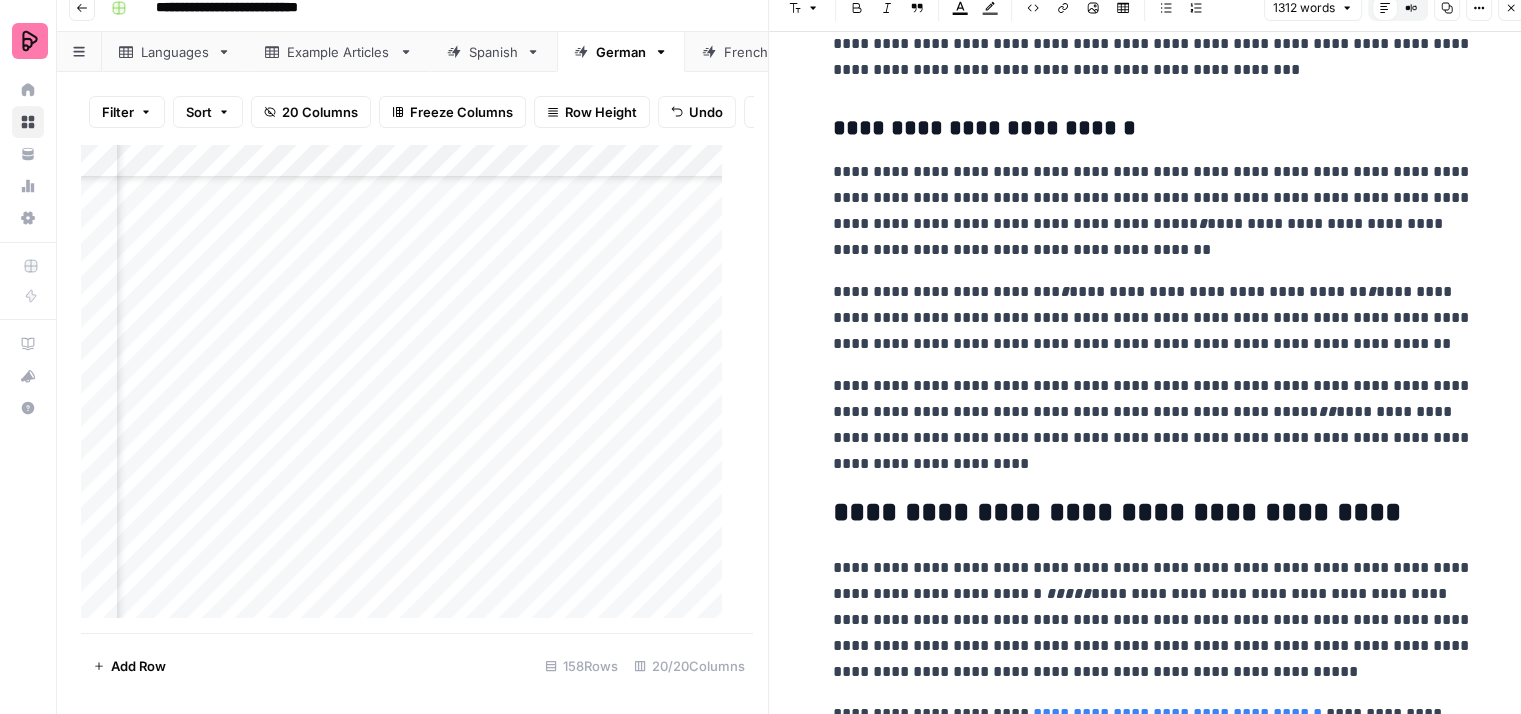 click on "**********" at bounding box center [1153, 211] 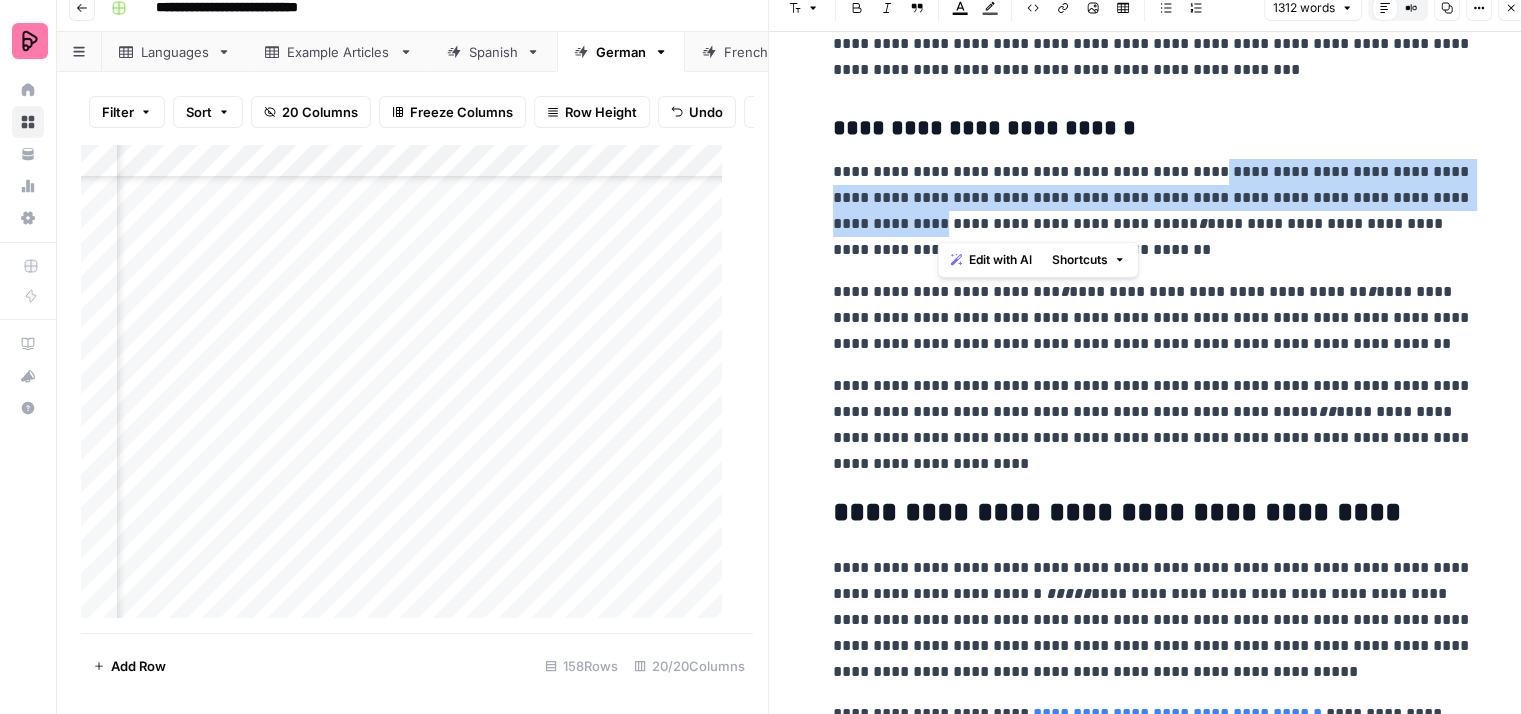 drag, startPoint x: 937, startPoint y: 218, endPoint x: 1198, endPoint y: 178, distance: 264.04733 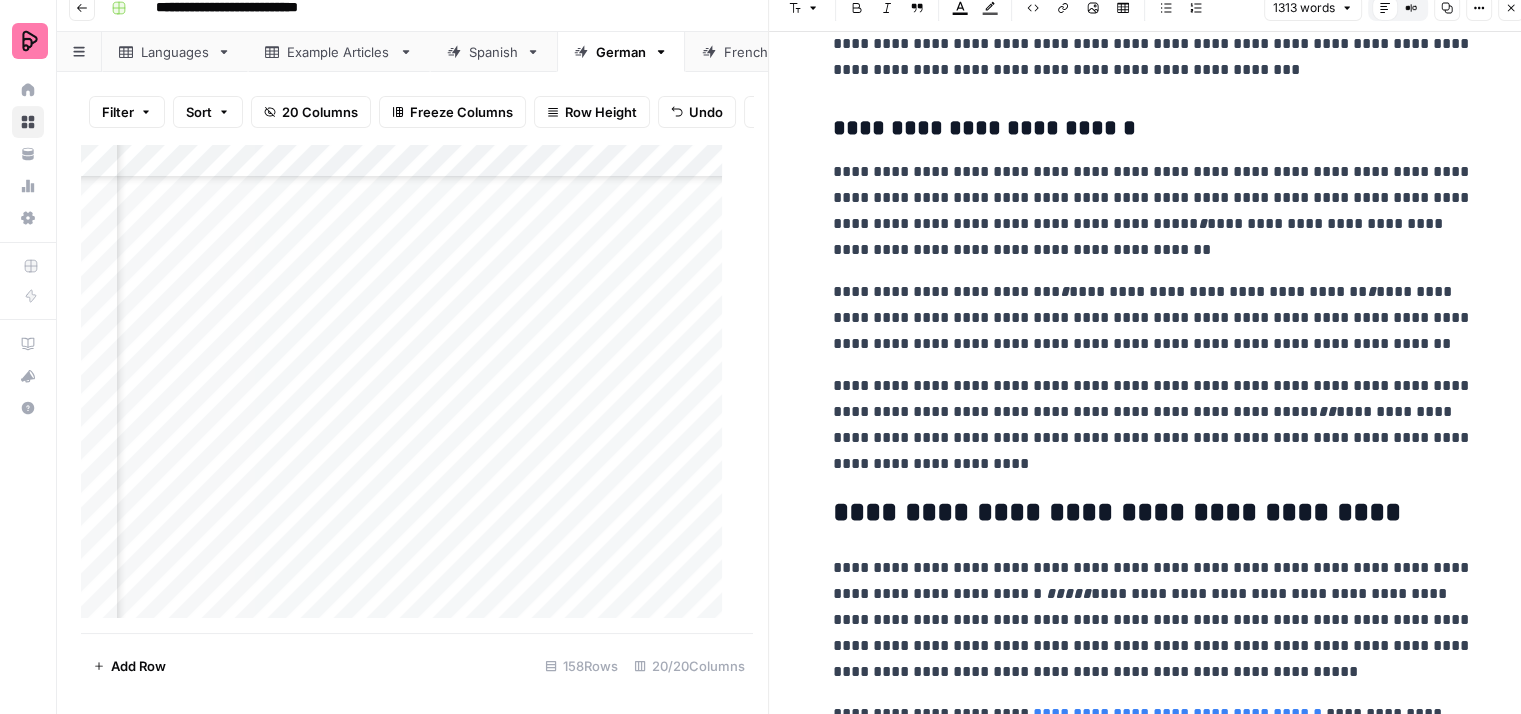 click on "**********" at bounding box center (1153, 211) 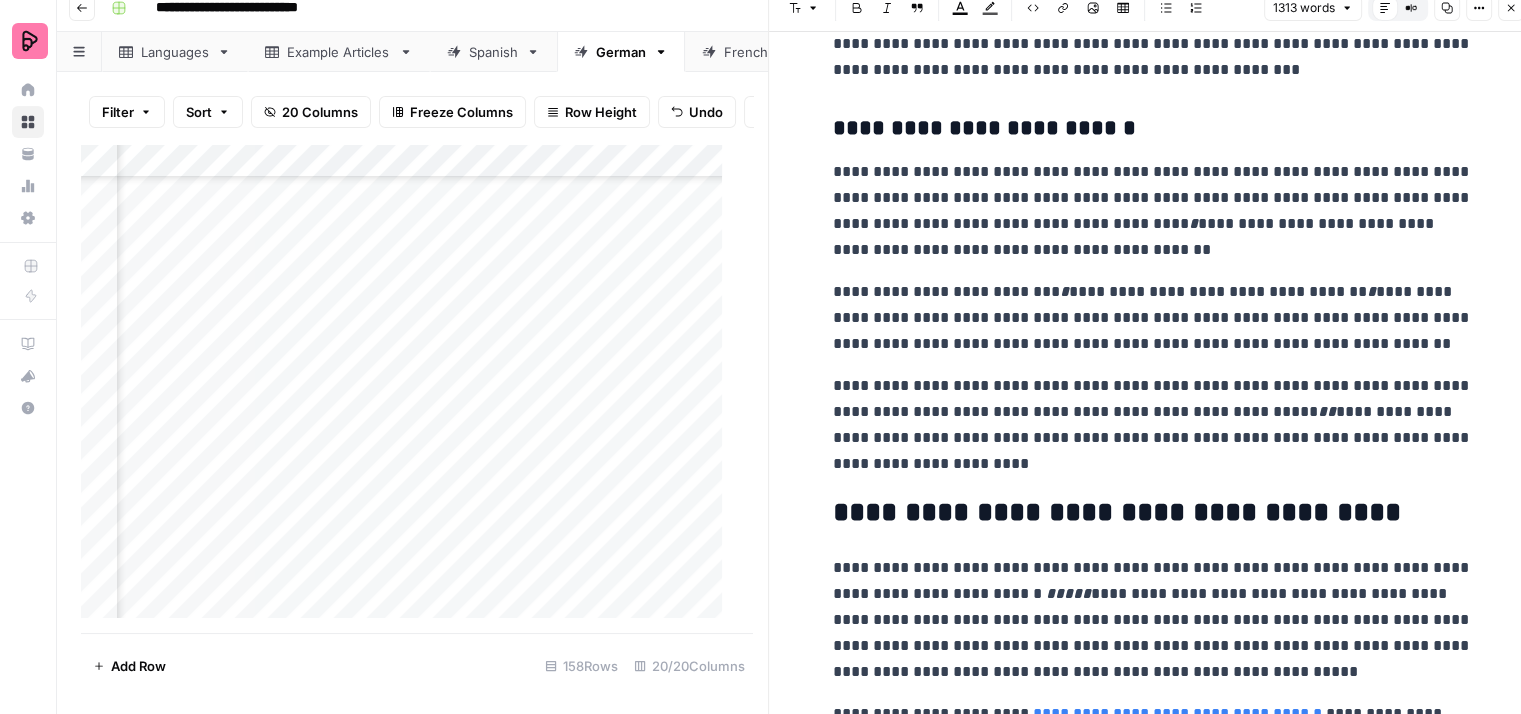 click on "**********" at bounding box center [1153, 211] 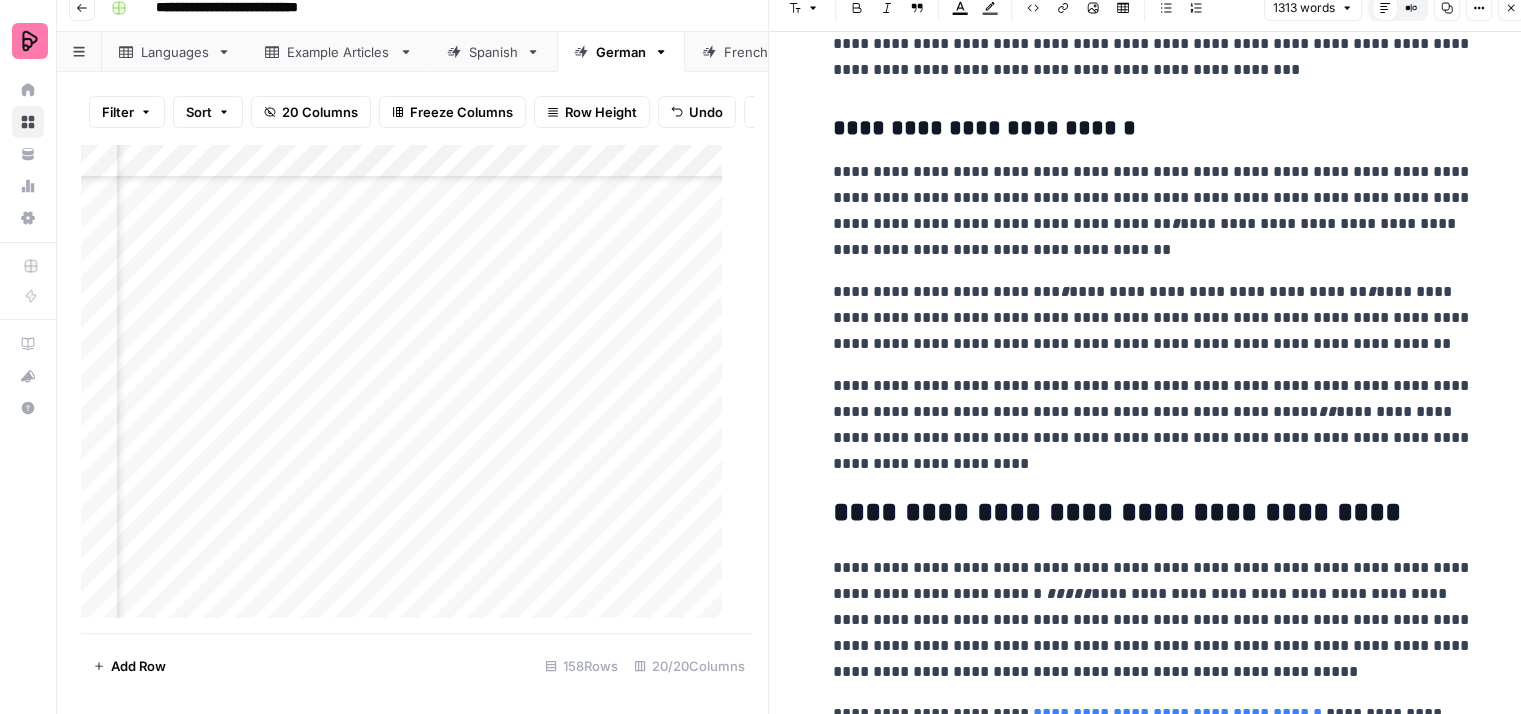 click on "**********" at bounding box center [1153, 211] 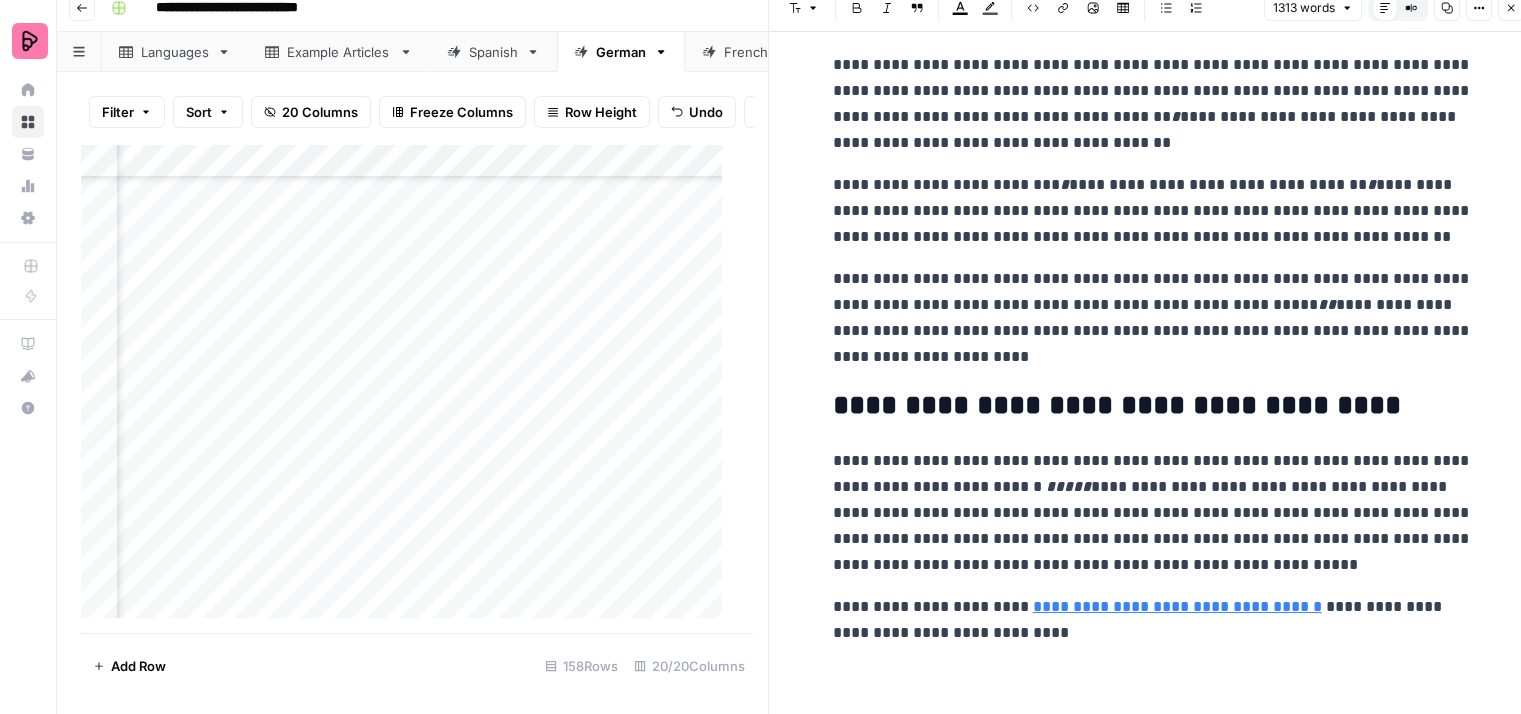 scroll, scrollTop: 4609, scrollLeft: 0, axis: vertical 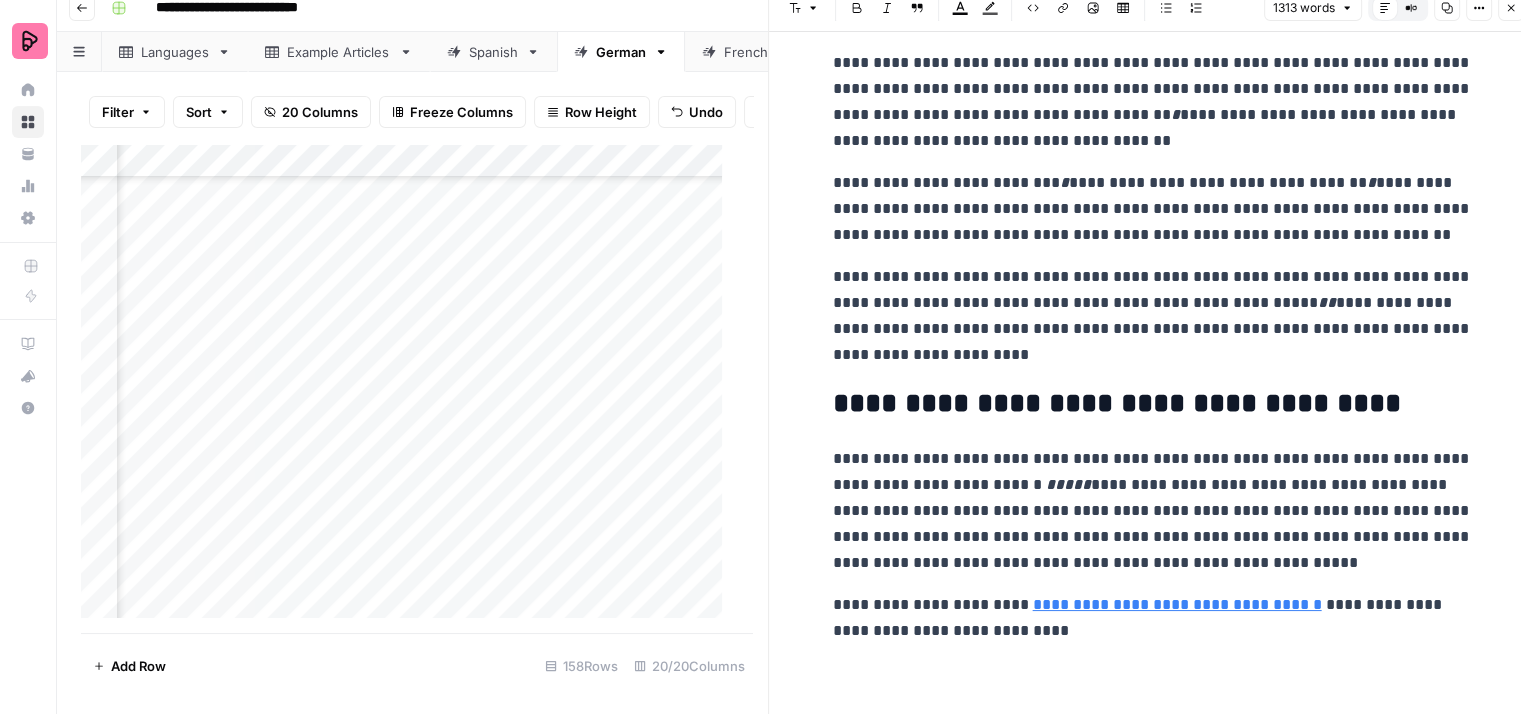 click on "**********" at bounding box center [1153, 316] 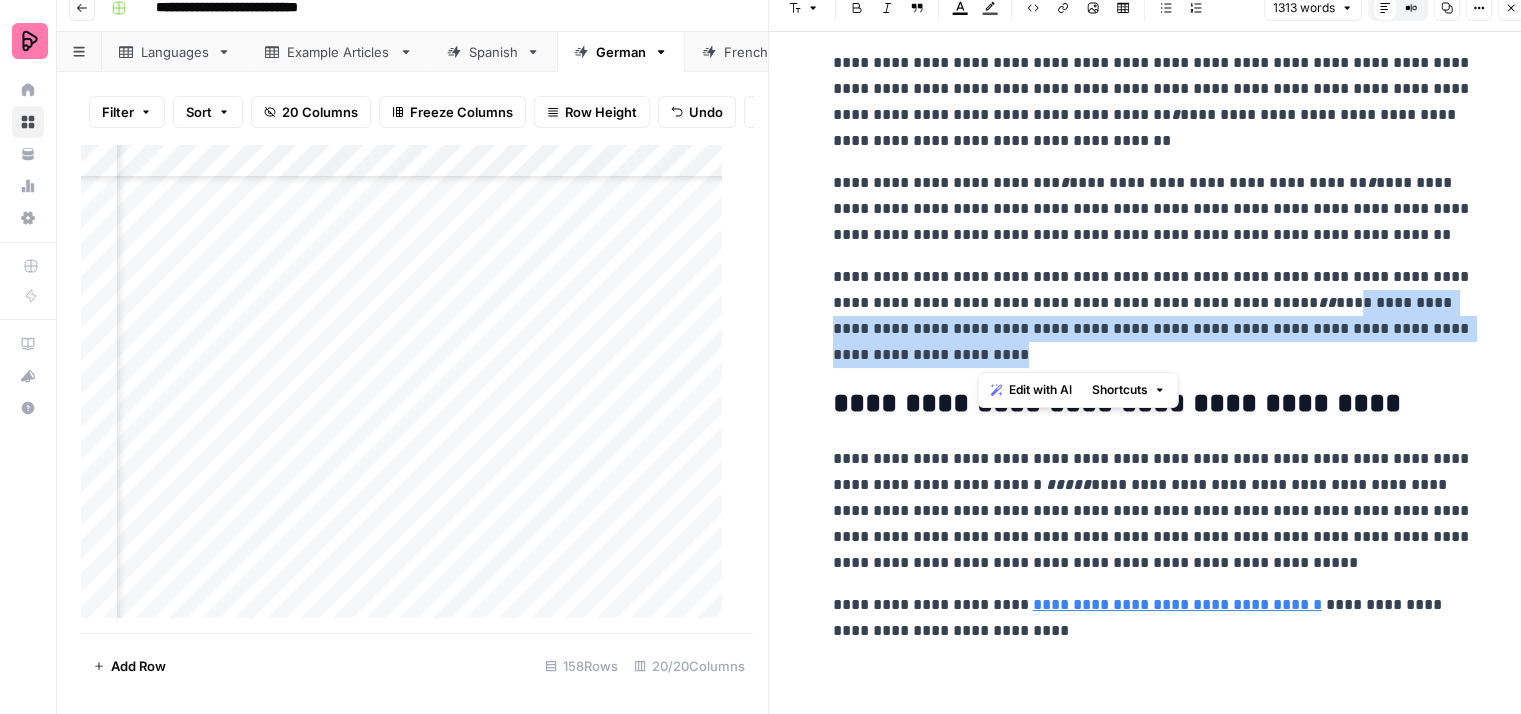 drag, startPoint x: 1226, startPoint y: 349, endPoint x: 1286, endPoint y: 299, distance: 78.10249 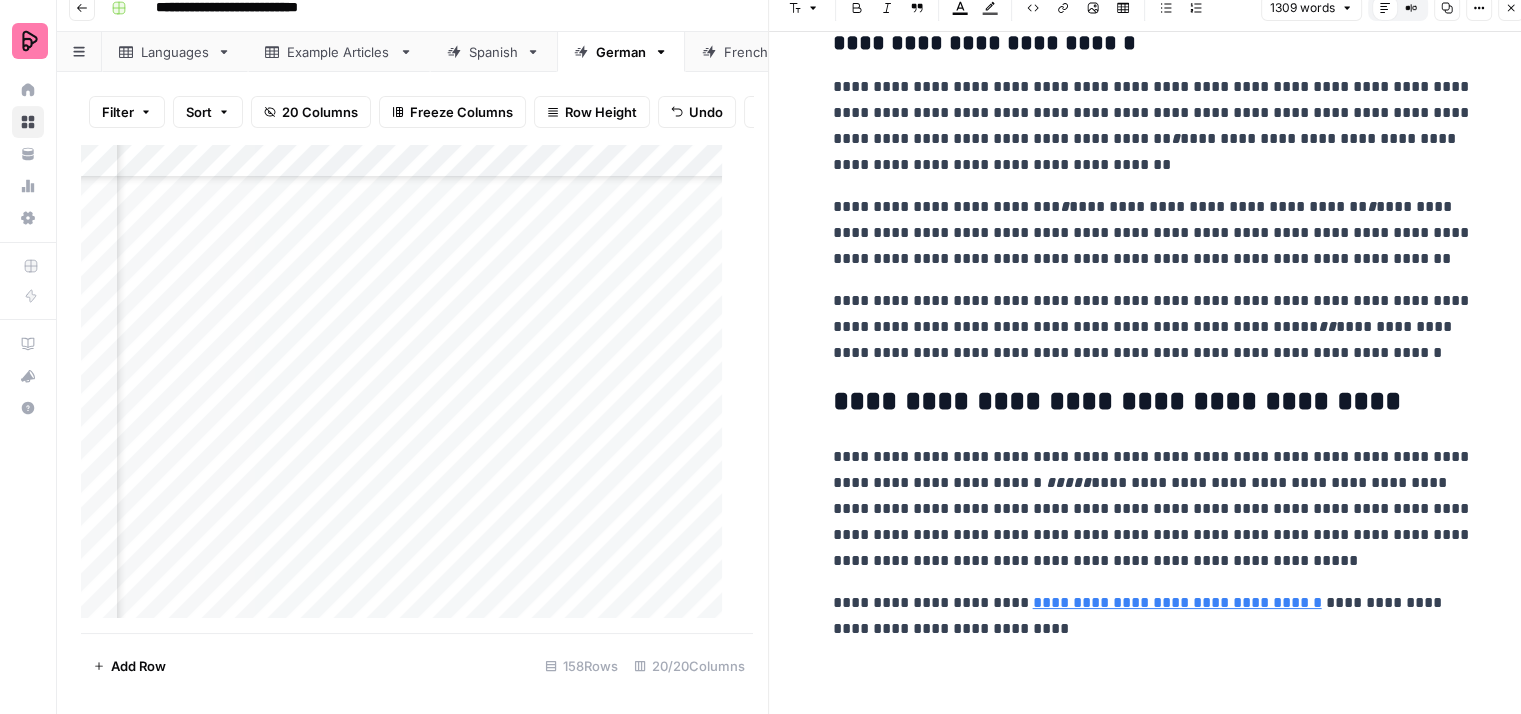 scroll, scrollTop: 4583, scrollLeft: 0, axis: vertical 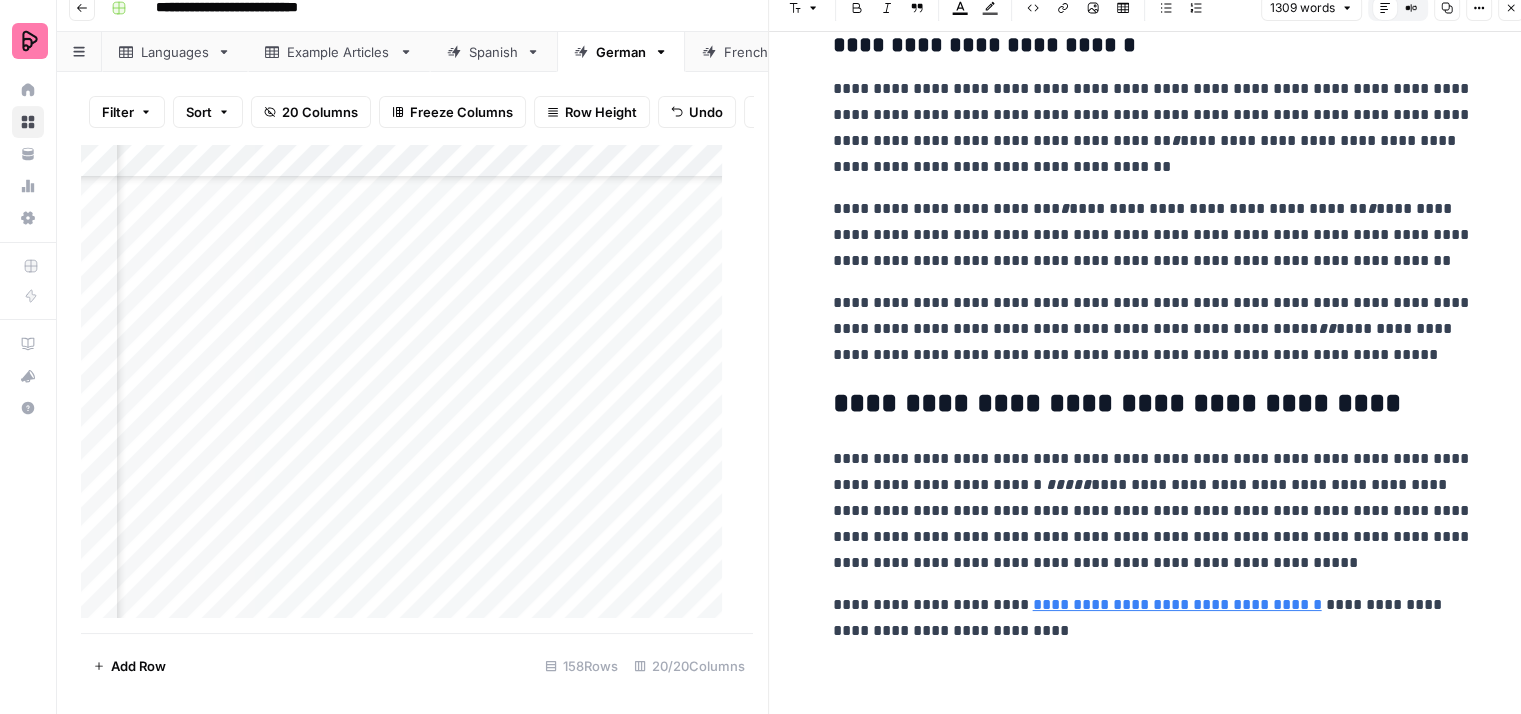 click on "**********" at bounding box center (1153, 329) 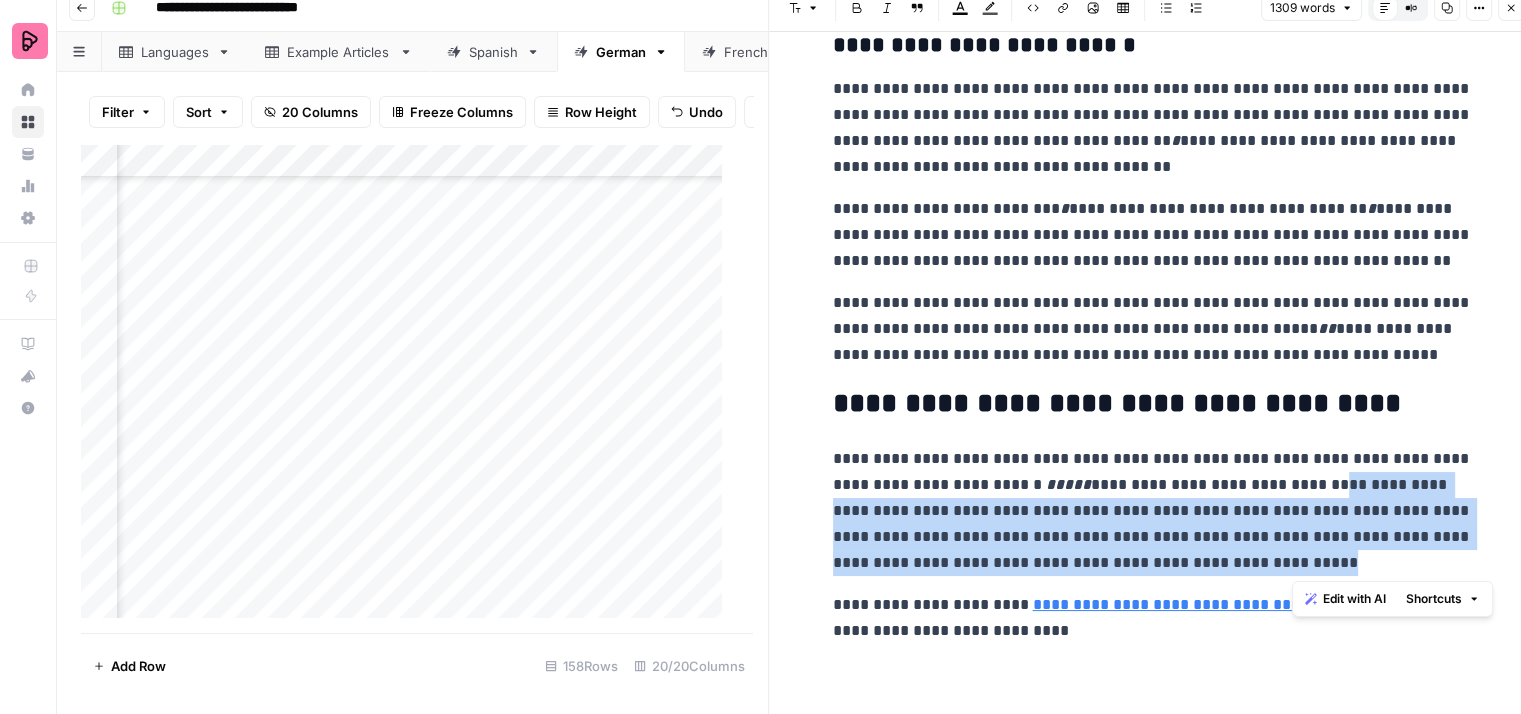 drag, startPoint x: 1337, startPoint y: 560, endPoint x: 1292, endPoint y: 478, distance: 93.53609 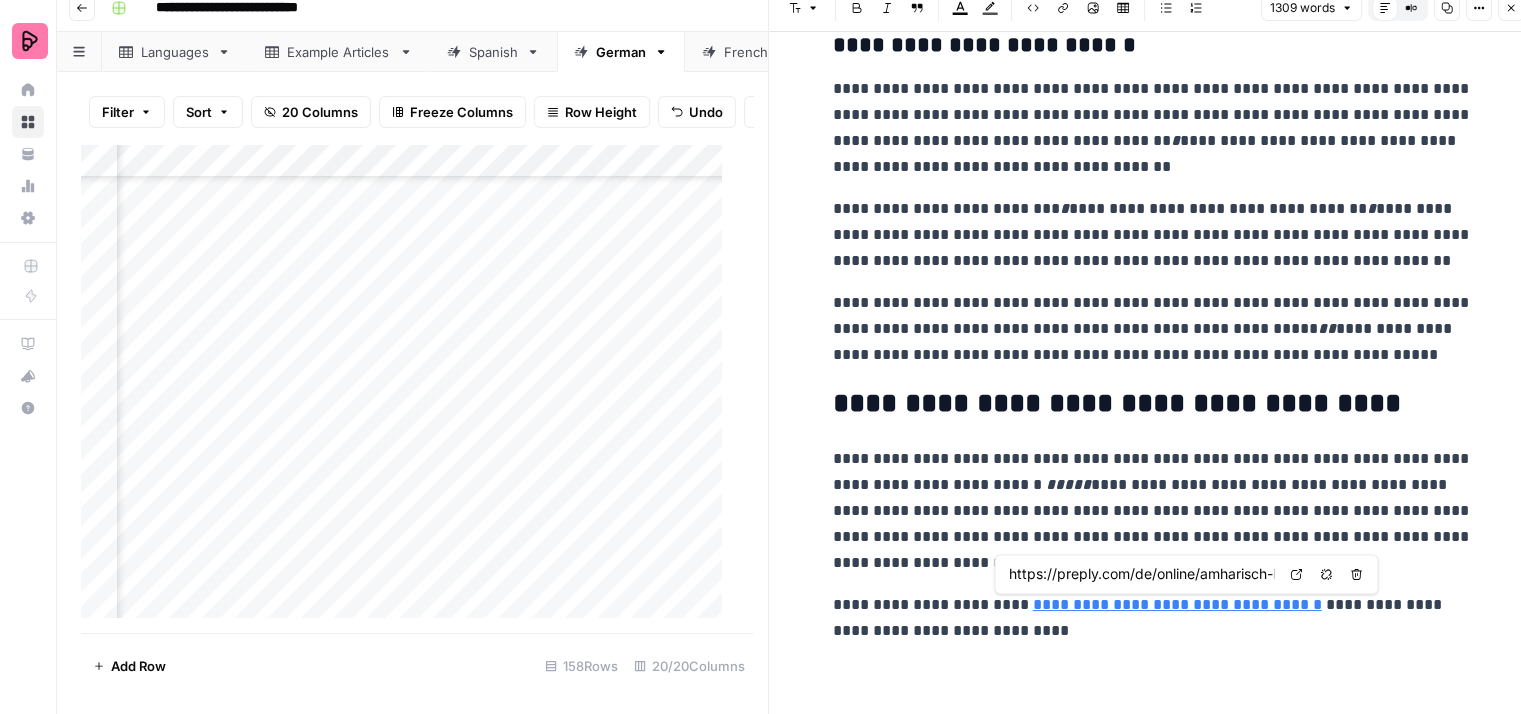 click on "**********" at bounding box center (1177, 604) 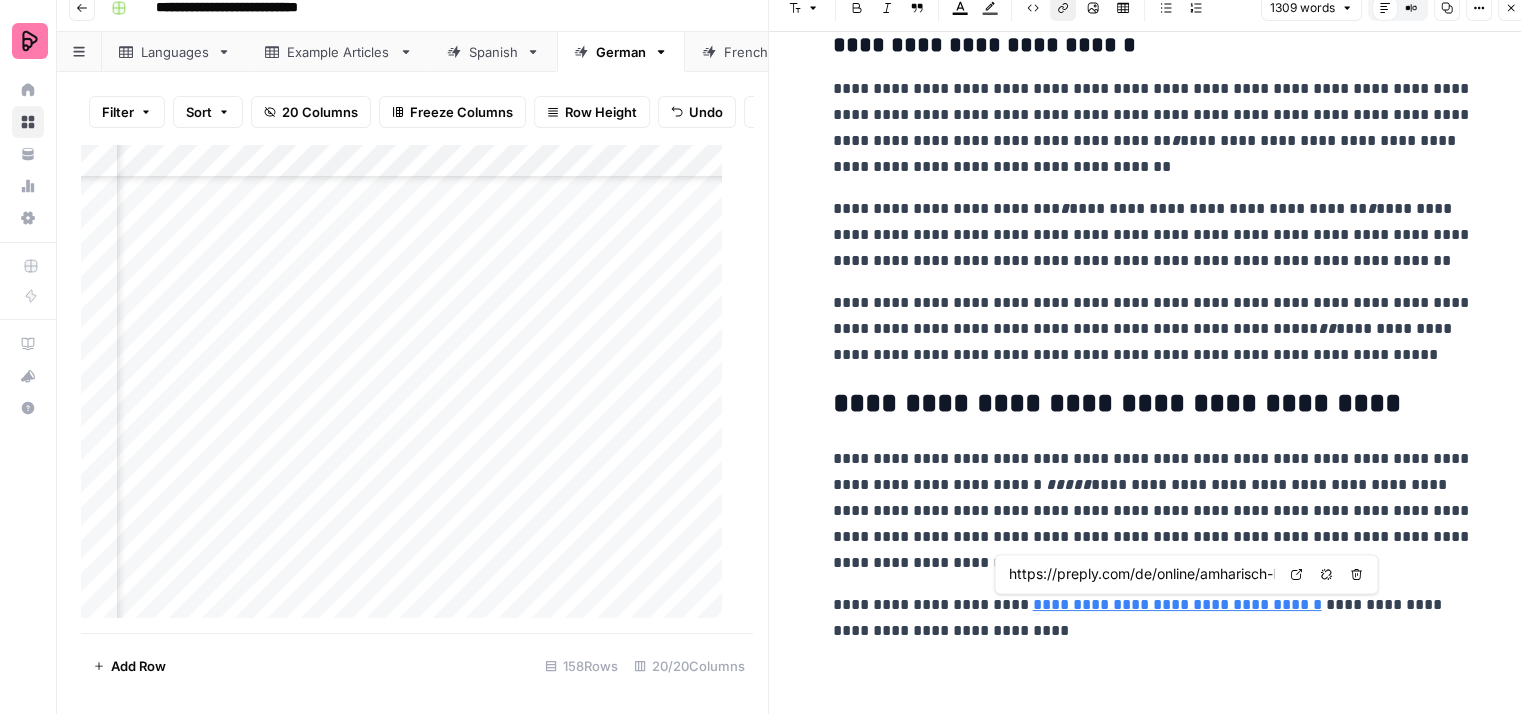 click on "https://preply.com/de/online/amharisch-Nachhilfe" at bounding box center (1141, 574) 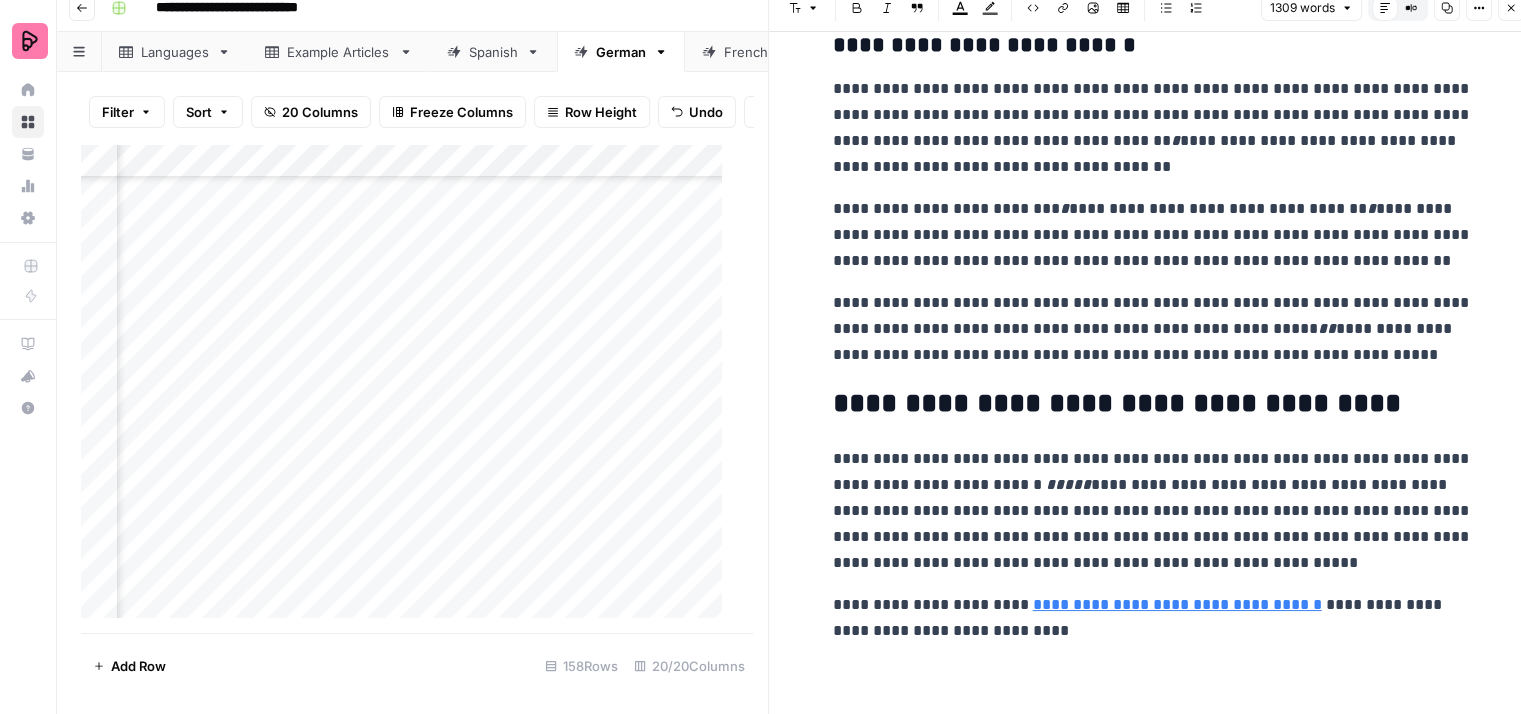 click on "**********" at bounding box center [1153, 511] 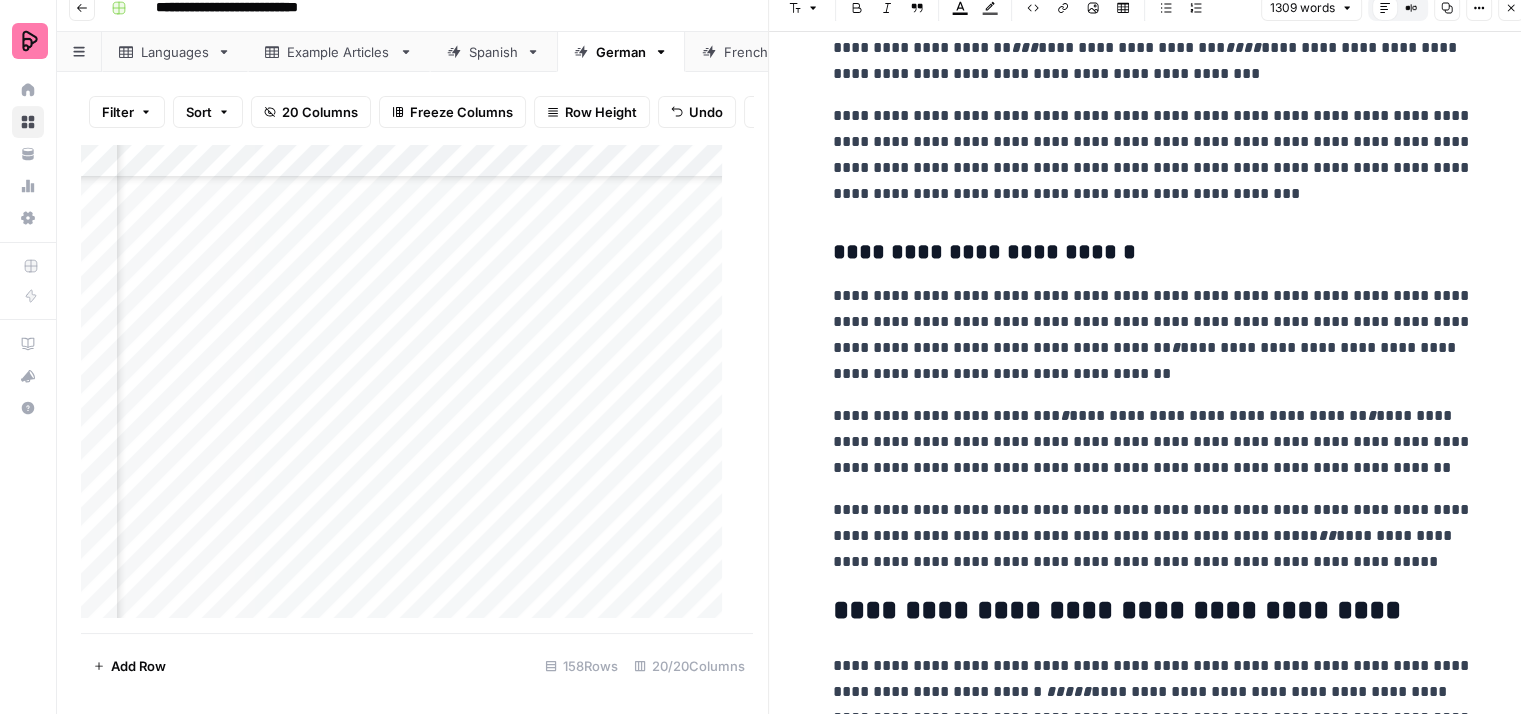 scroll, scrollTop: 4583, scrollLeft: 0, axis: vertical 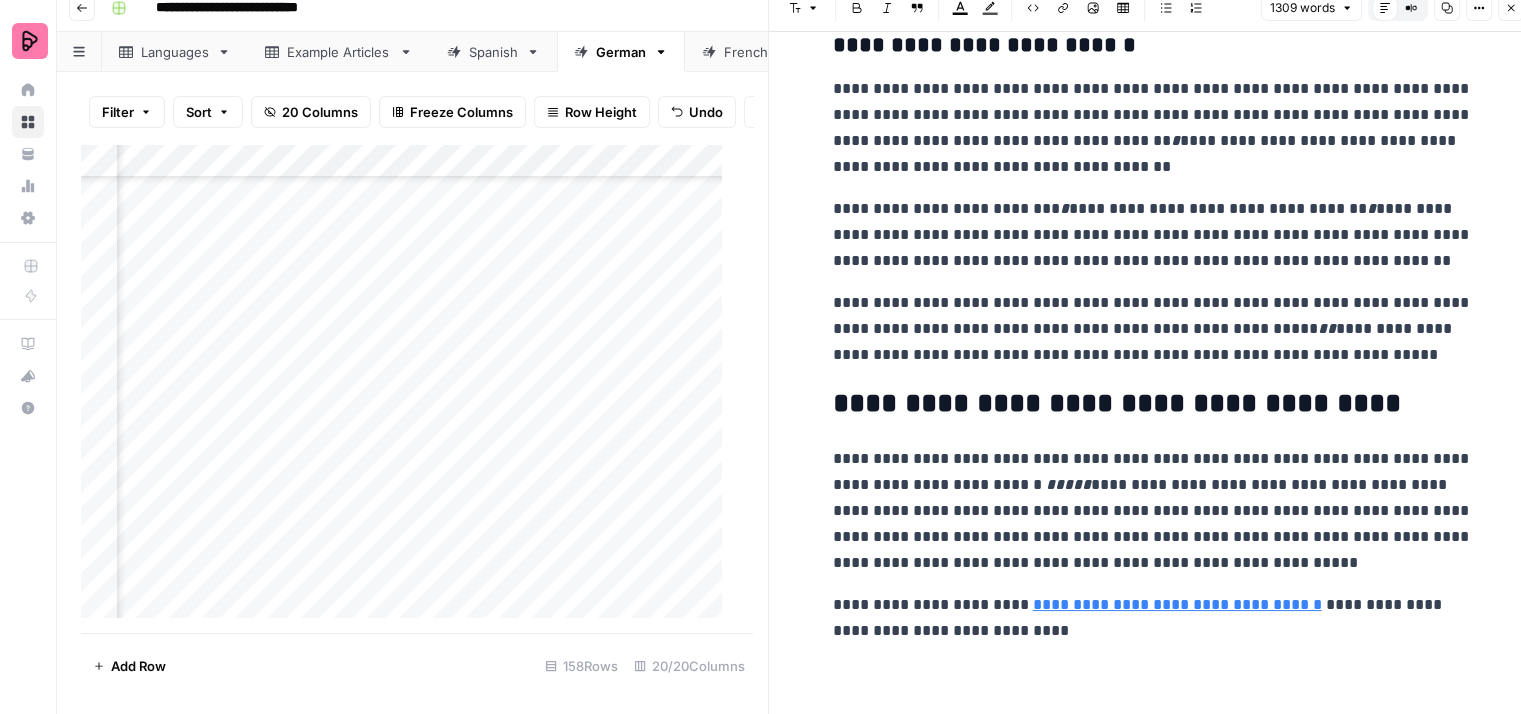 click 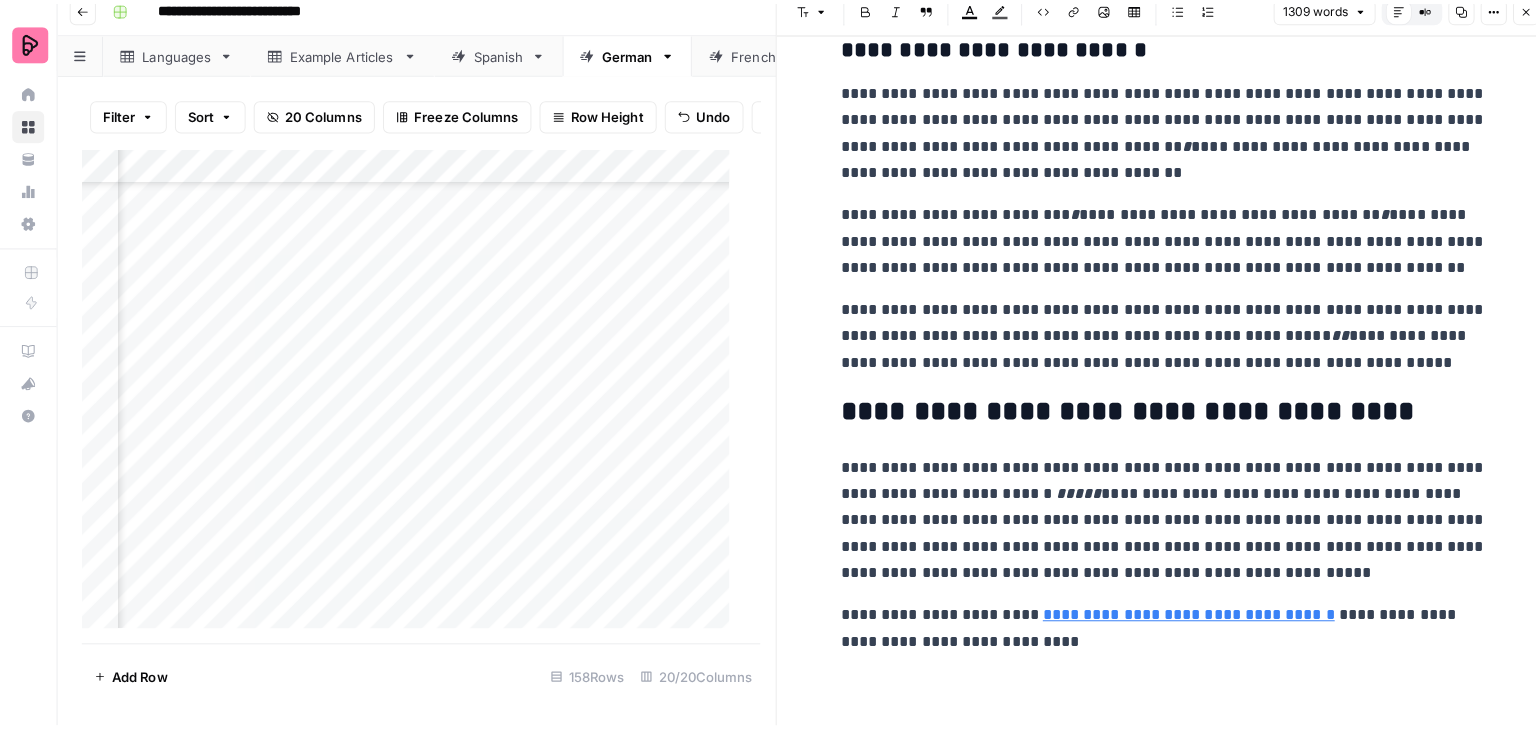scroll, scrollTop: 0, scrollLeft: 0, axis: both 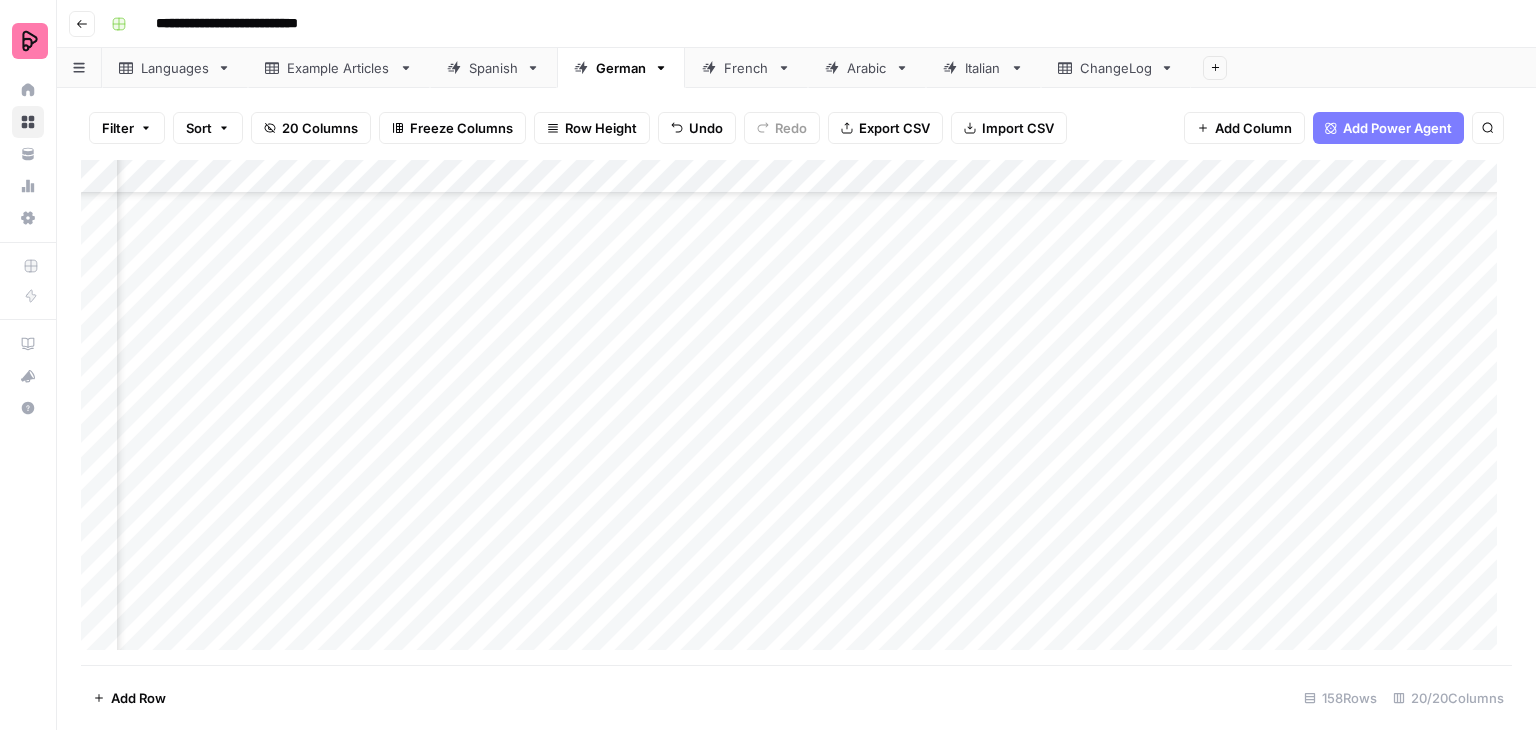 click on "Add Column" at bounding box center (796, 412) 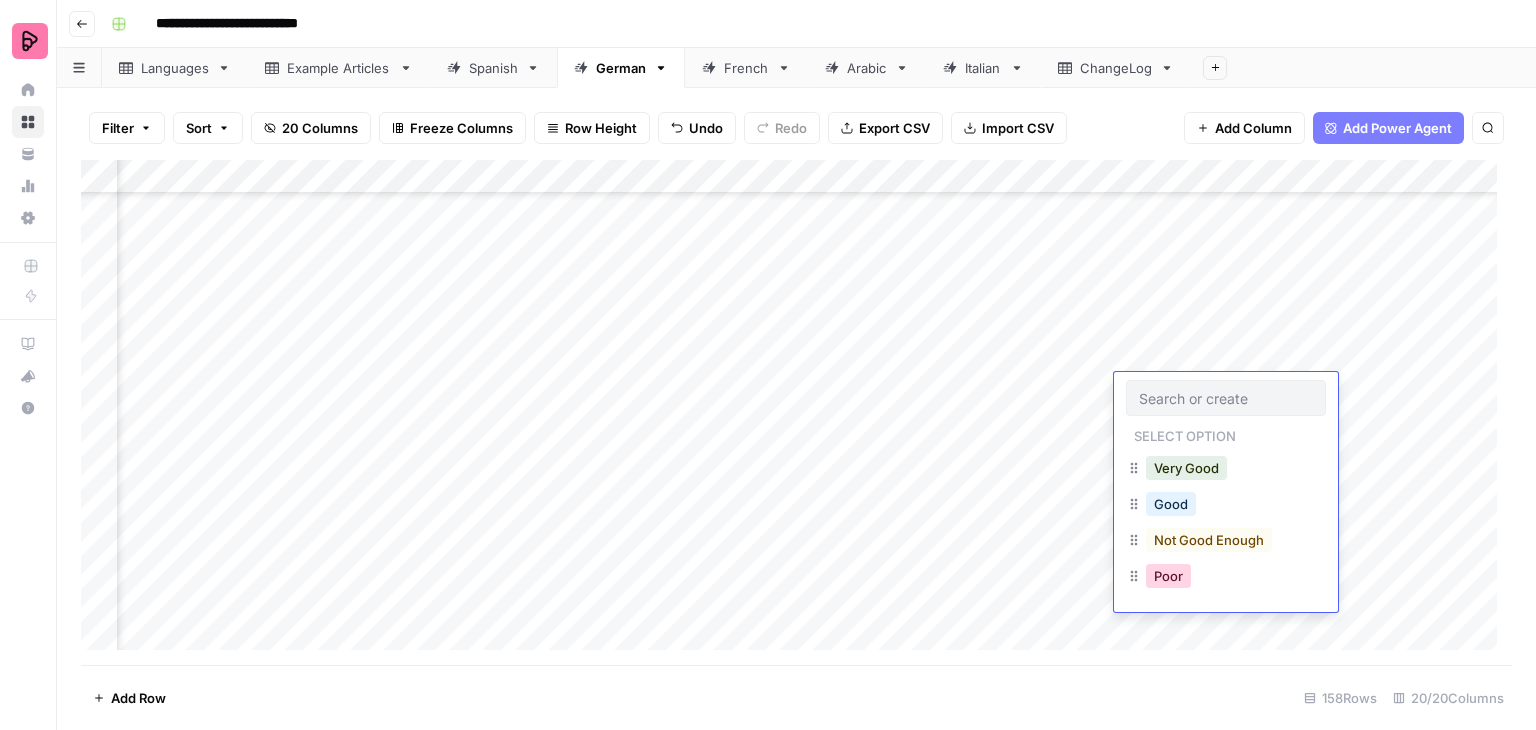 click on "Poor" at bounding box center [1168, 576] 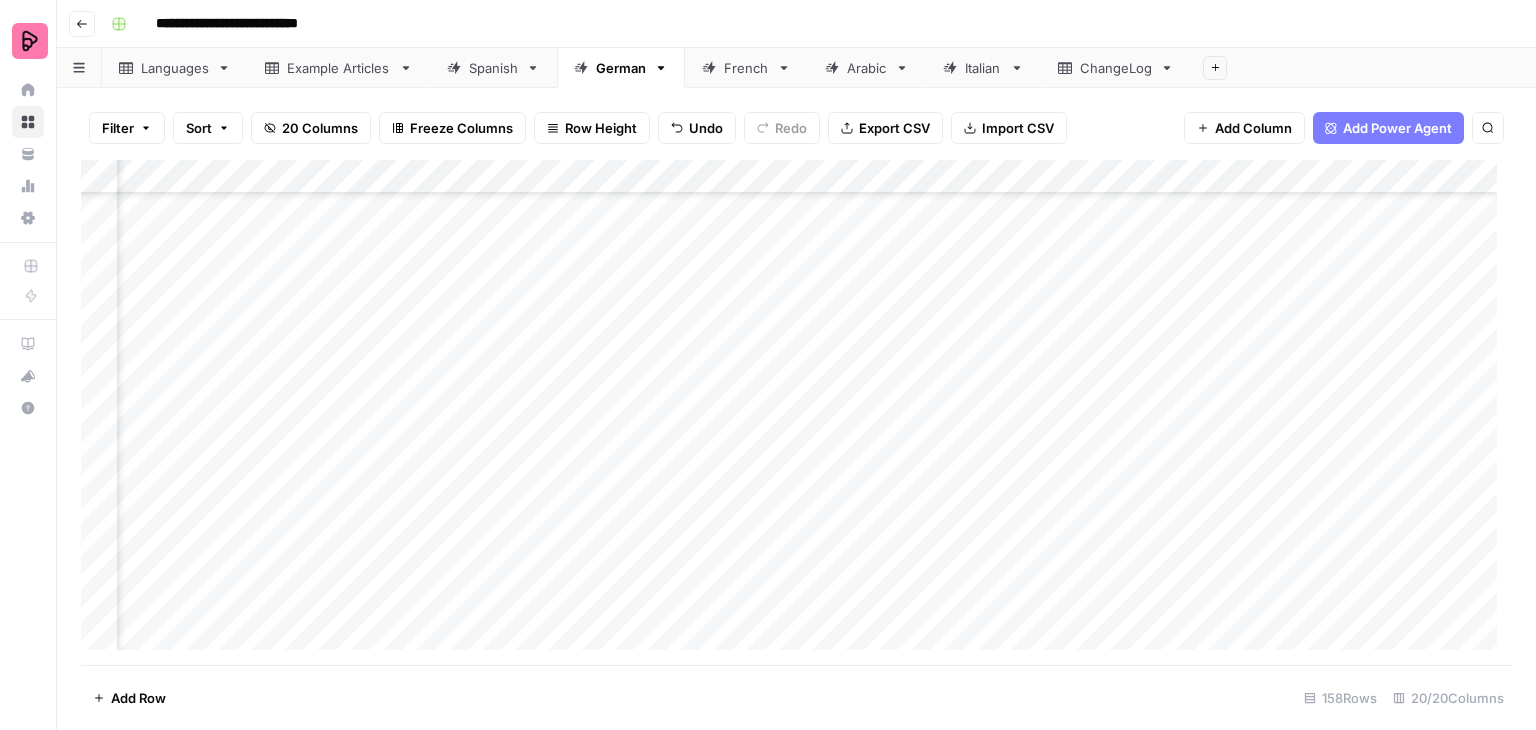 click on "Add Column" at bounding box center [796, 412] 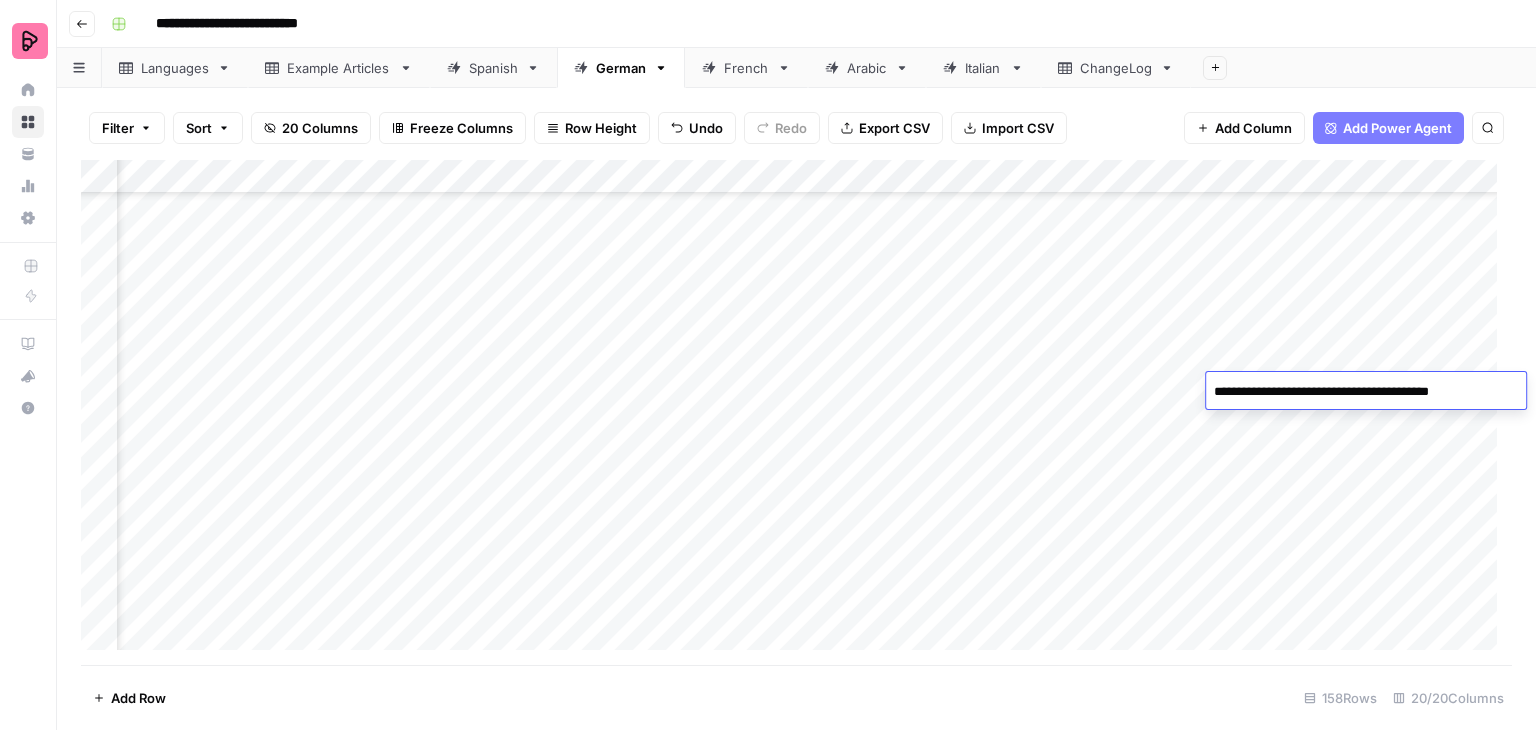 click on "**********" at bounding box center [1366, 392] 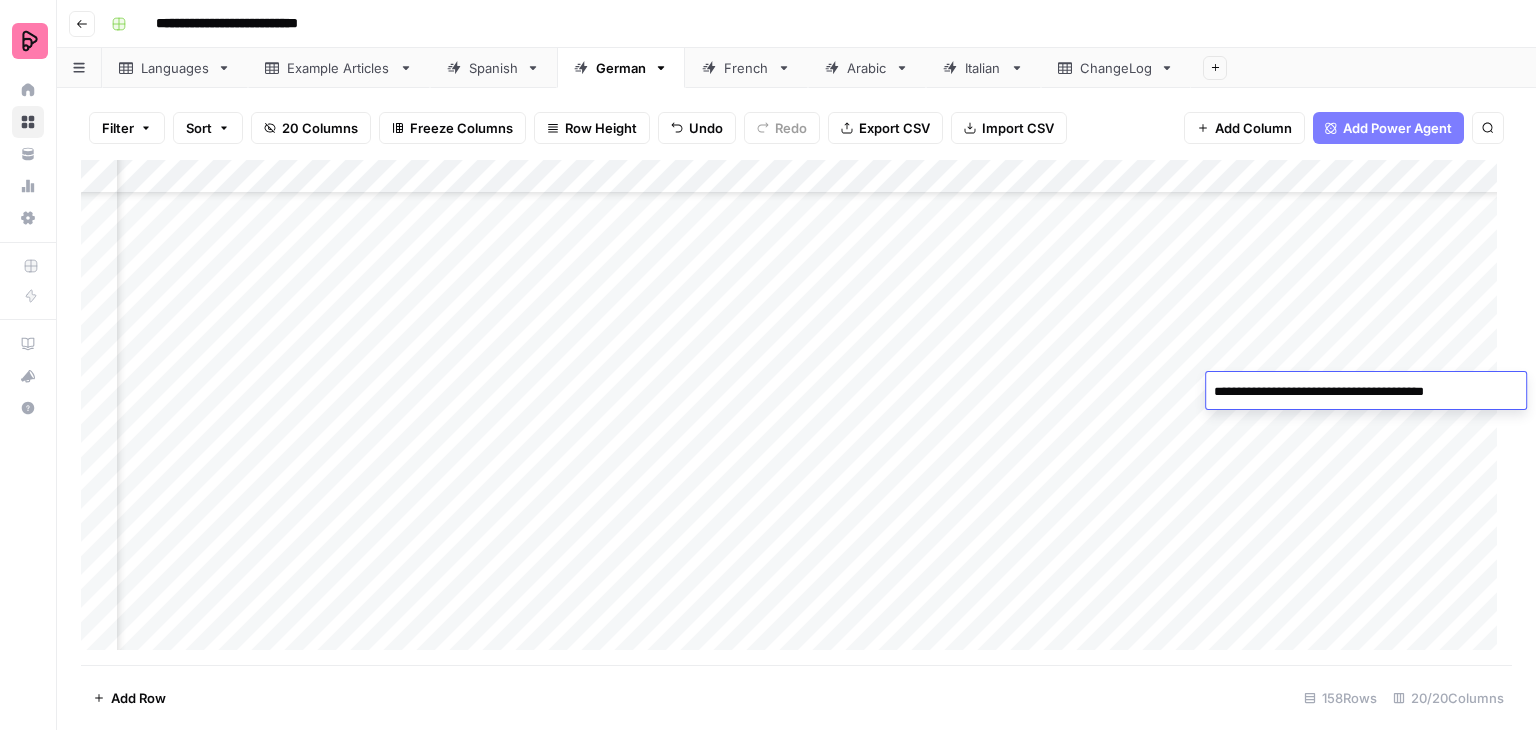 click on "**********" at bounding box center (1366, 392) 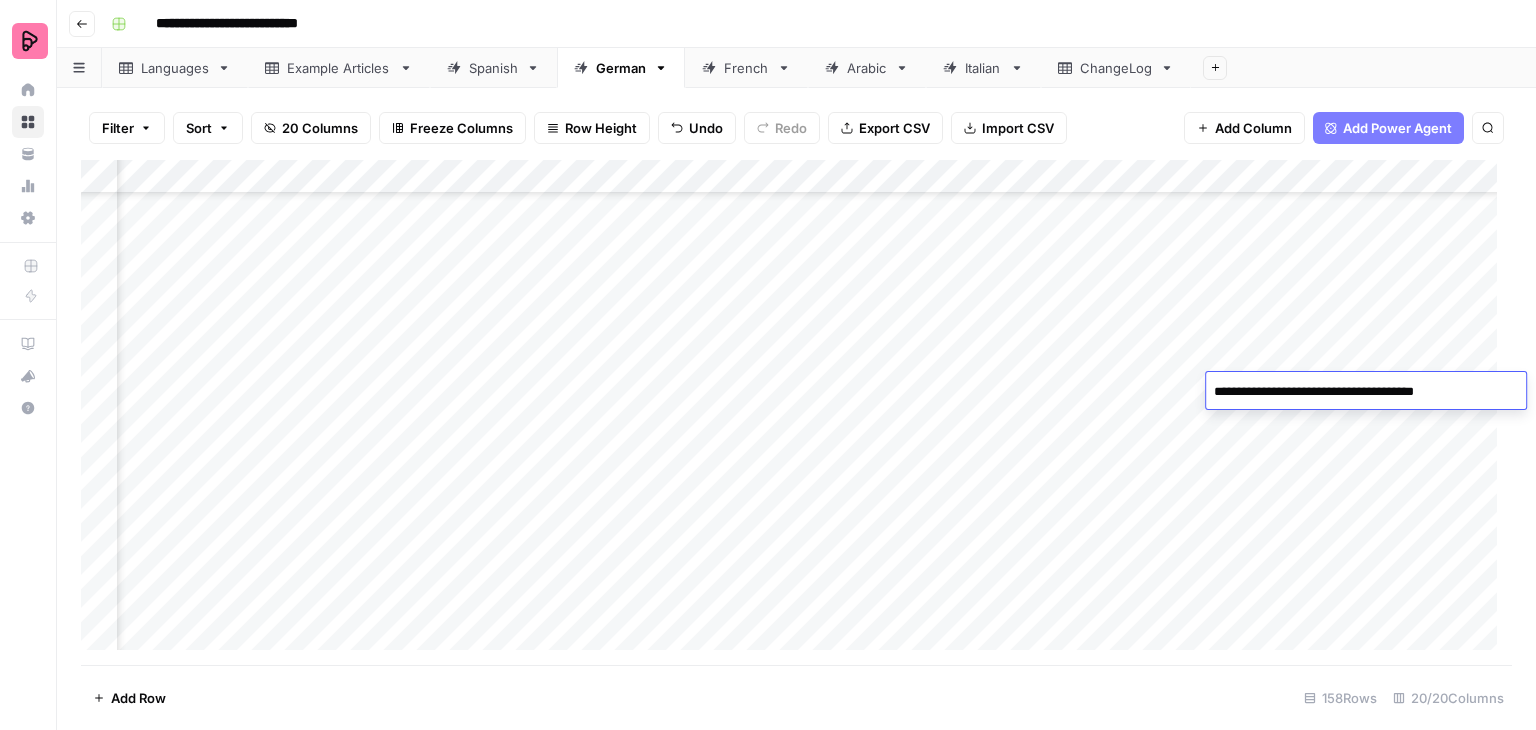 type on "**********" 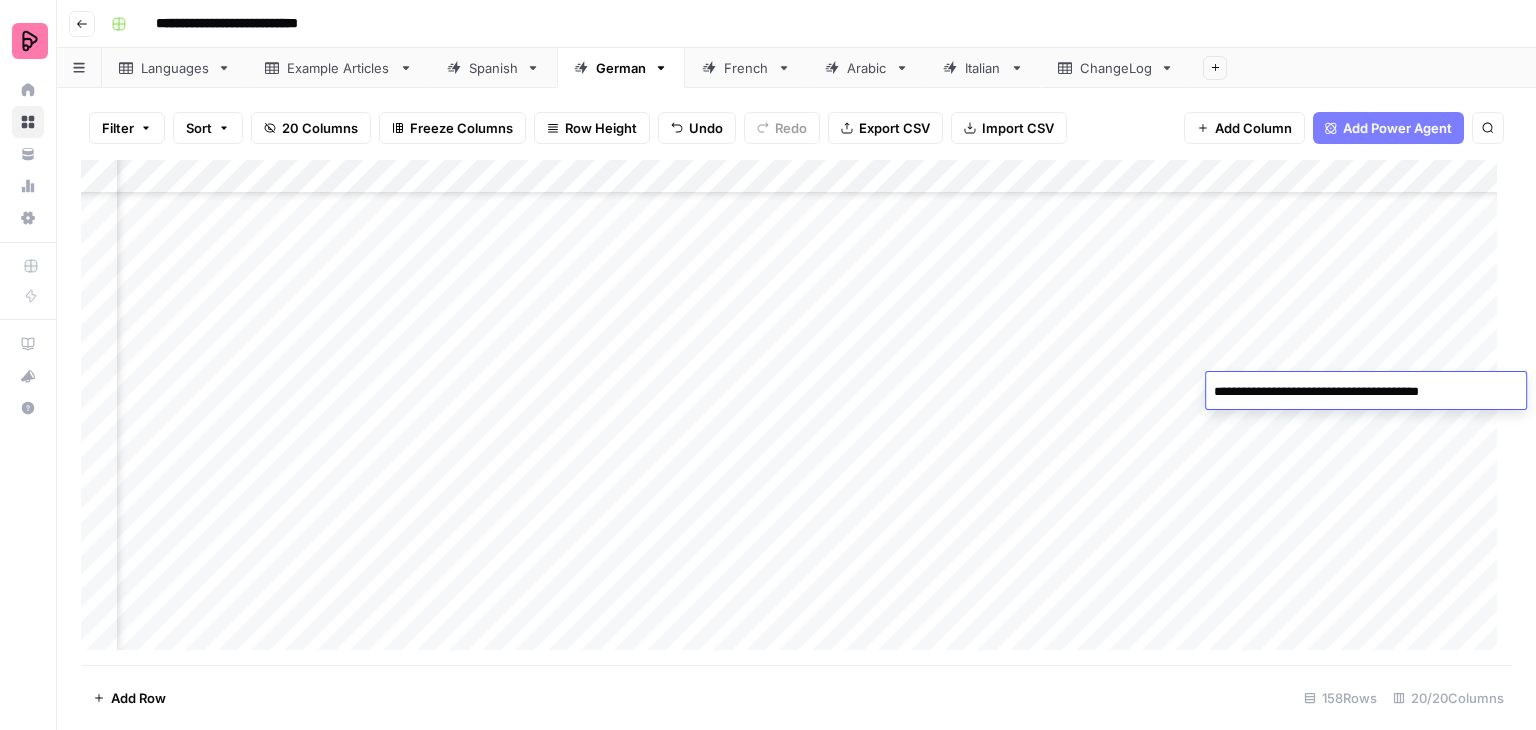 click on "Add Column" at bounding box center (796, 412) 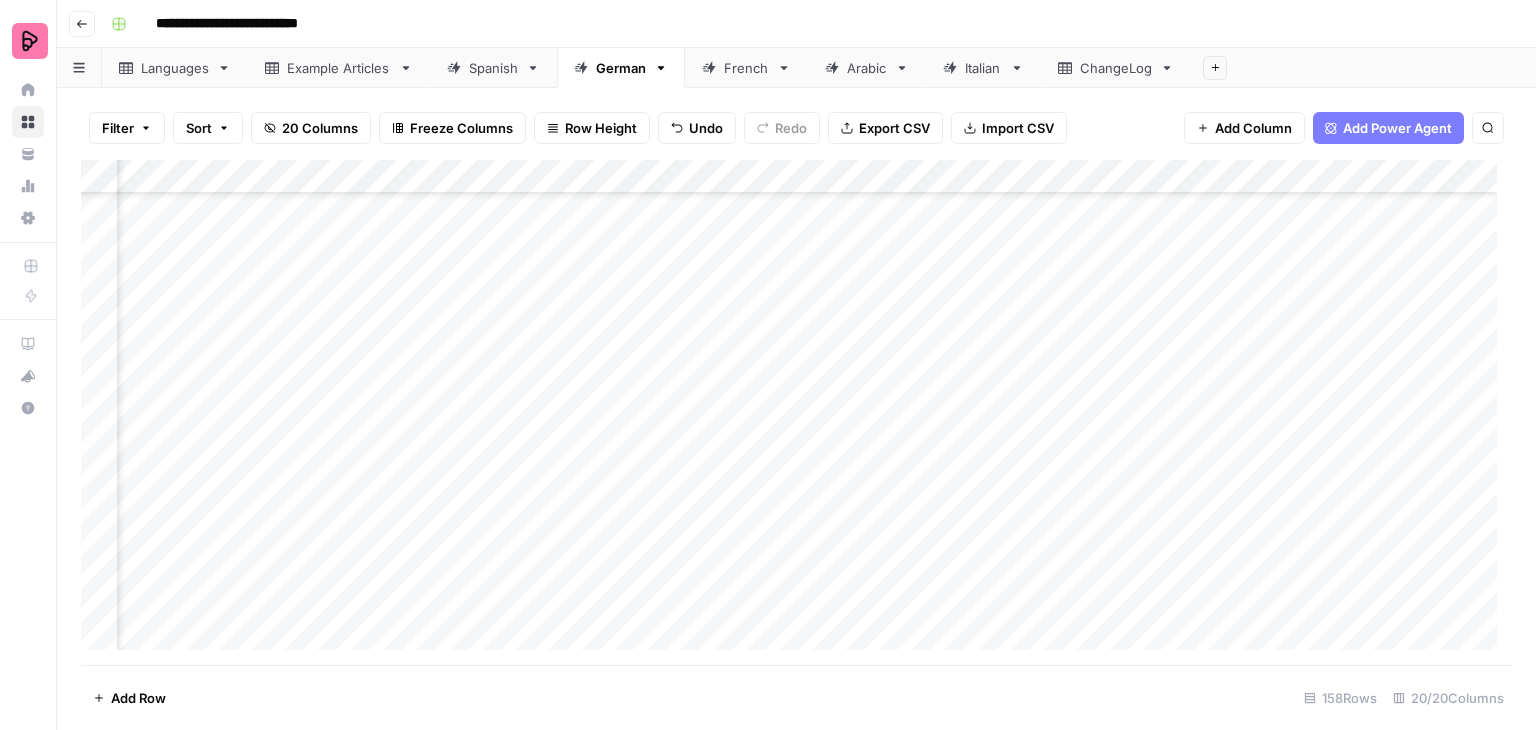 click on "Add Column" at bounding box center [796, 412] 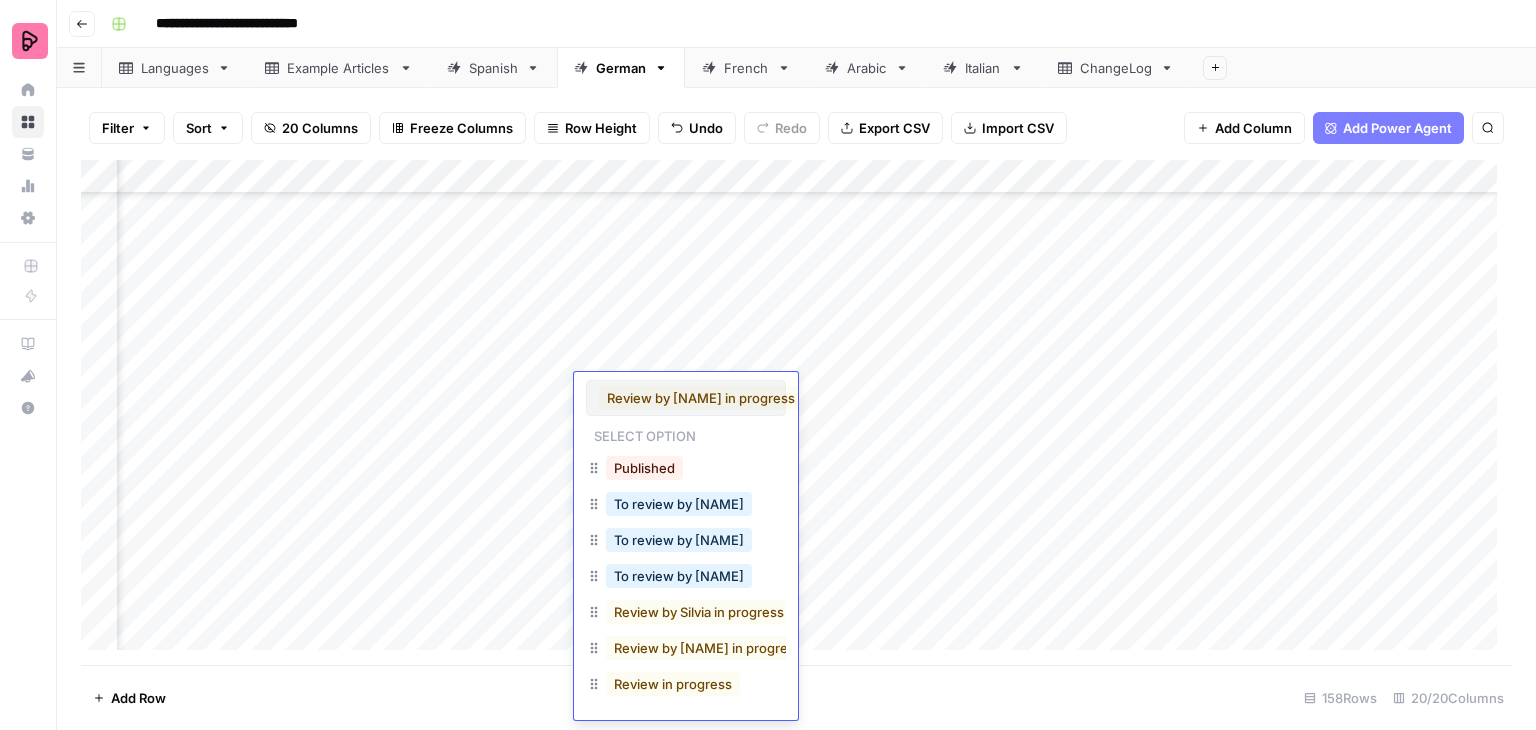 scroll, scrollTop: 0, scrollLeft: 4, axis: horizontal 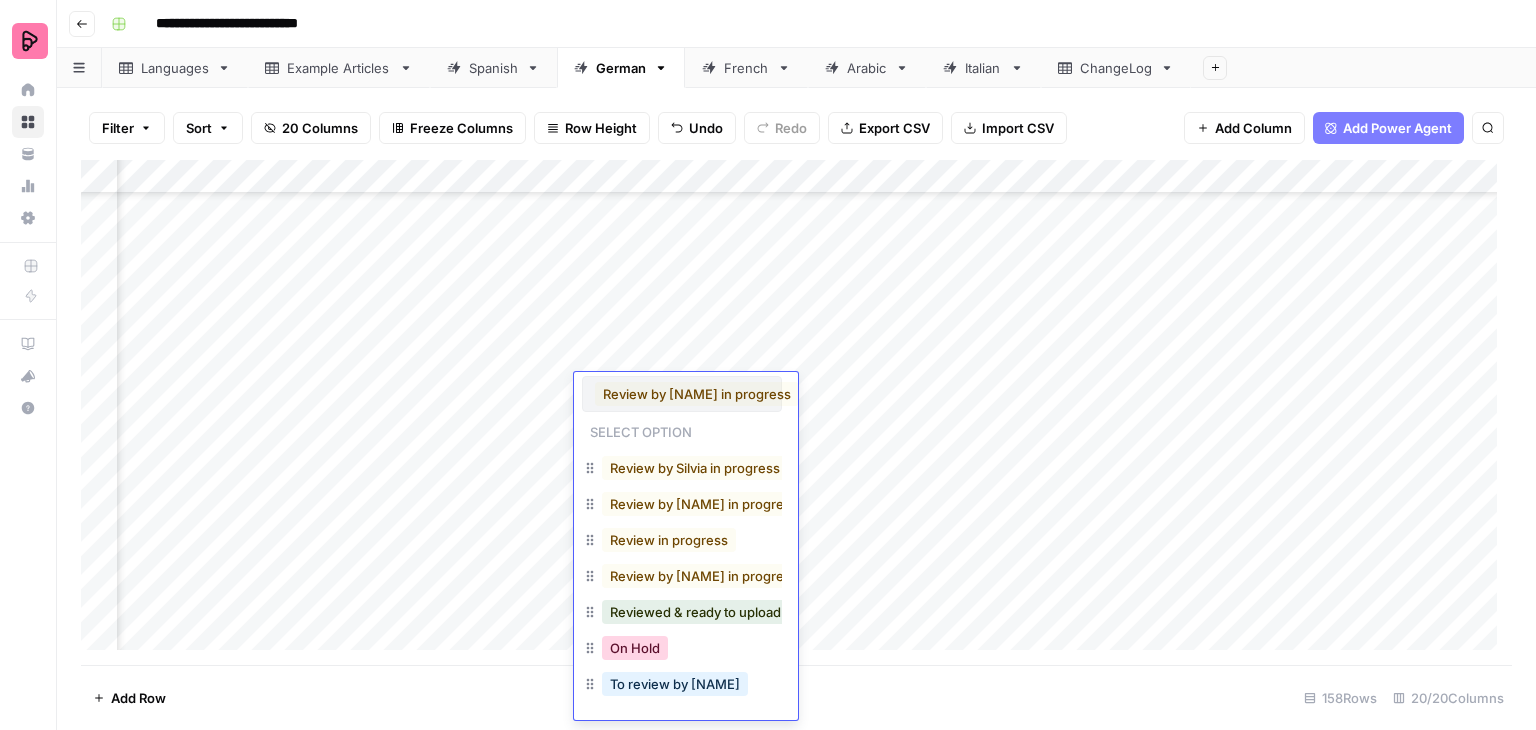 click on "On Hold" at bounding box center [635, 648] 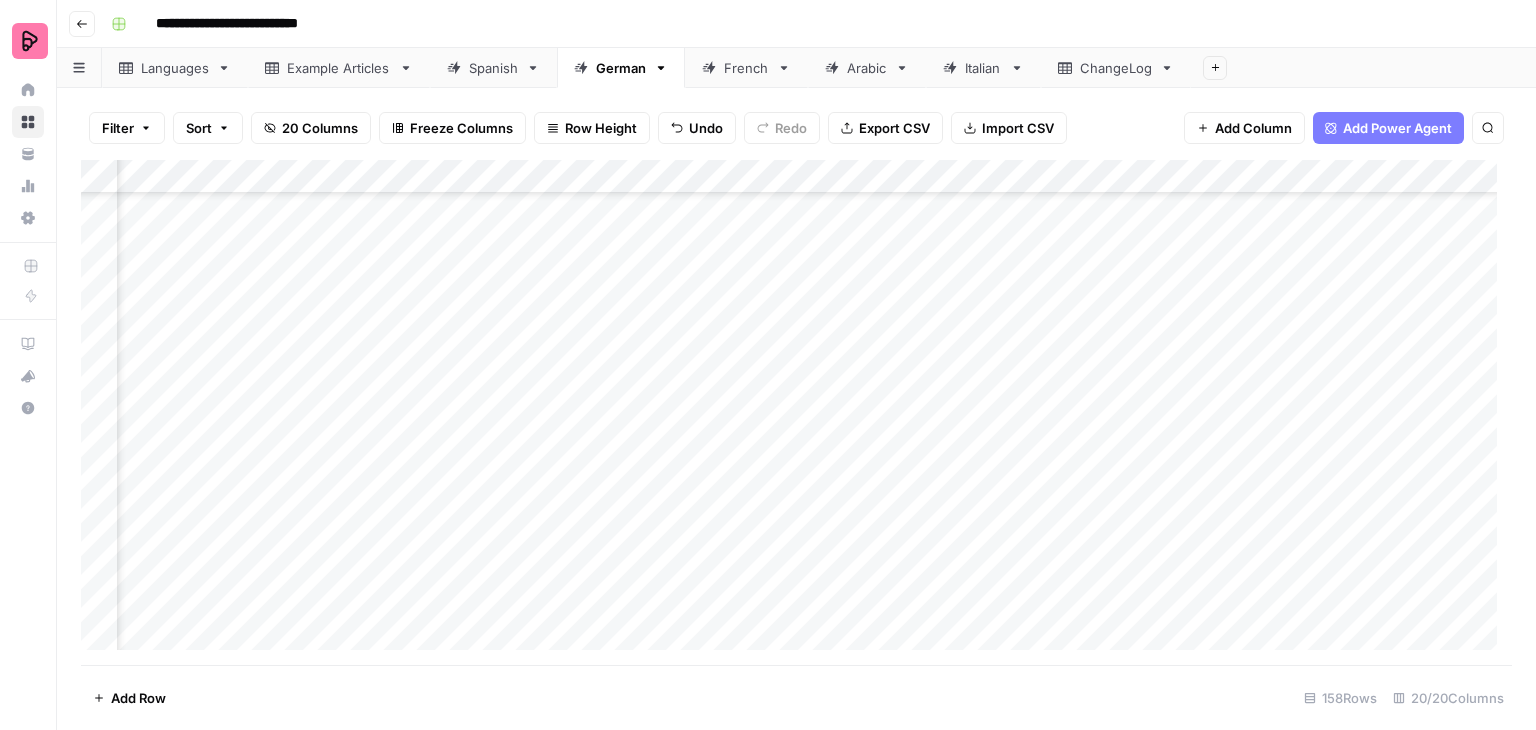 click on "Add Column" at bounding box center (796, 412) 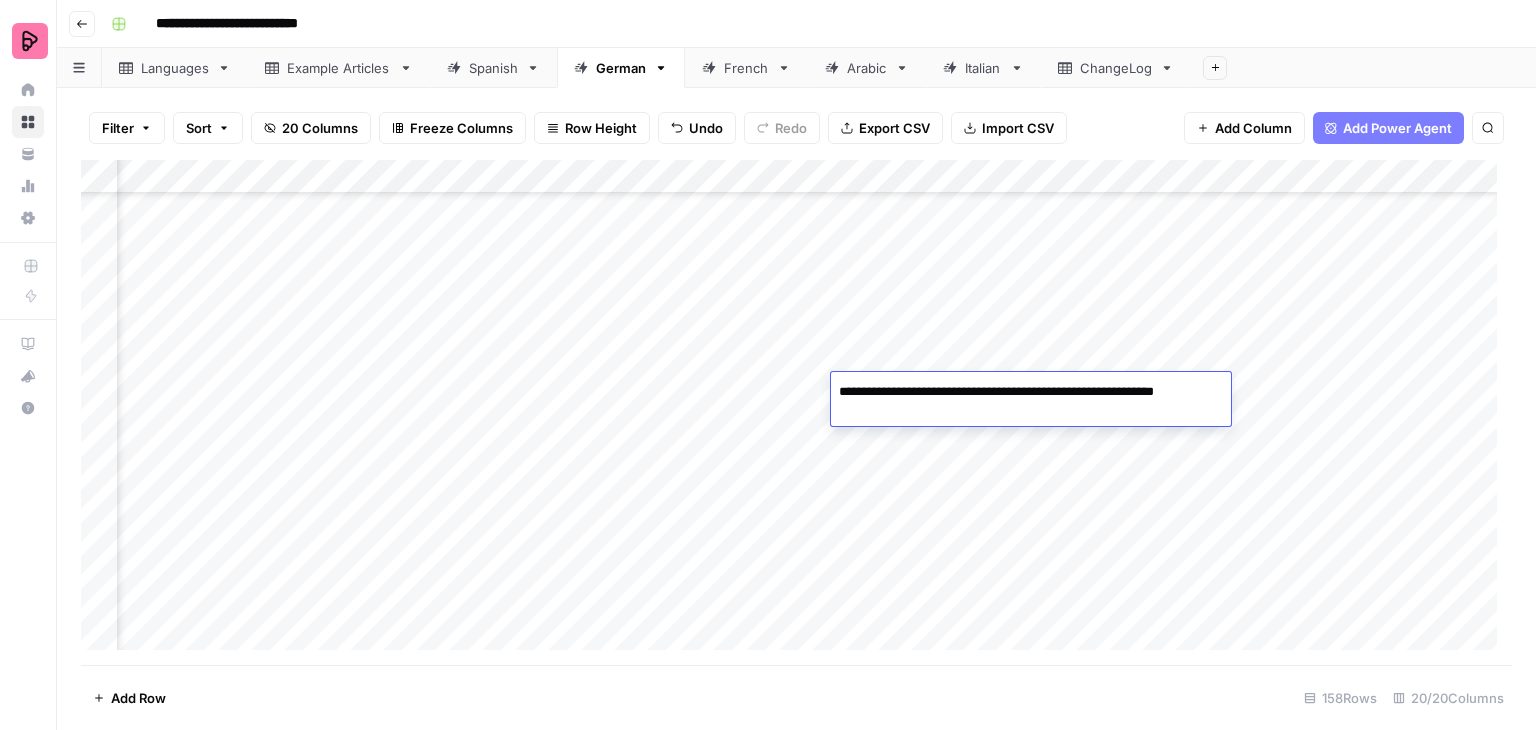 click on "**********" at bounding box center (1031, 402) 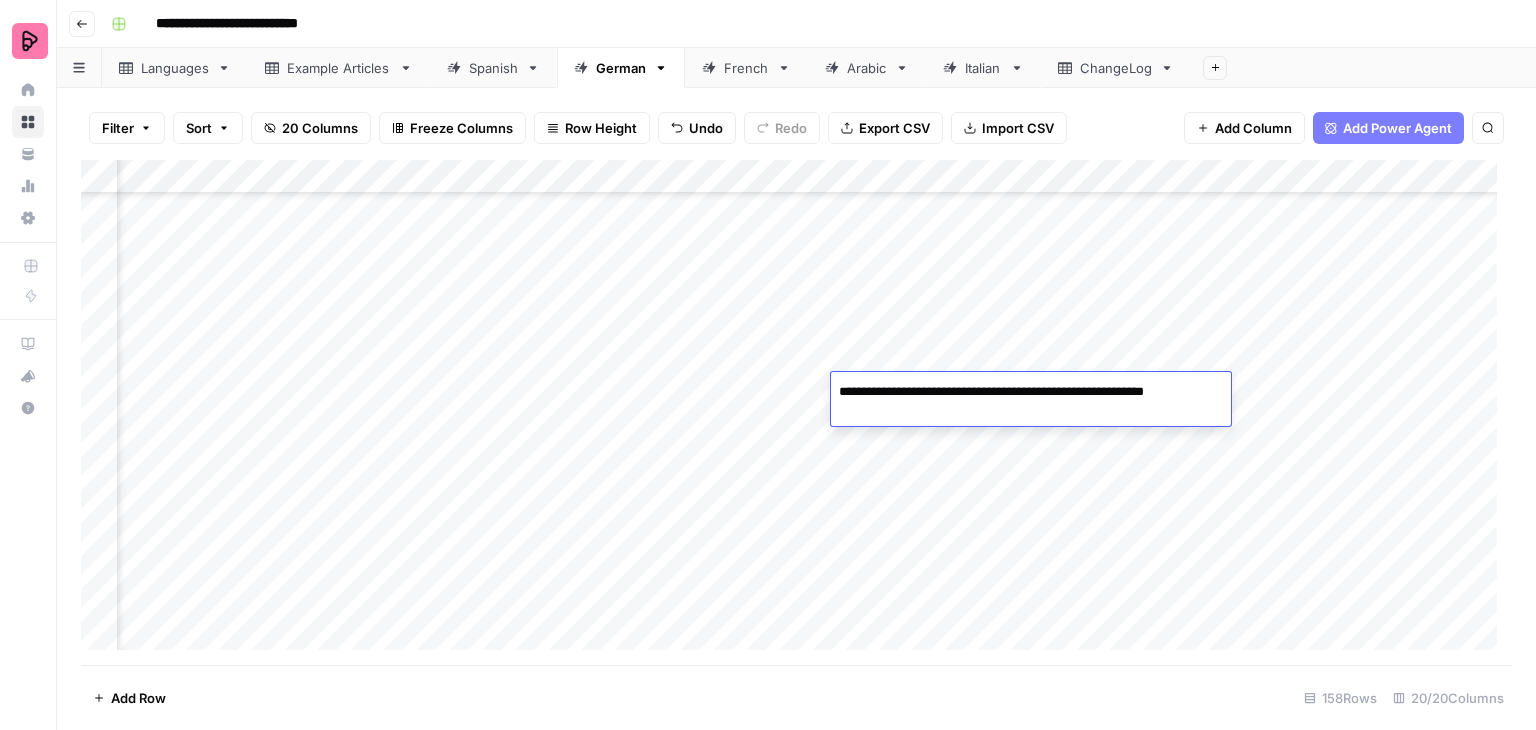type on "**********" 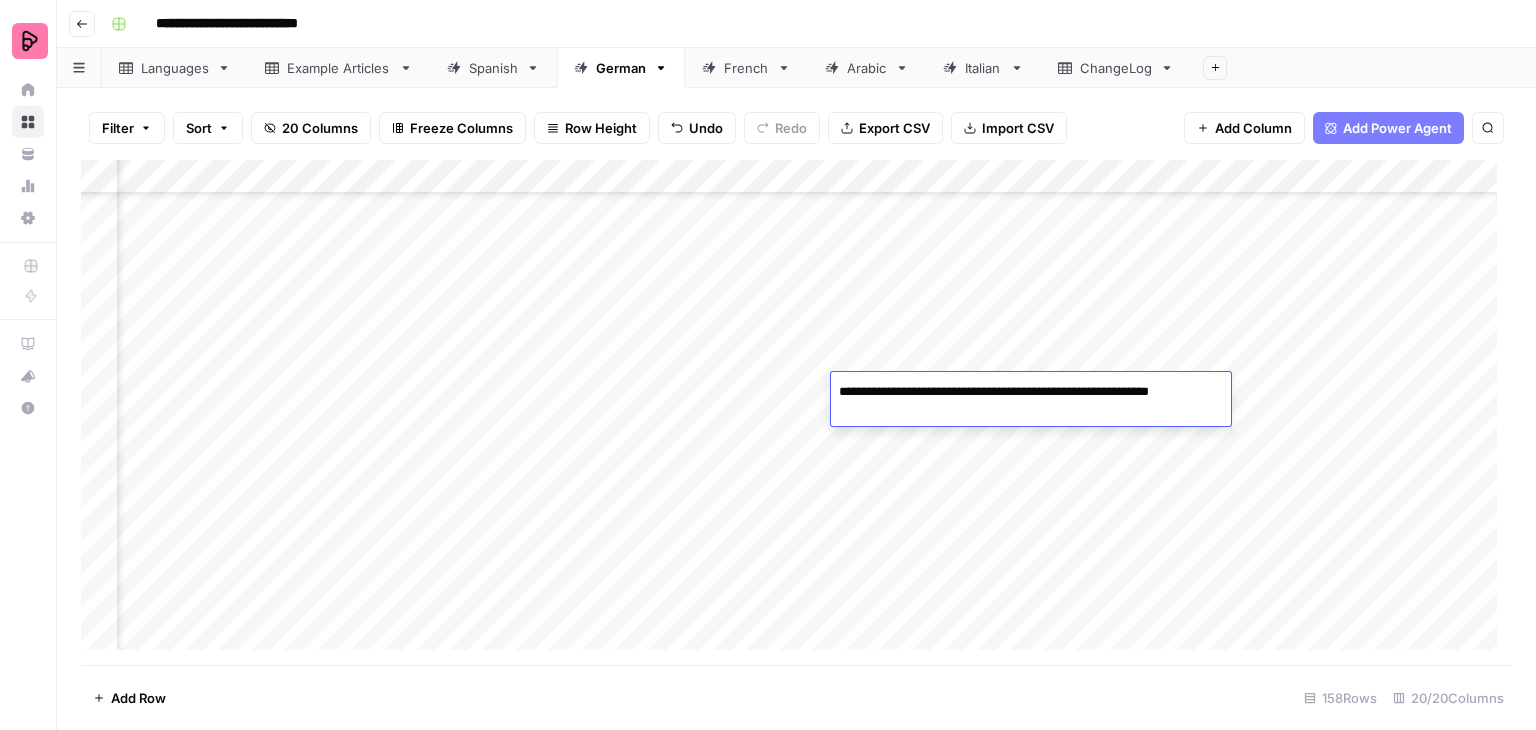click on "Add Column" at bounding box center [796, 412] 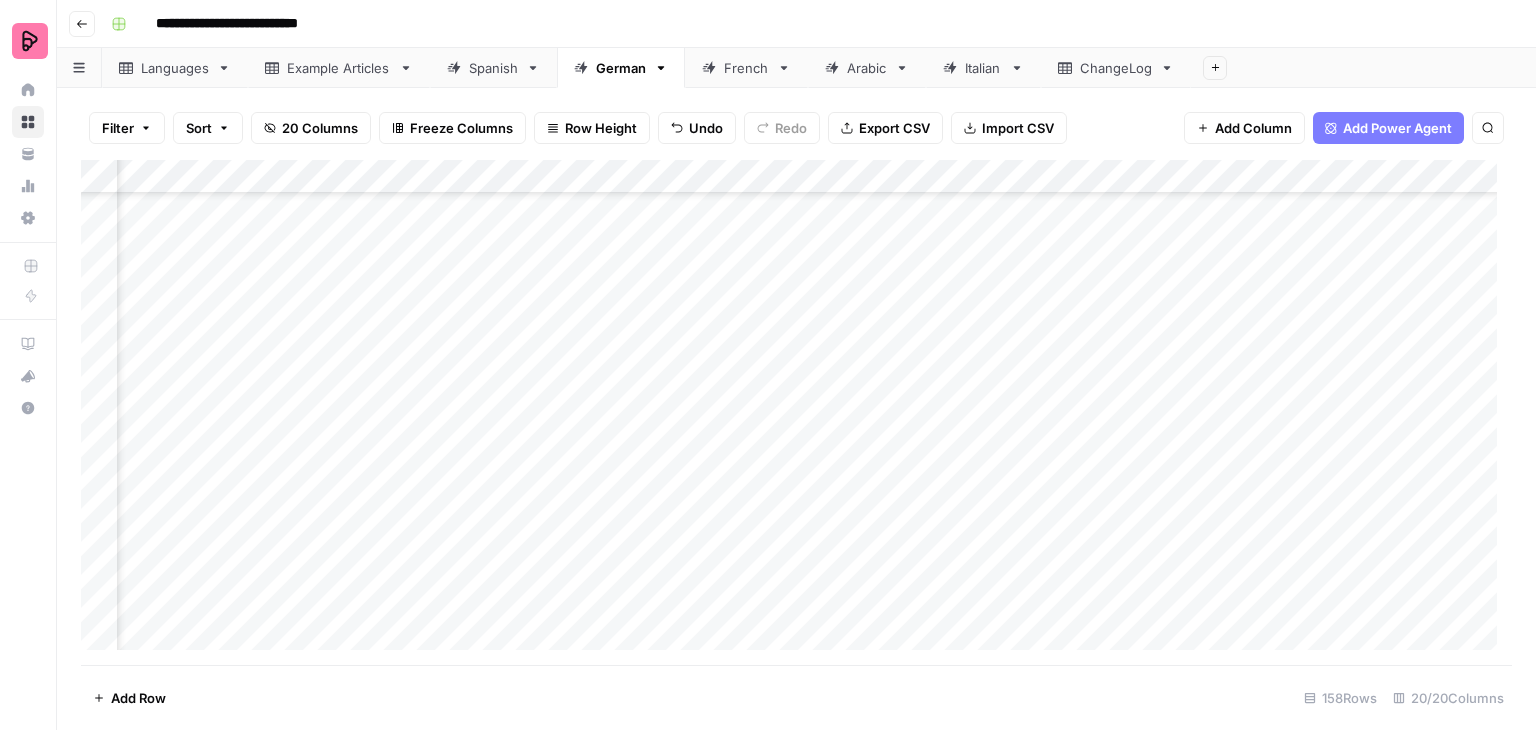 click on "Add Column" at bounding box center [796, 412] 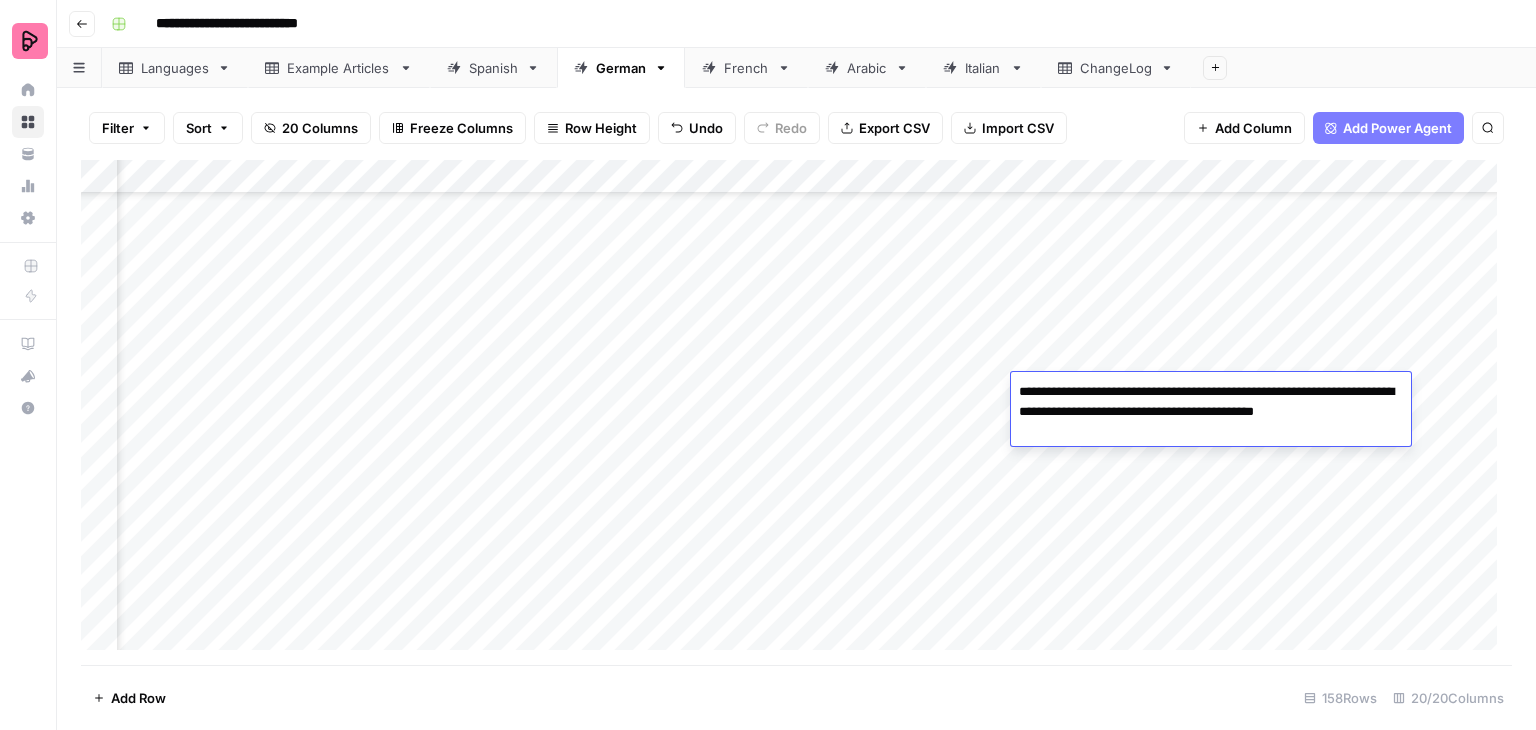 drag, startPoint x: 1112, startPoint y: 429, endPoint x: 1017, endPoint y: 393, distance: 101.59232 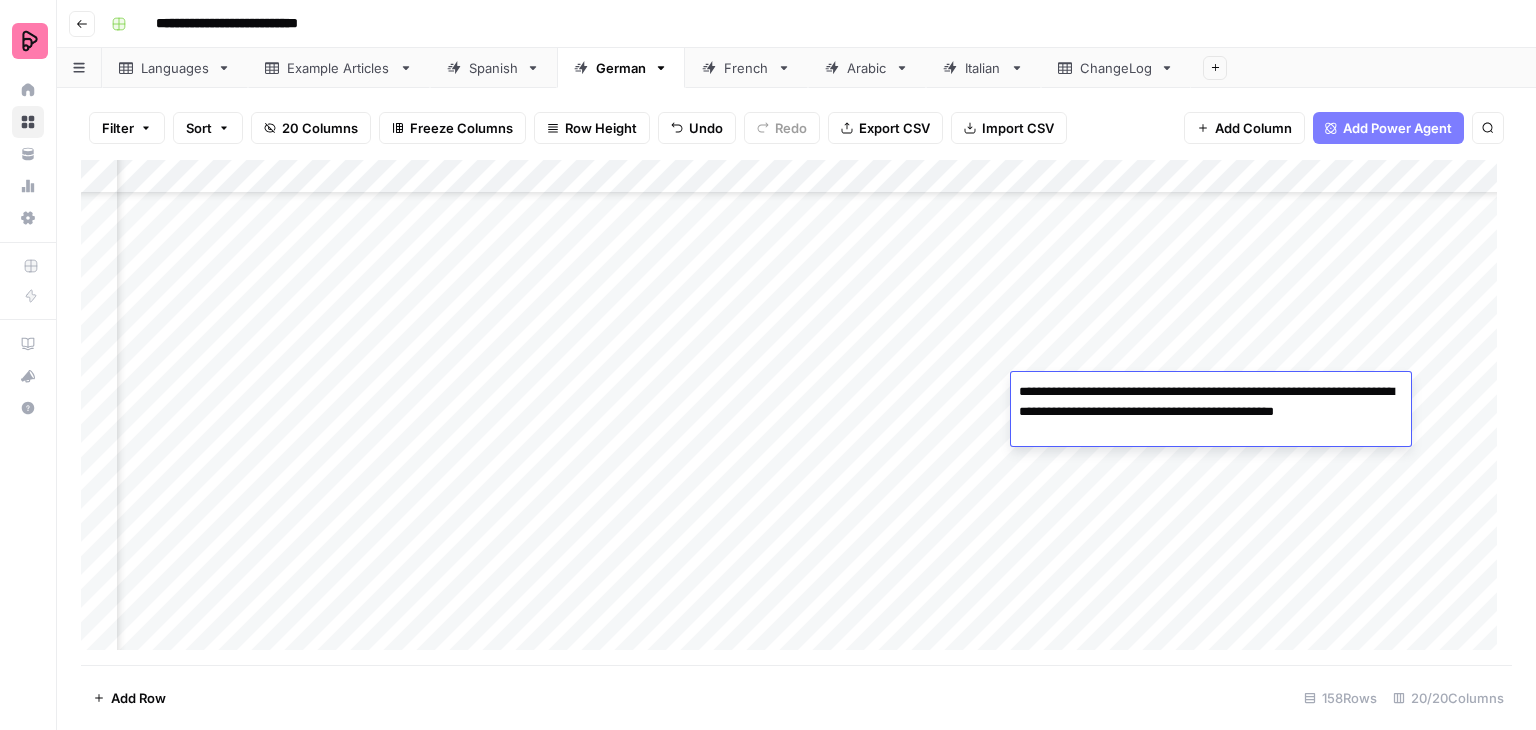 click on "**********" at bounding box center (1211, 412) 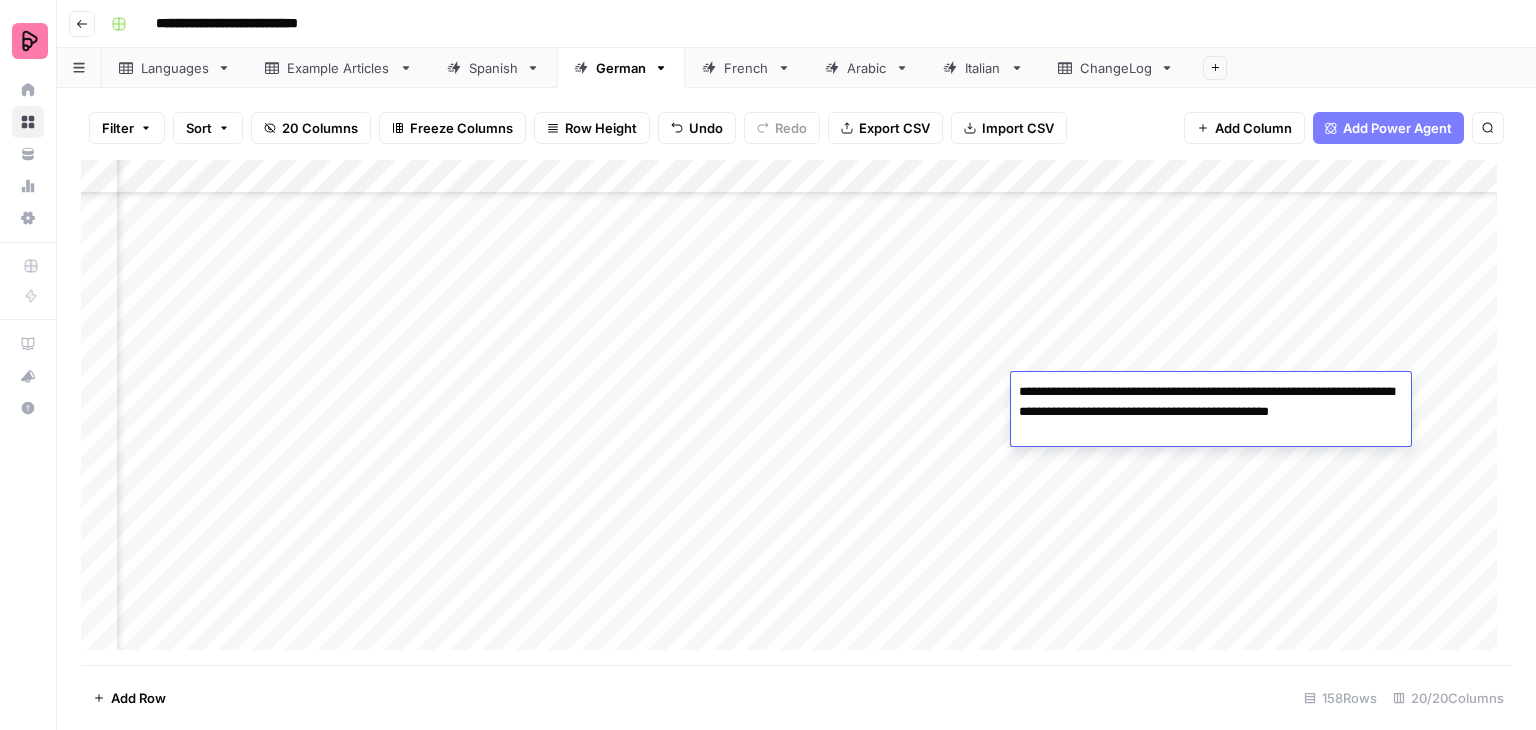 click on "**********" at bounding box center (1211, 412) 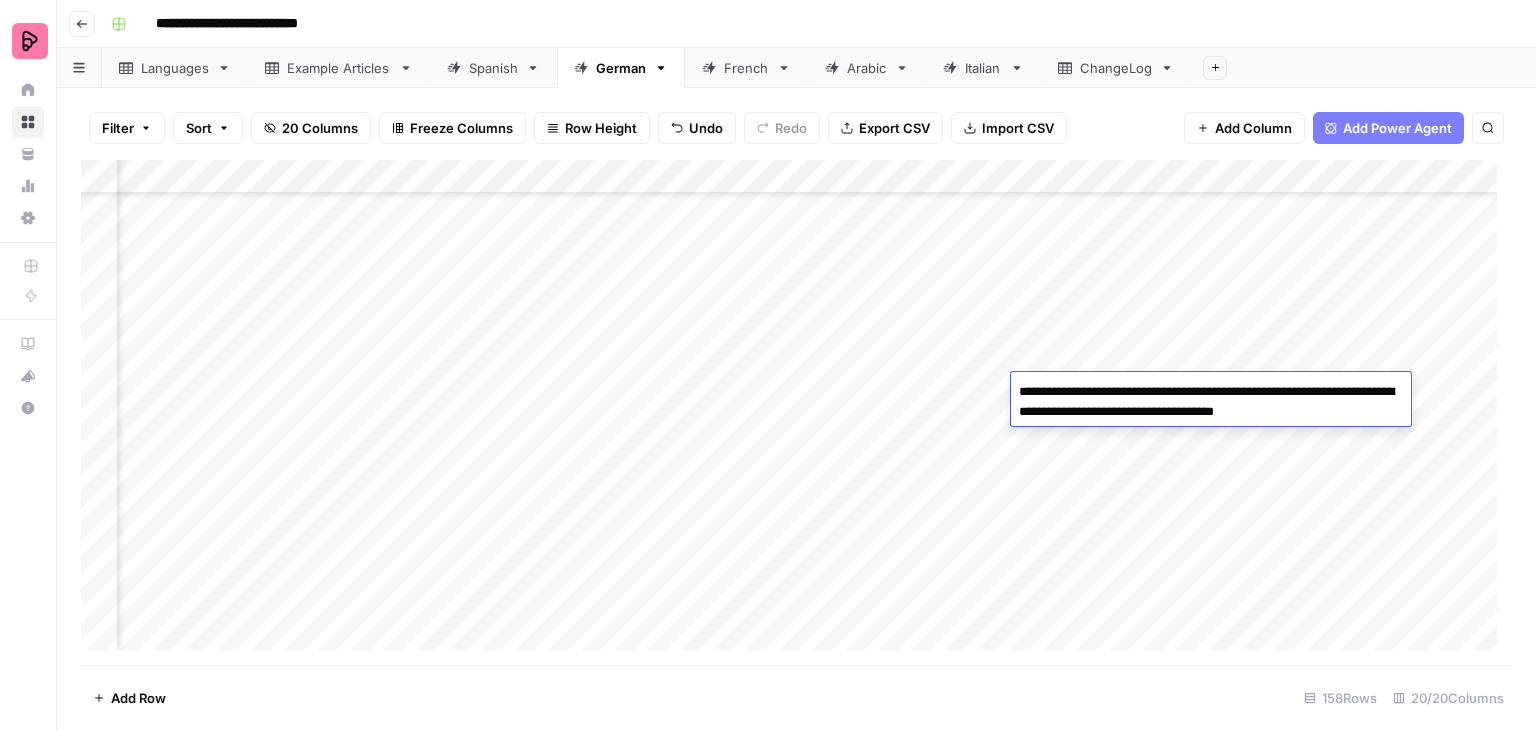 click on "**********" at bounding box center [1211, 402] 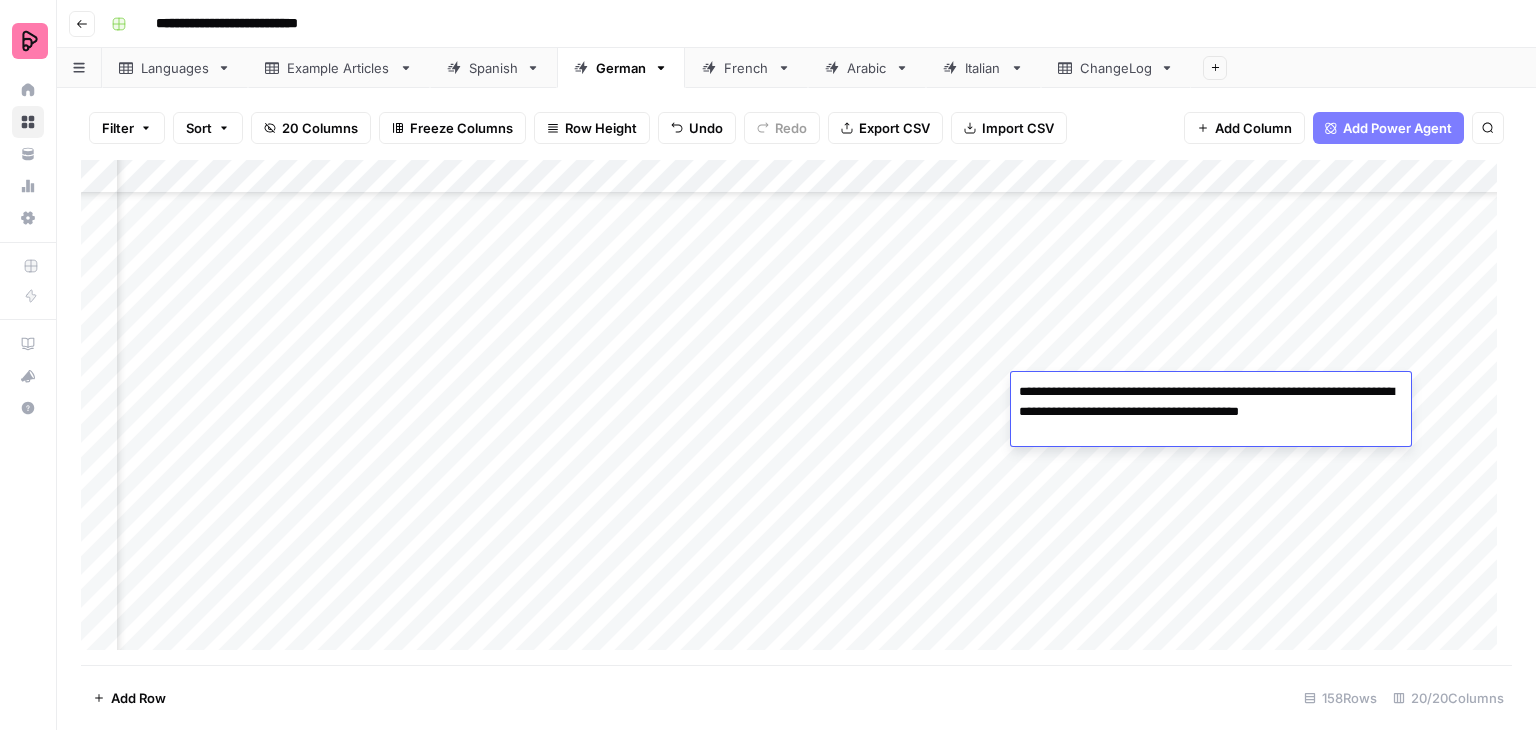 click on "**********" at bounding box center [1211, 412] 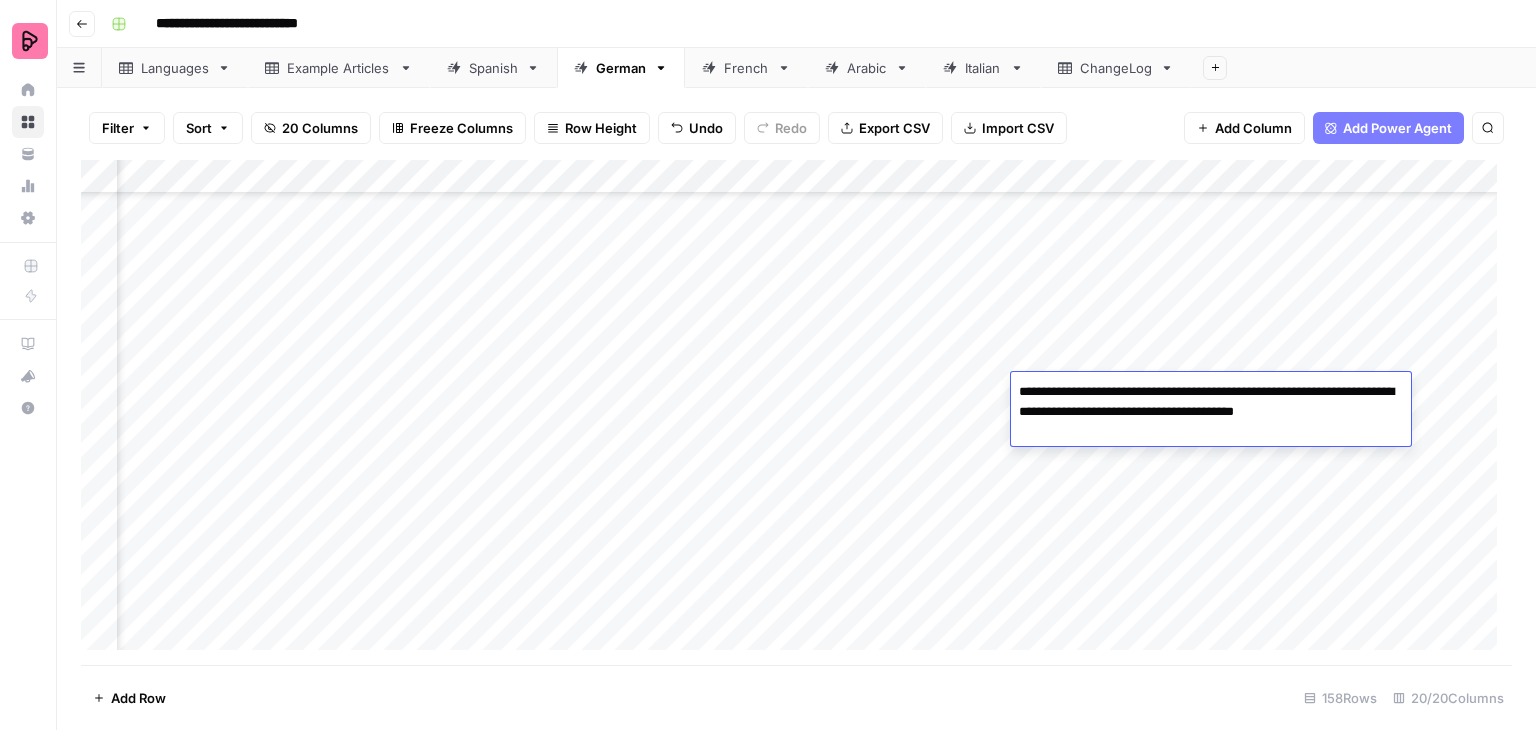 type on "**********" 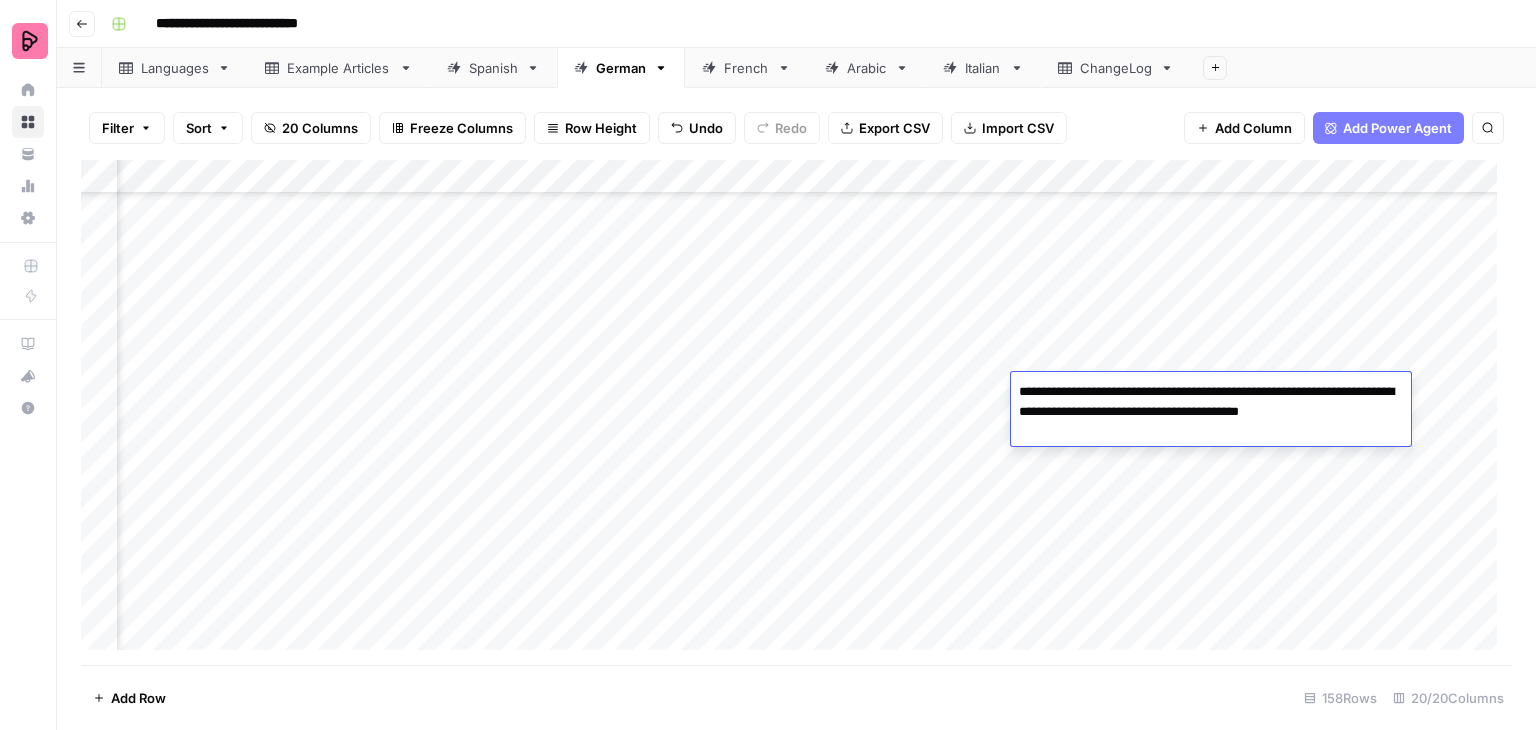 click on "**********" at bounding box center [1211, 412] 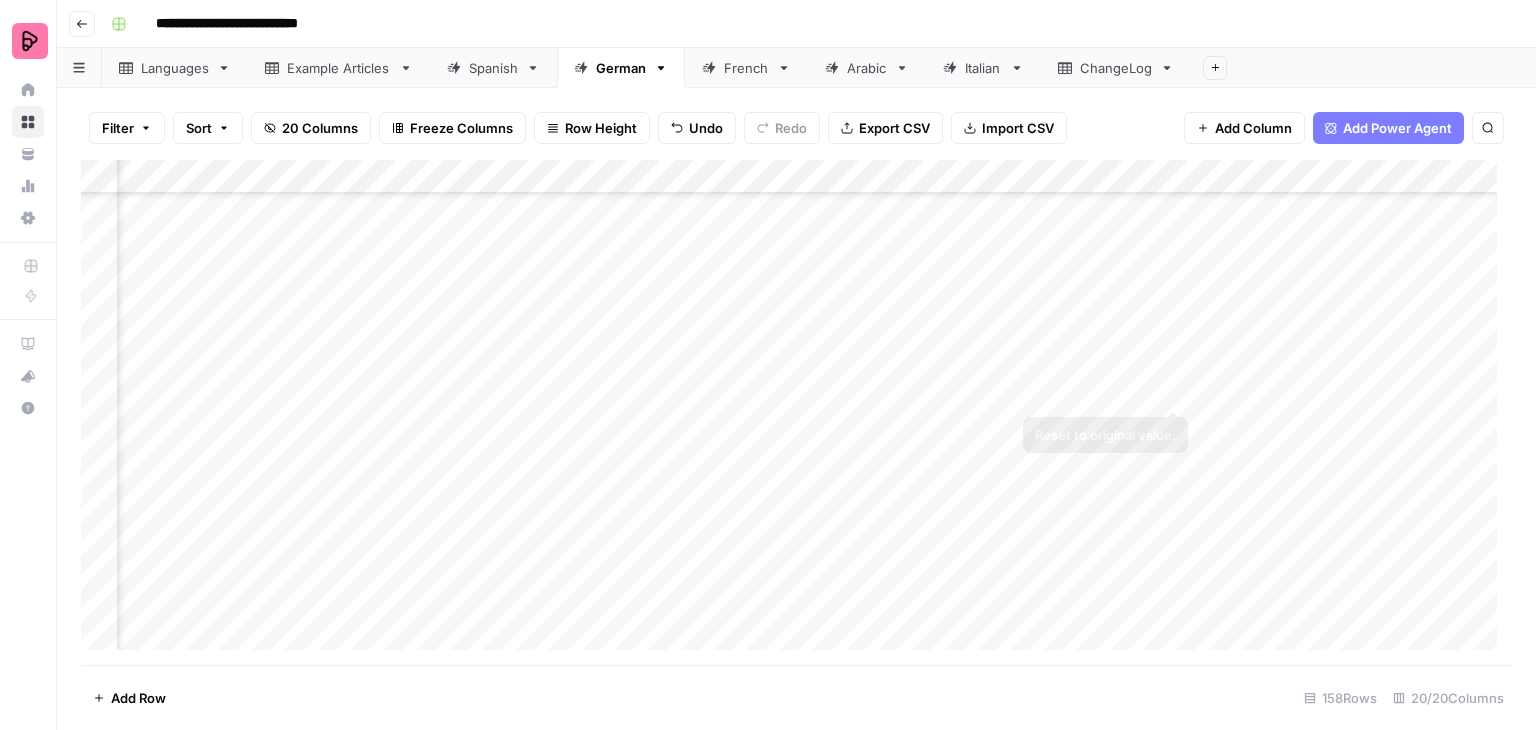 click on "Add Column" at bounding box center (796, 412) 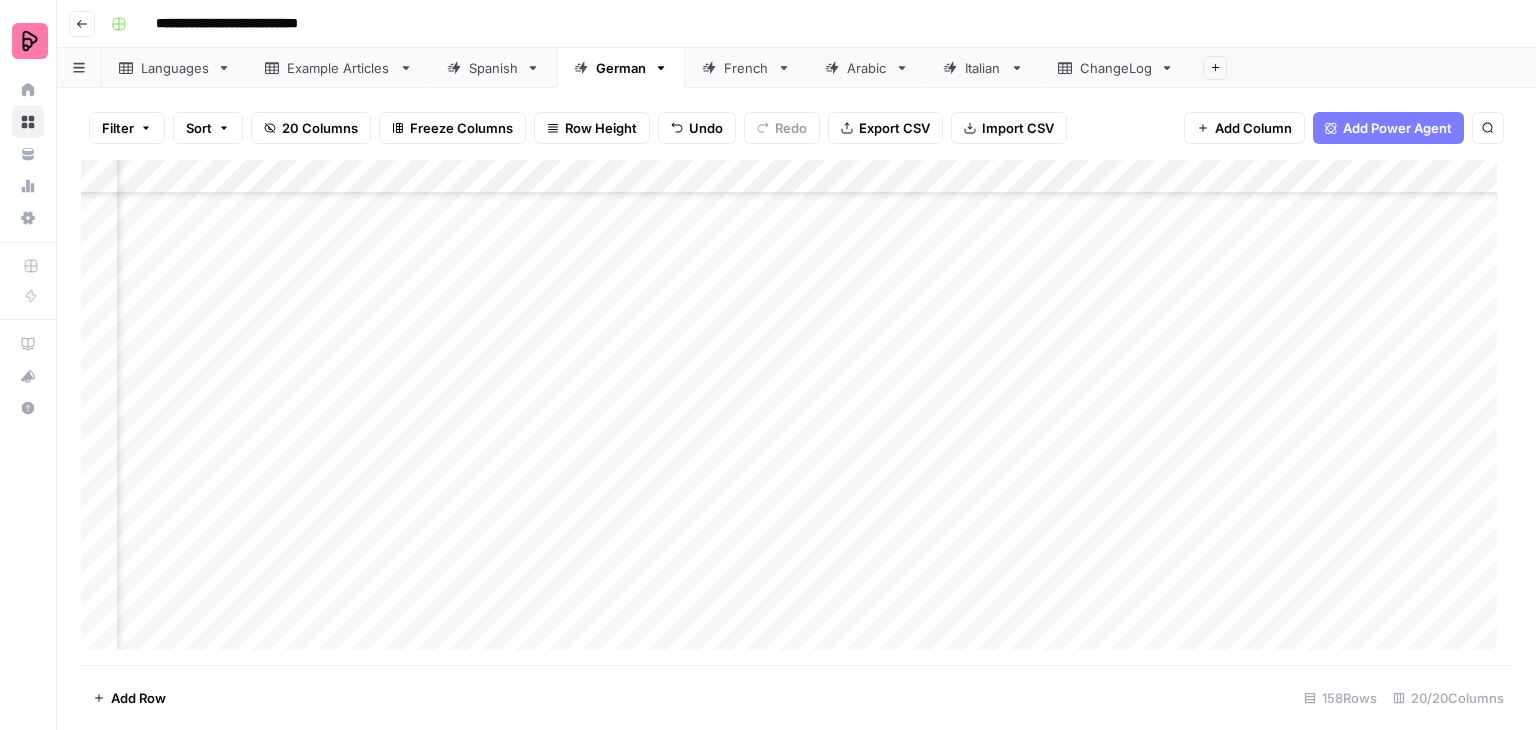 click on "Add Column" at bounding box center [796, 412] 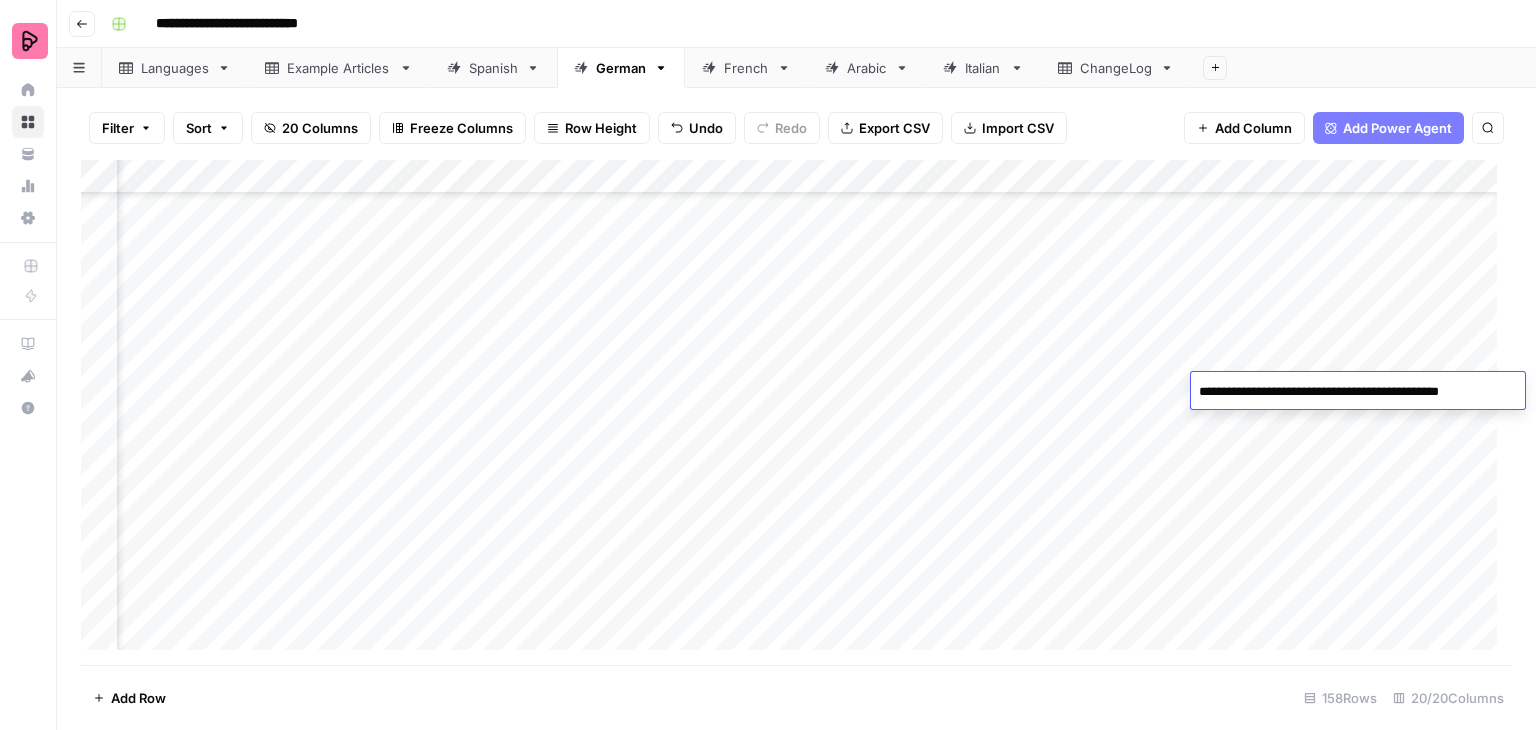click on "Add Column" at bounding box center [796, 412] 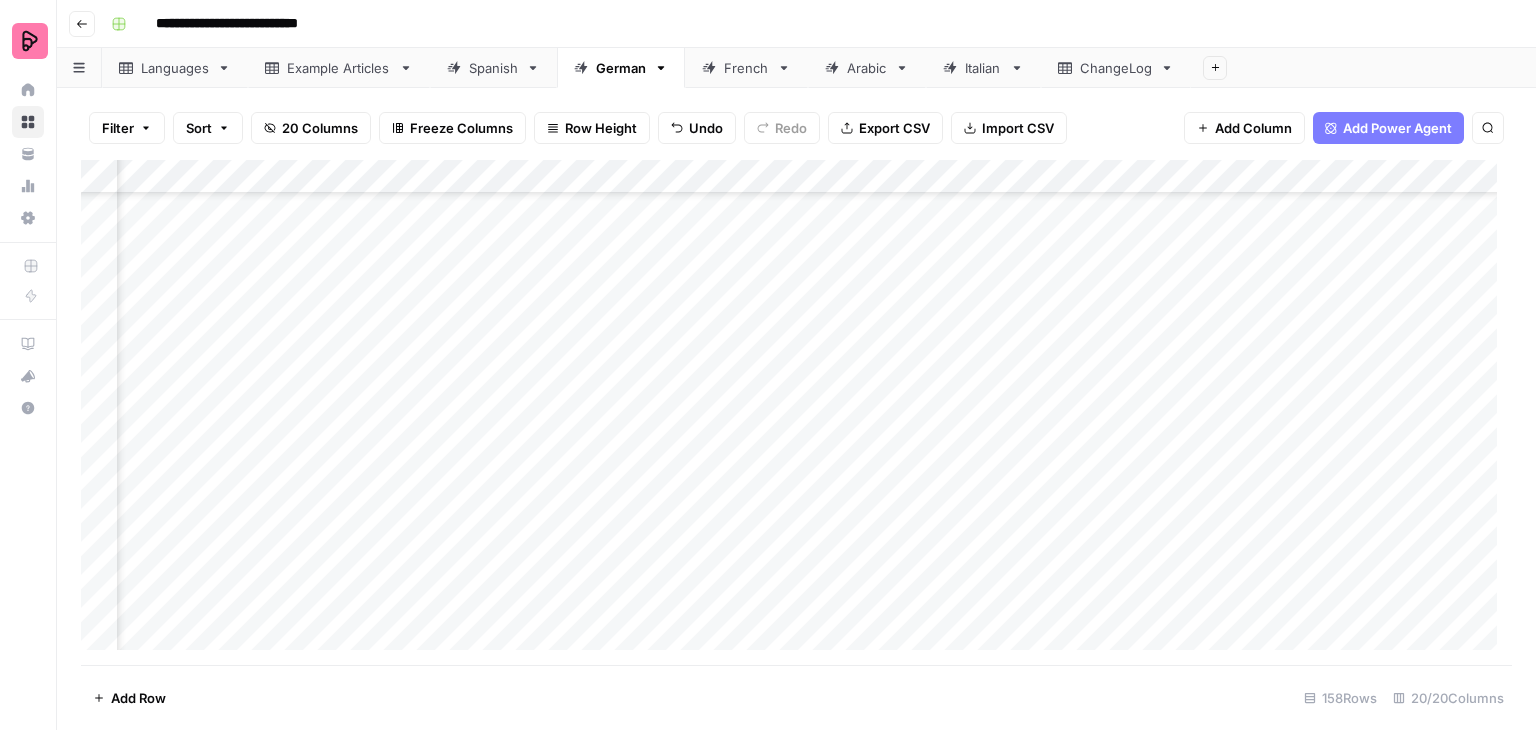 scroll, scrollTop: 4748, scrollLeft: 2204, axis: both 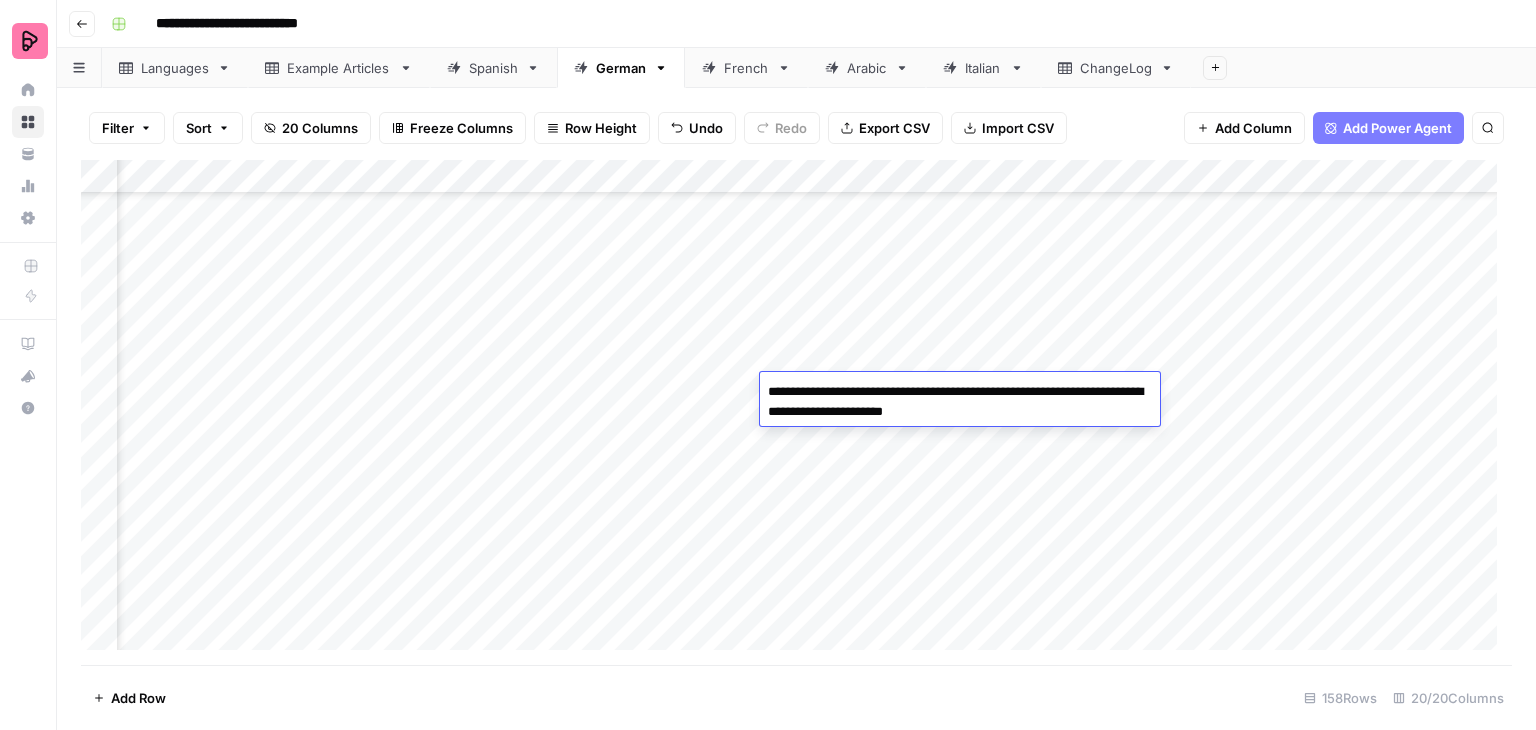 click on "Add Column" at bounding box center (796, 412) 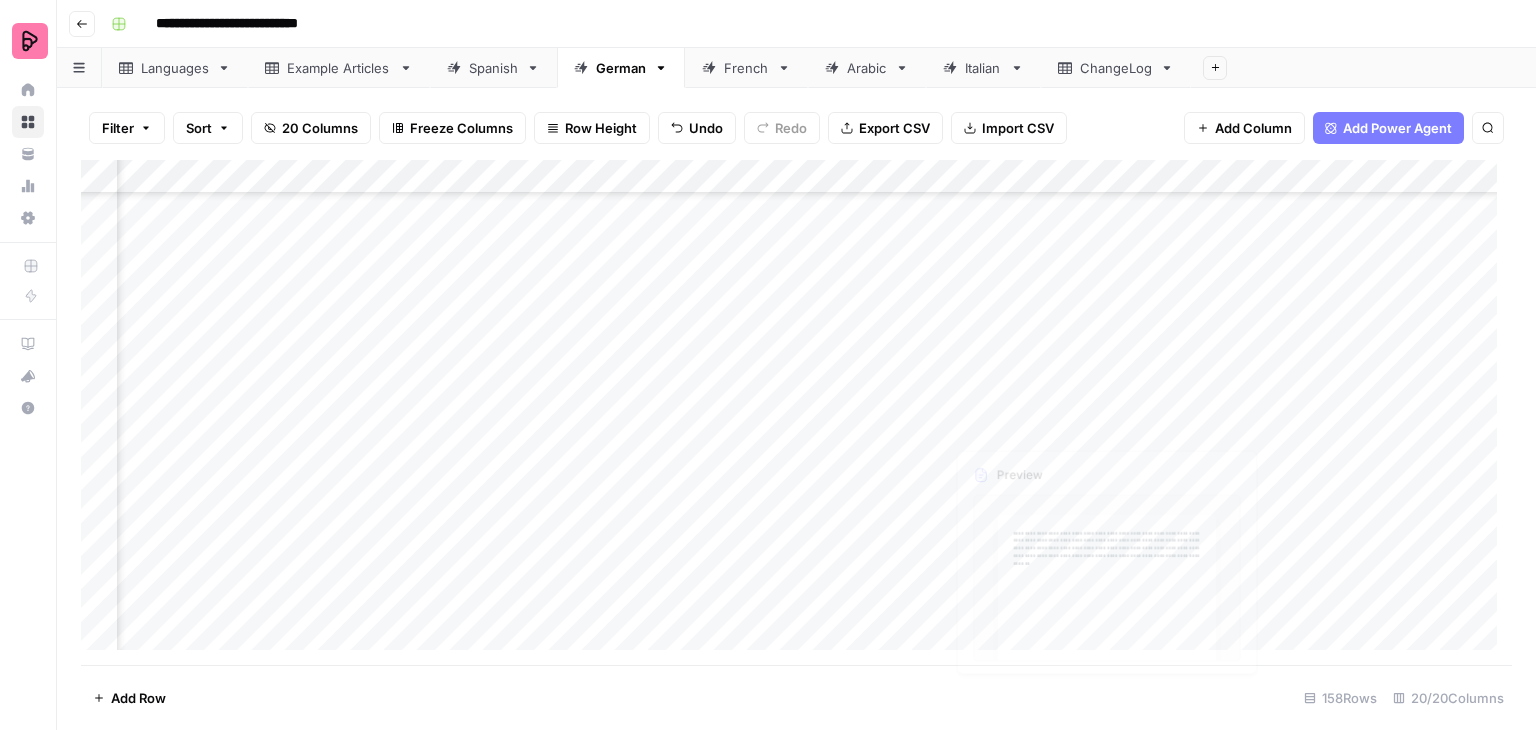 click on "Add Column" at bounding box center (796, 412) 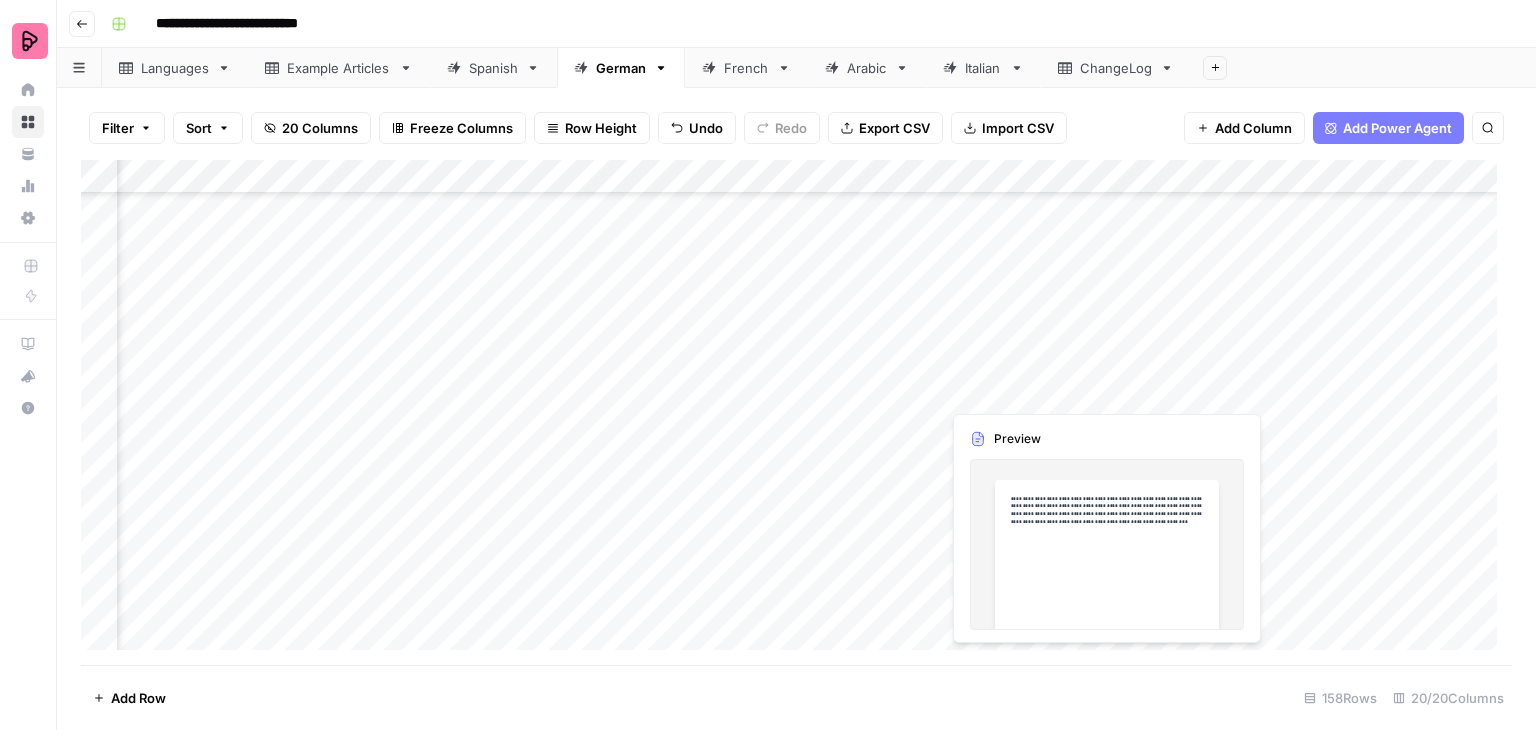 click on "Add Column" at bounding box center (796, 412) 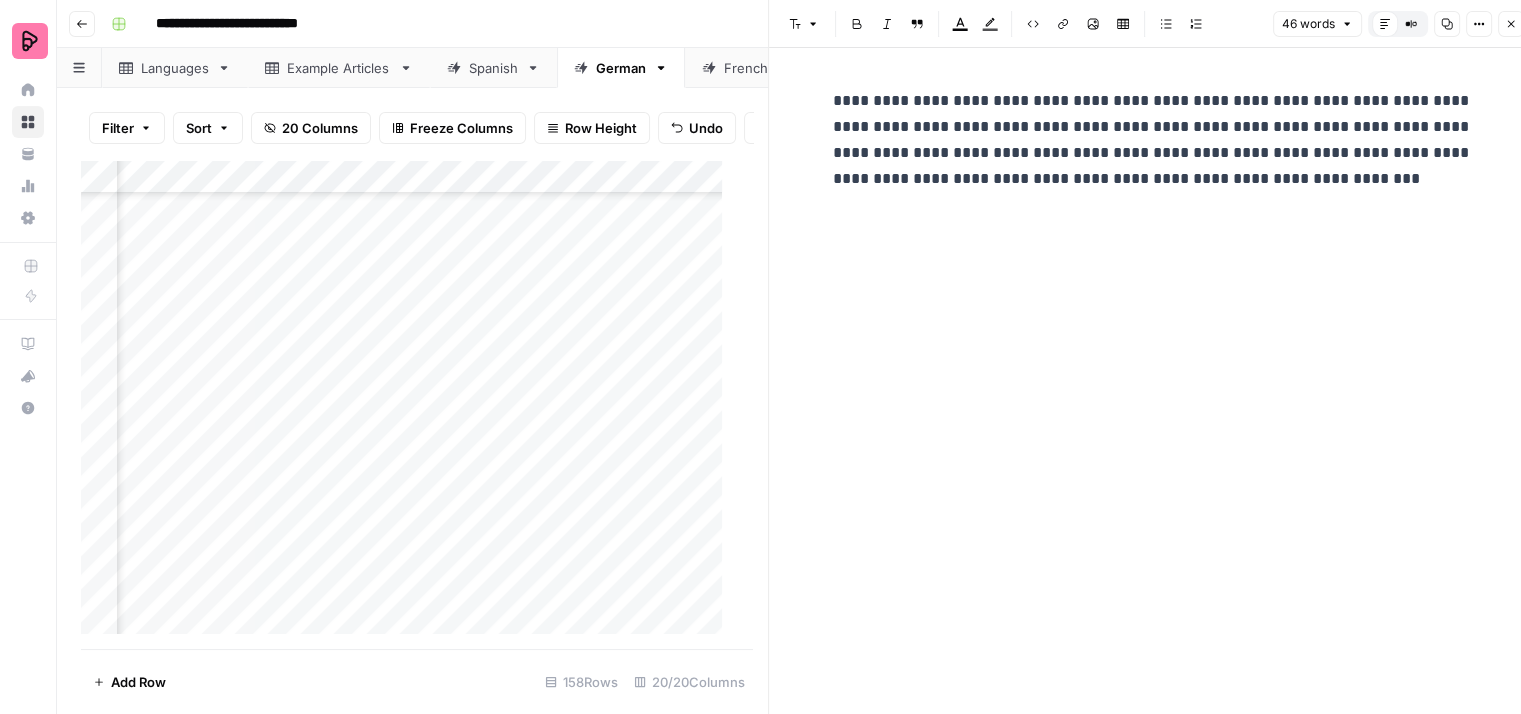 click on "**********" at bounding box center (1153, 140) 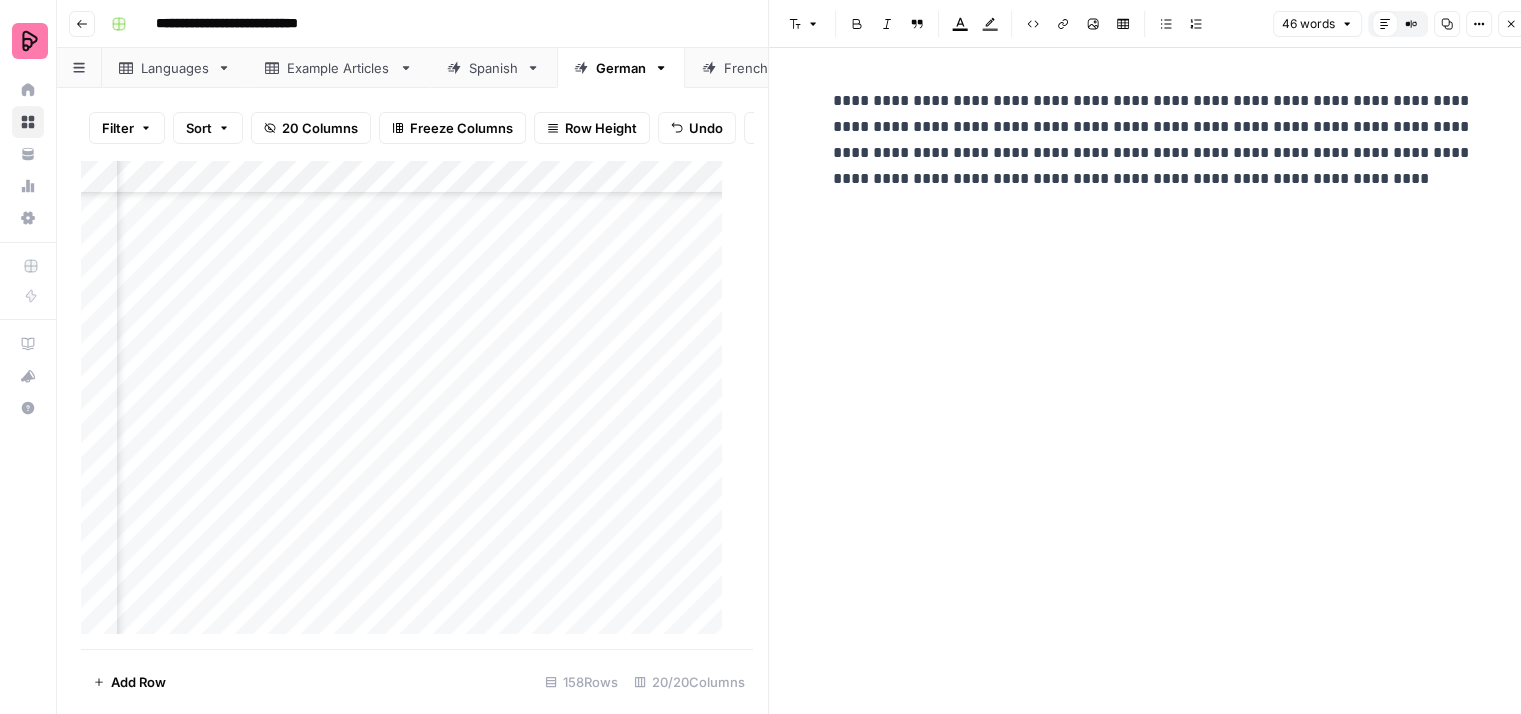type 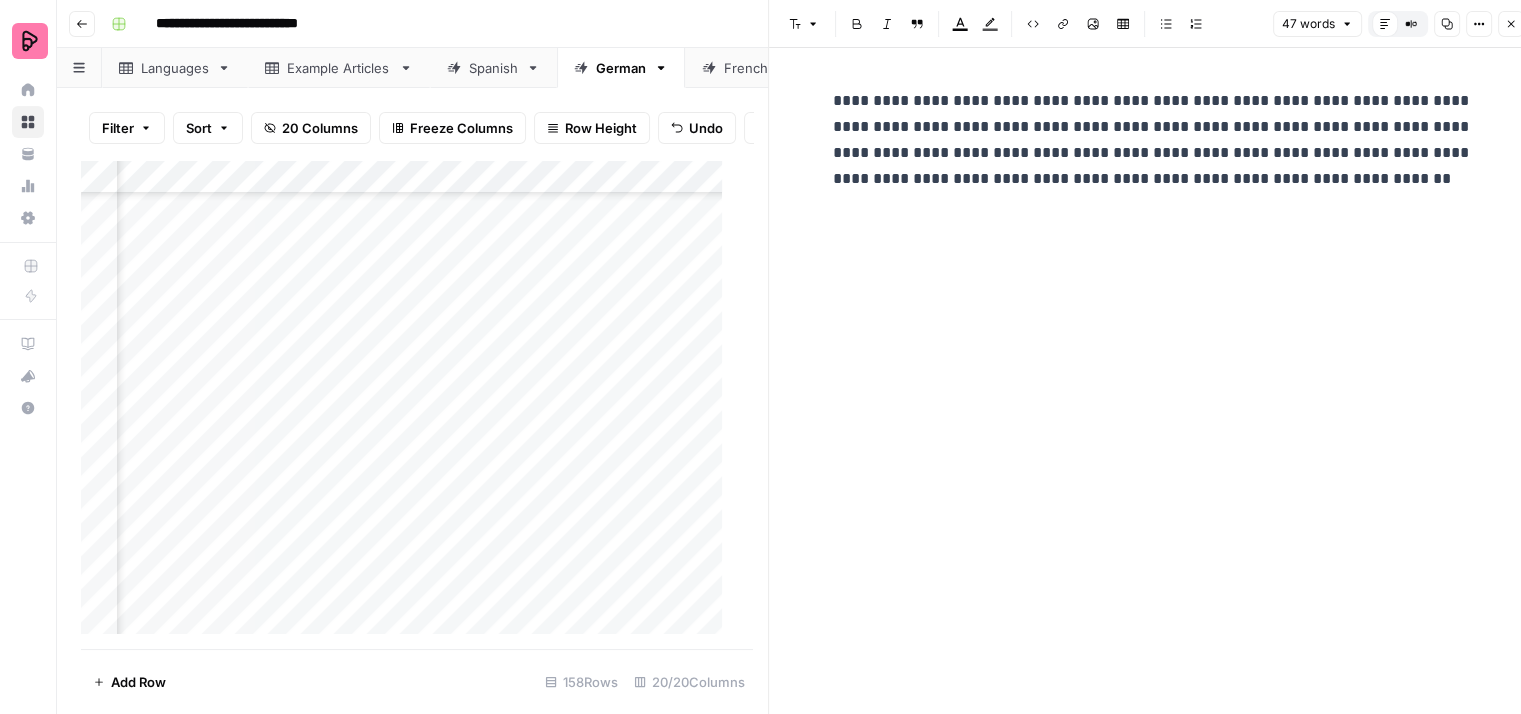 click 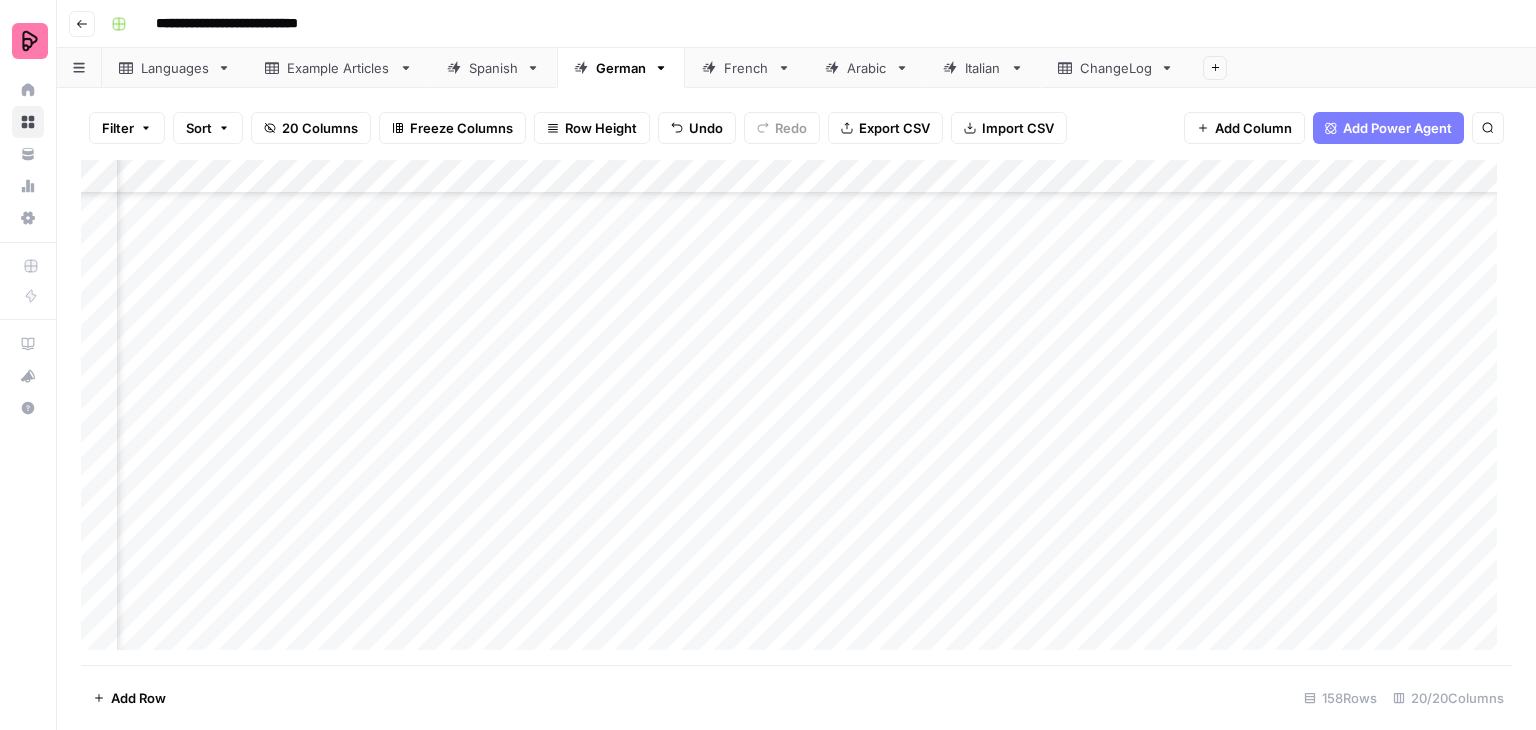 click on "Add Column" at bounding box center [796, 412] 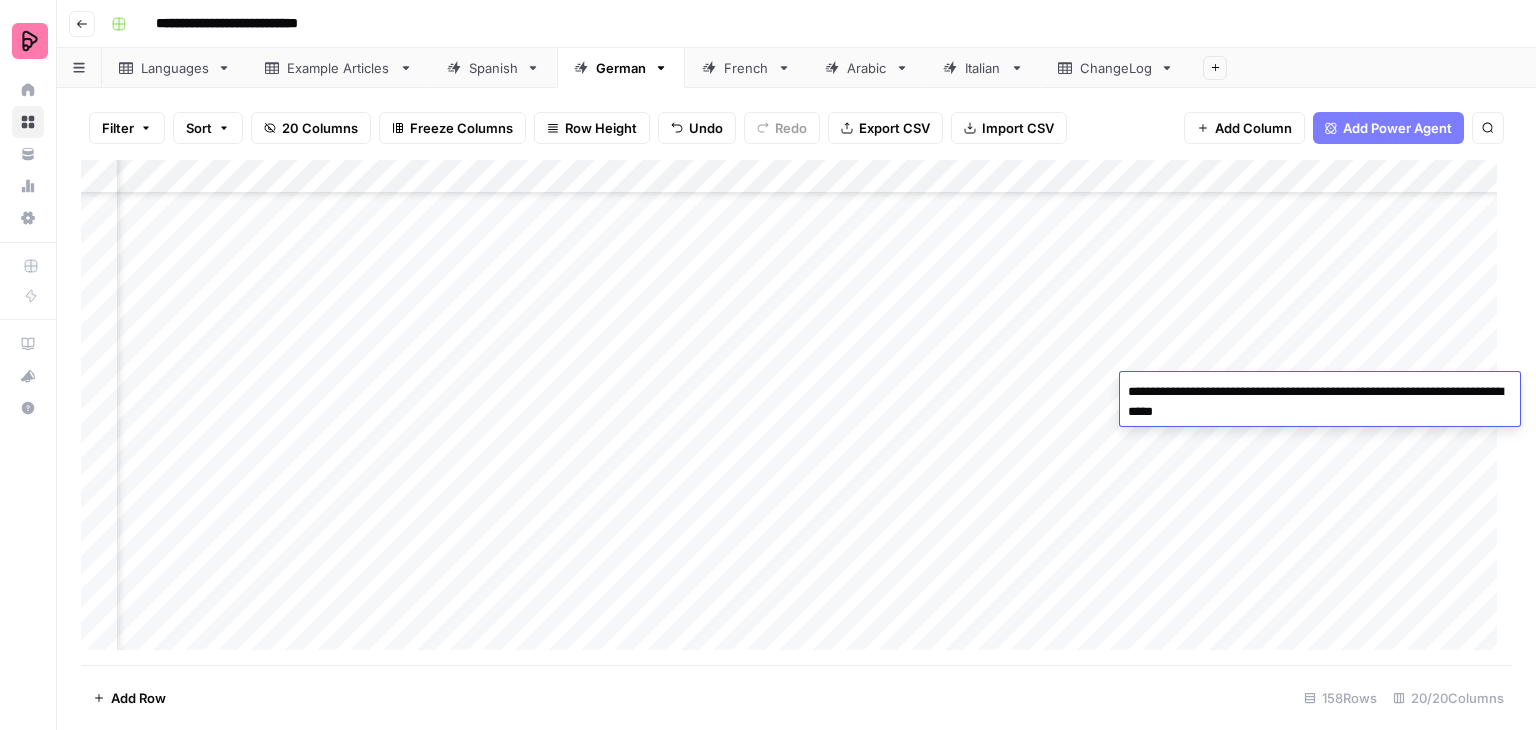 click on "Add Column" at bounding box center (796, 412) 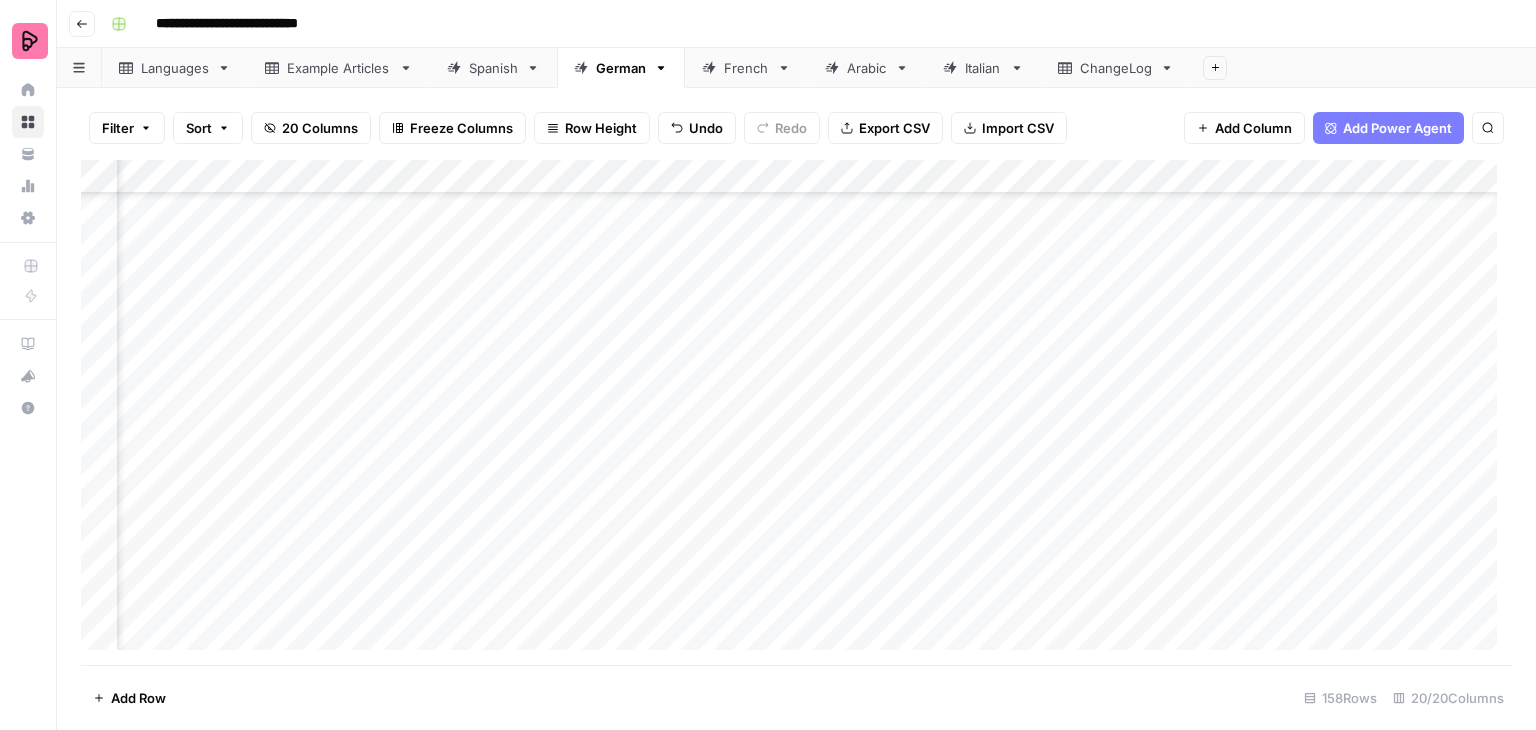 click on "Add Column" at bounding box center [796, 412] 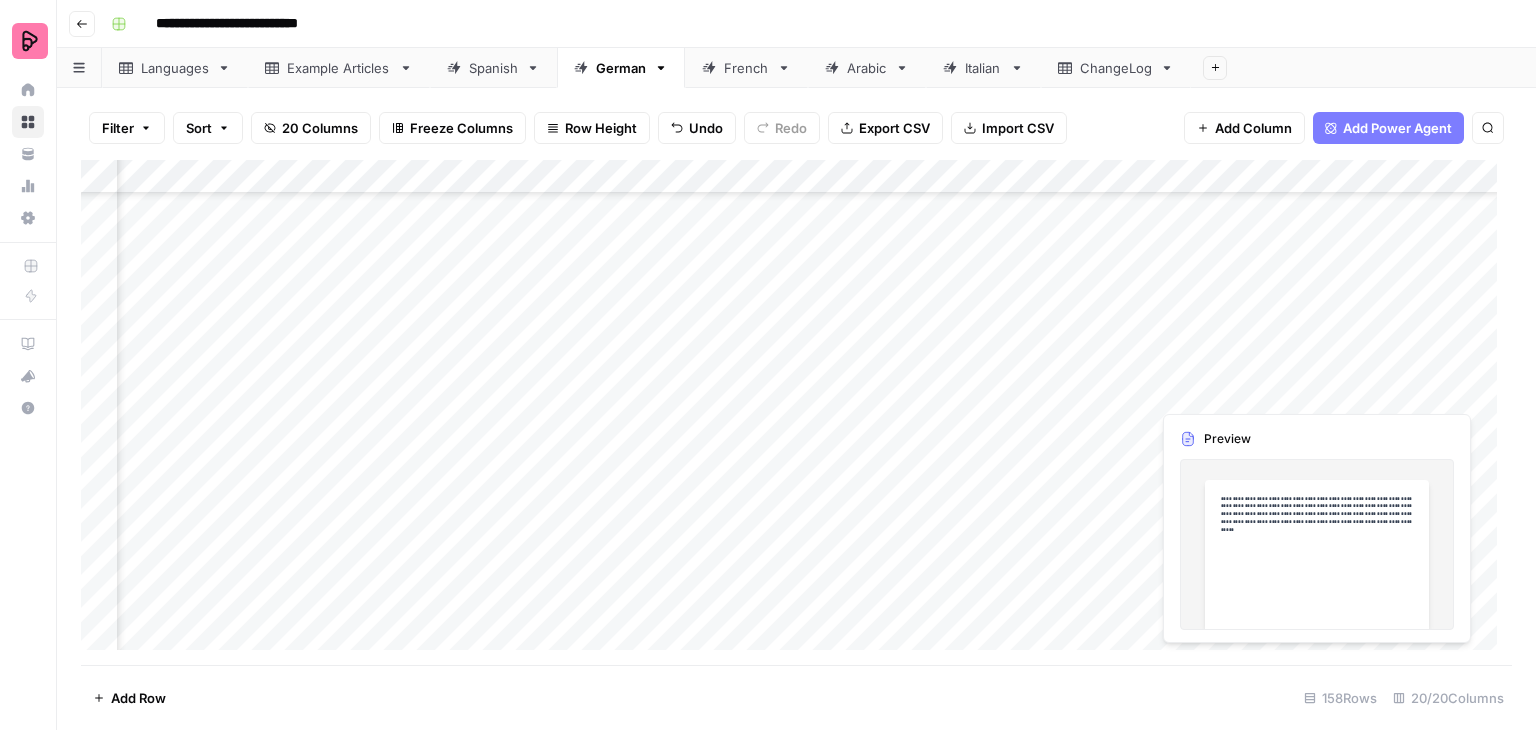 click on "Add Column" at bounding box center [796, 412] 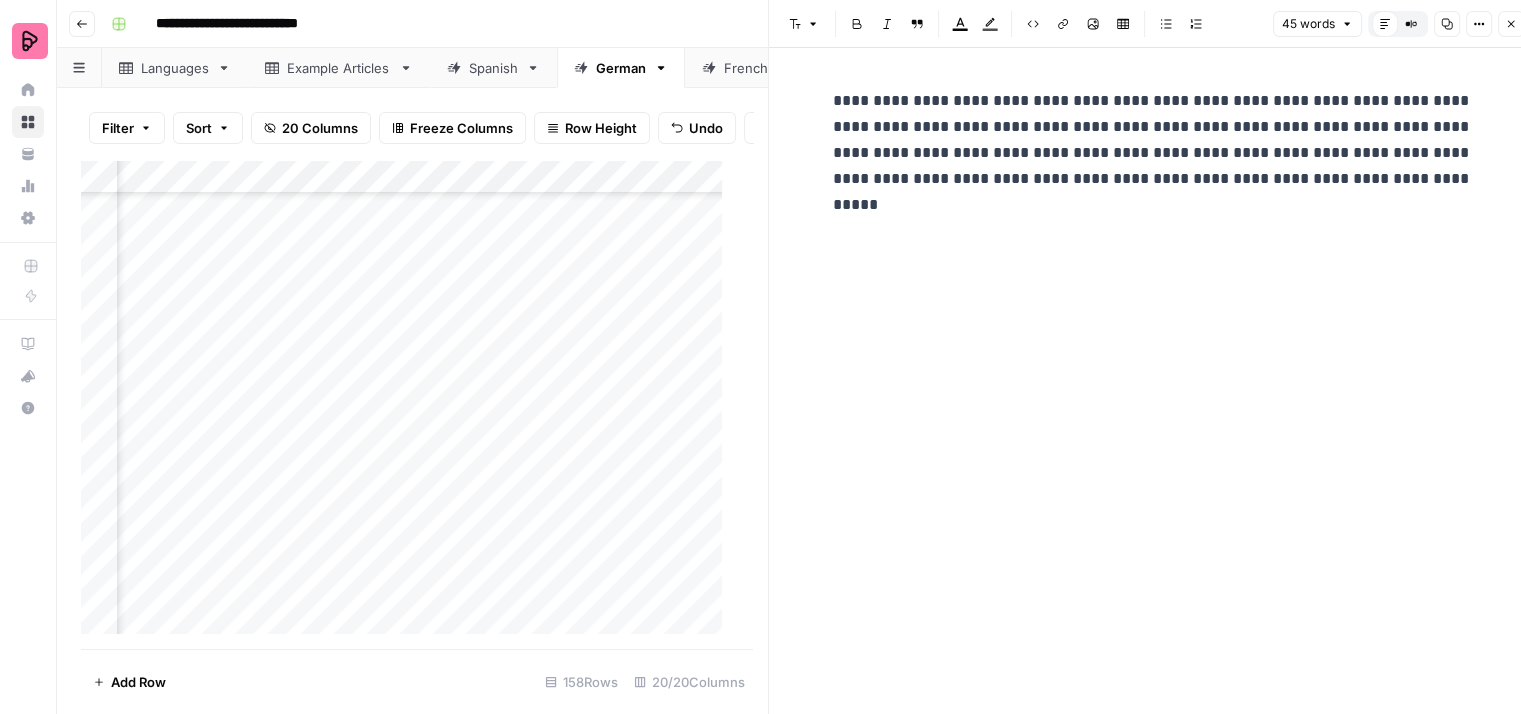 click on "**********" at bounding box center [1153, 140] 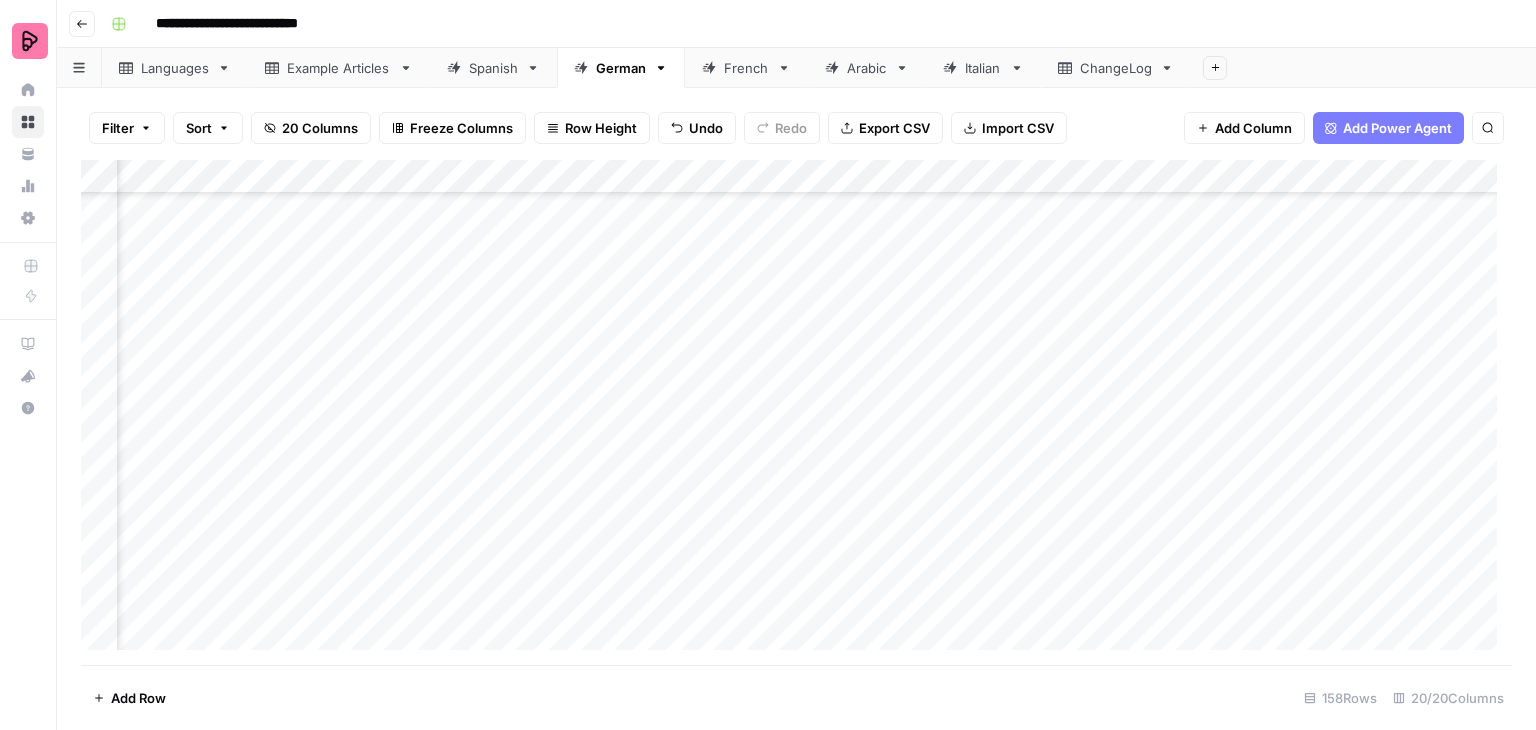 scroll, scrollTop: 4748, scrollLeft: 2626, axis: both 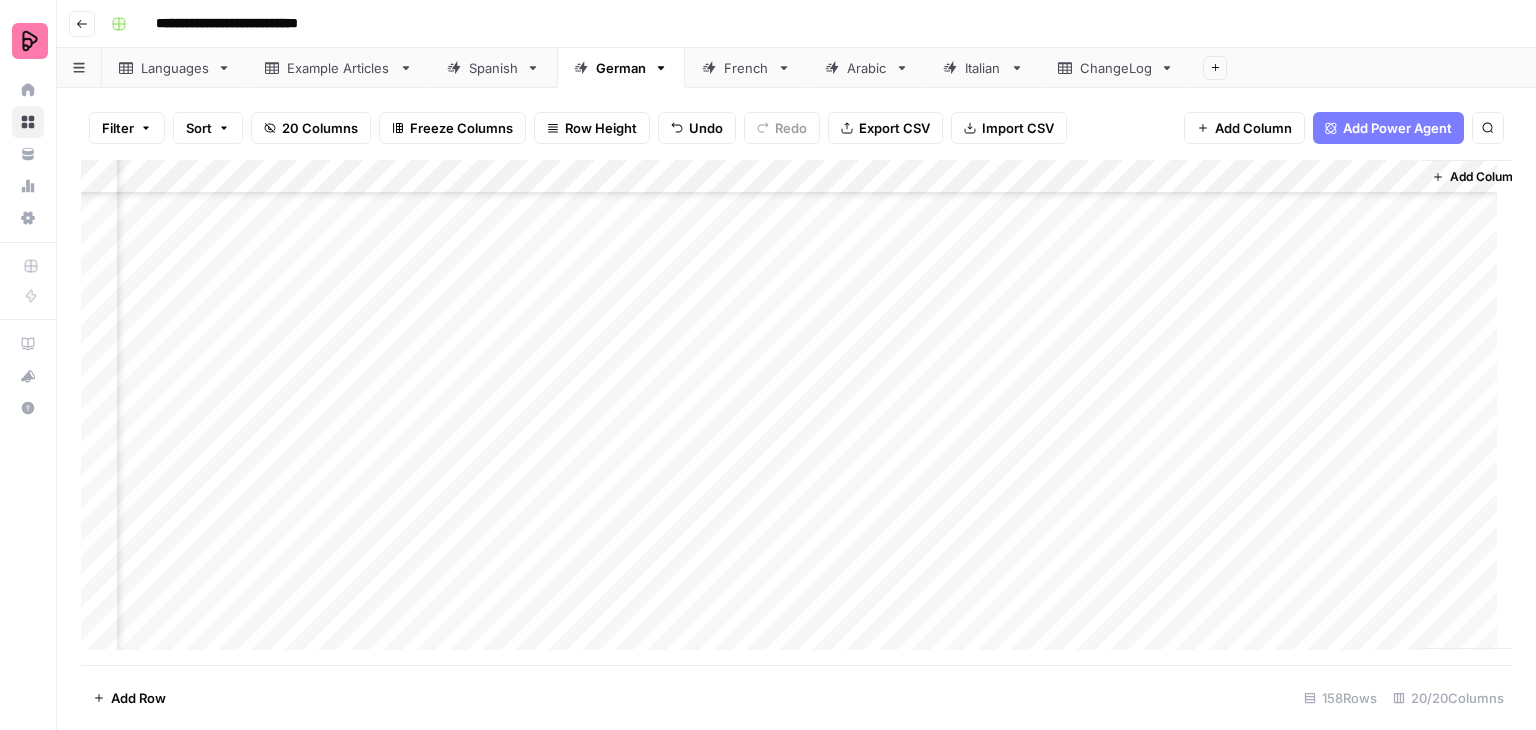 click on "Add Column" at bounding box center (796, 412) 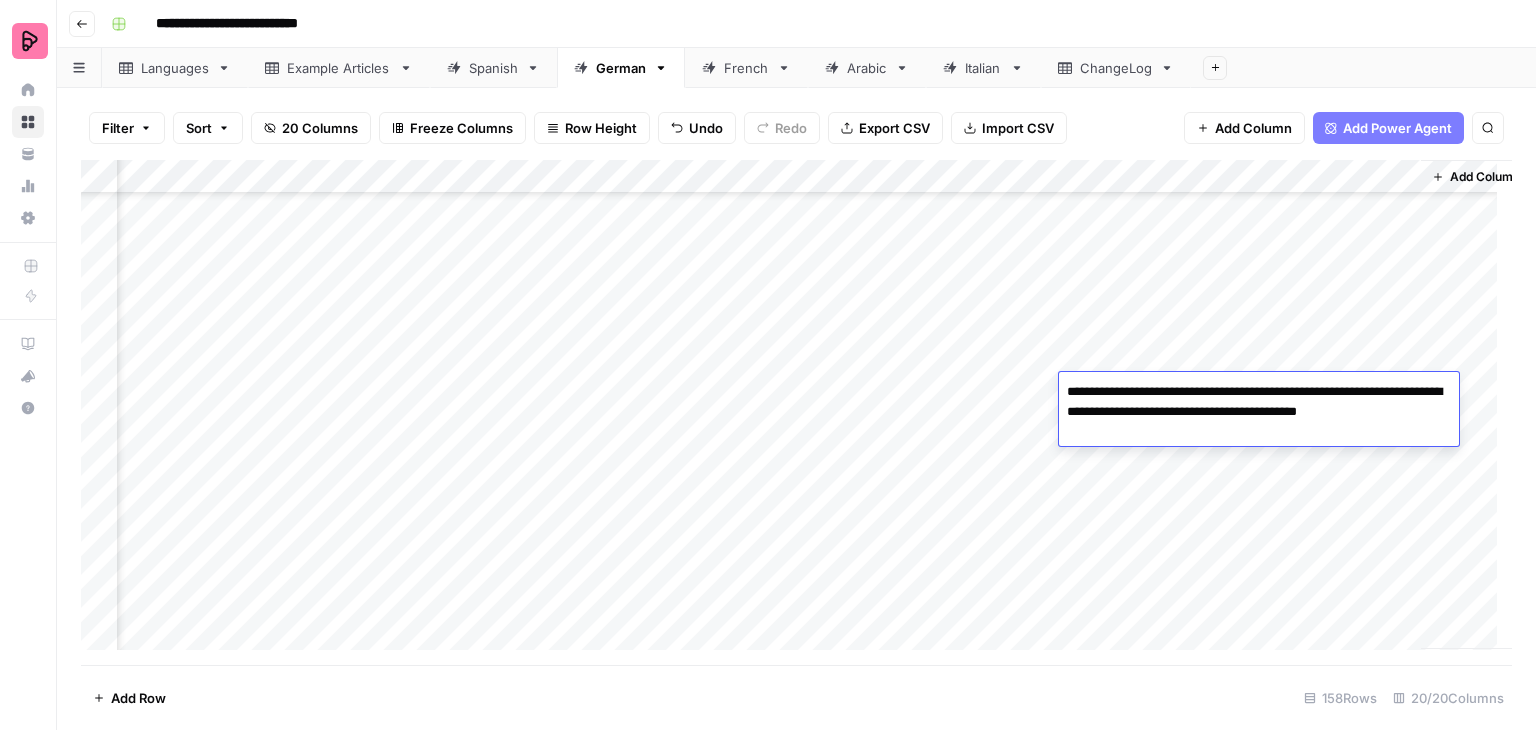 click on "**********" at bounding box center (1259, 412) 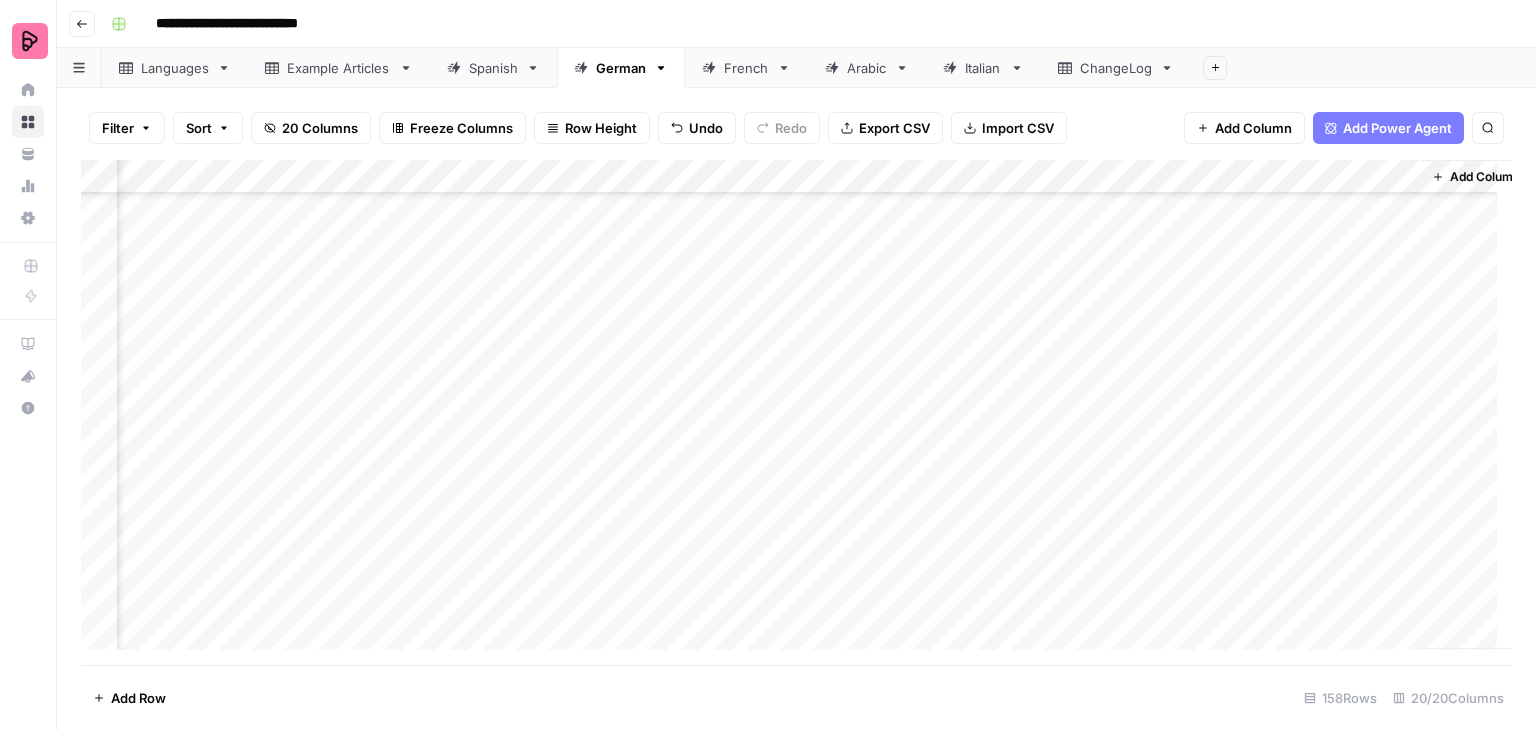 click on "Add Column" at bounding box center [796, 412] 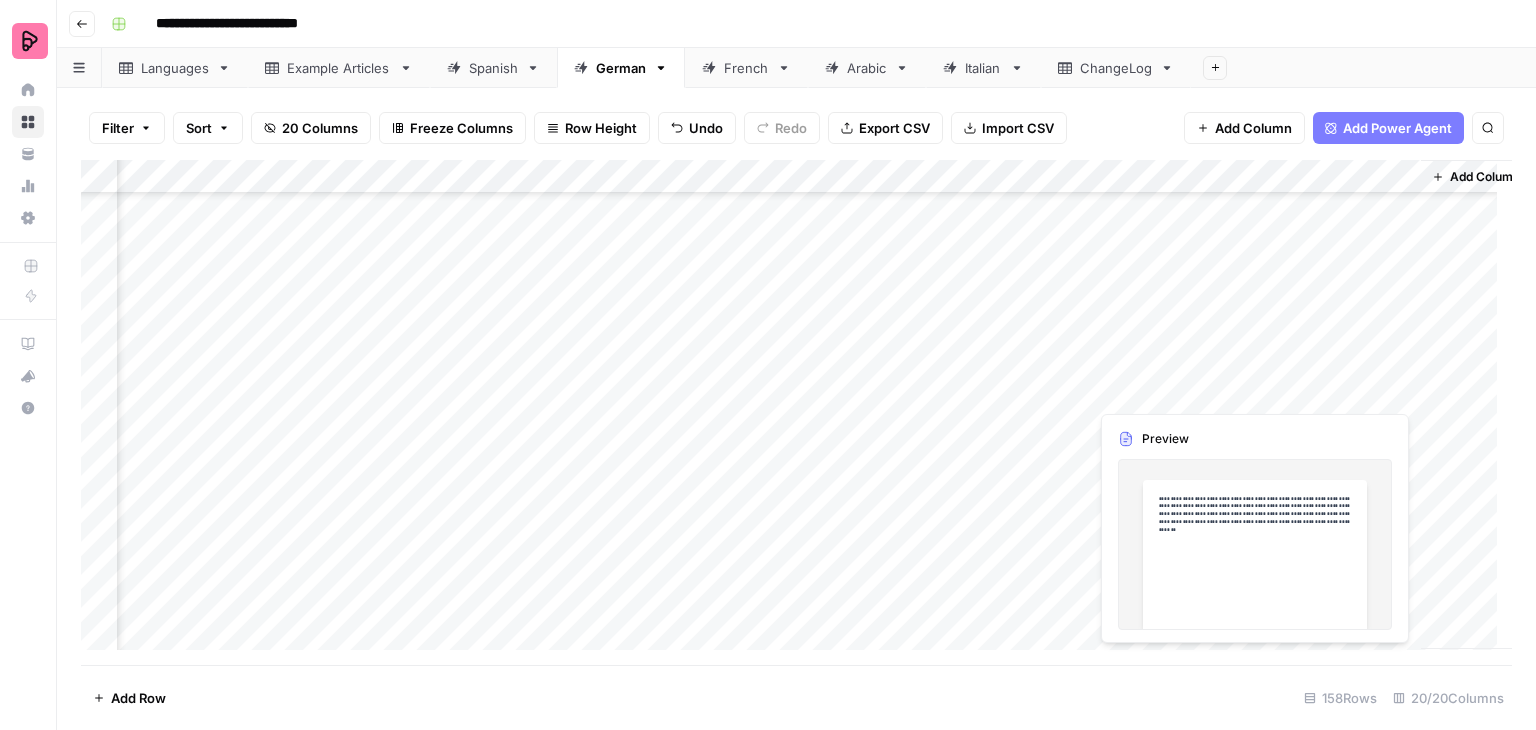 click on "Add Column" at bounding box center (796, 412) 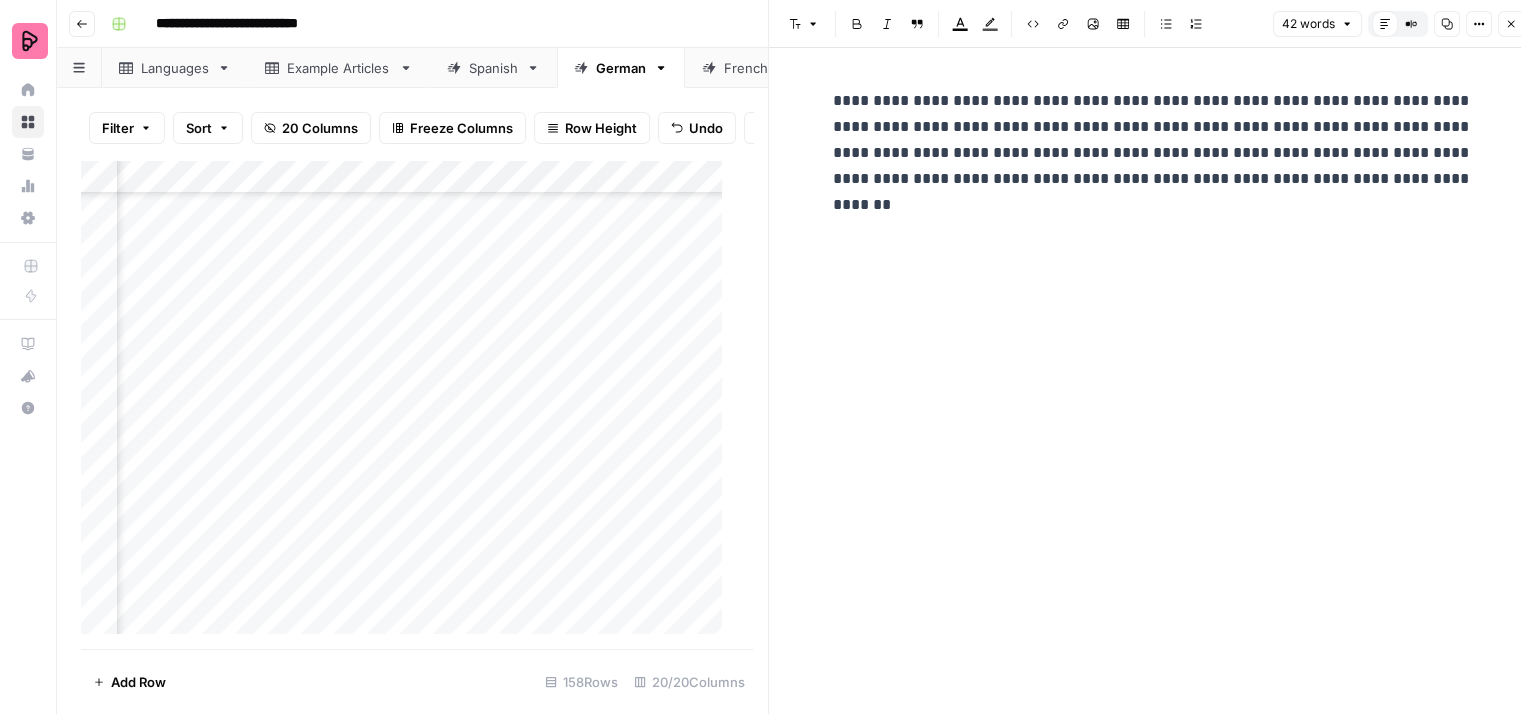 click on "**********" at bounding box center (1153, 140) 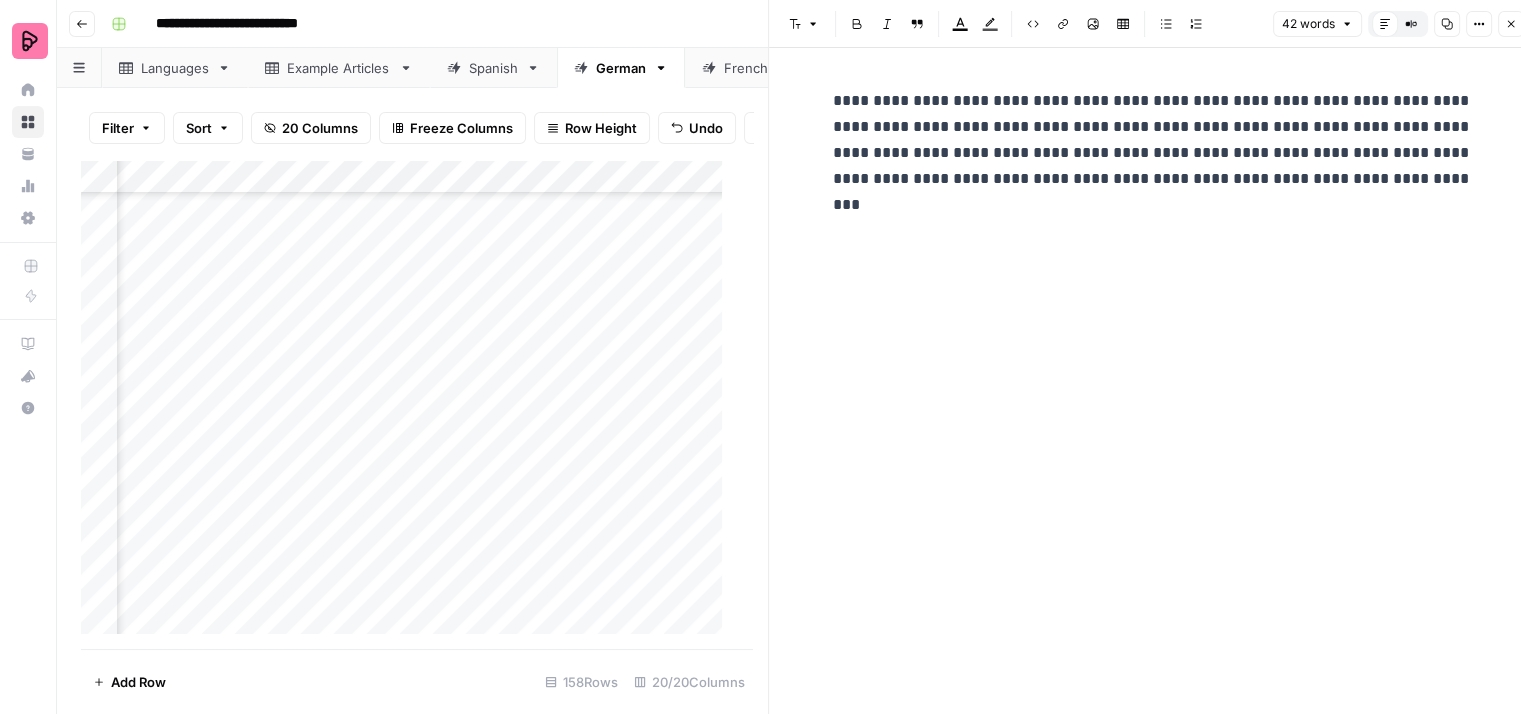 click on "**********" at bounding box center (1153, 140) 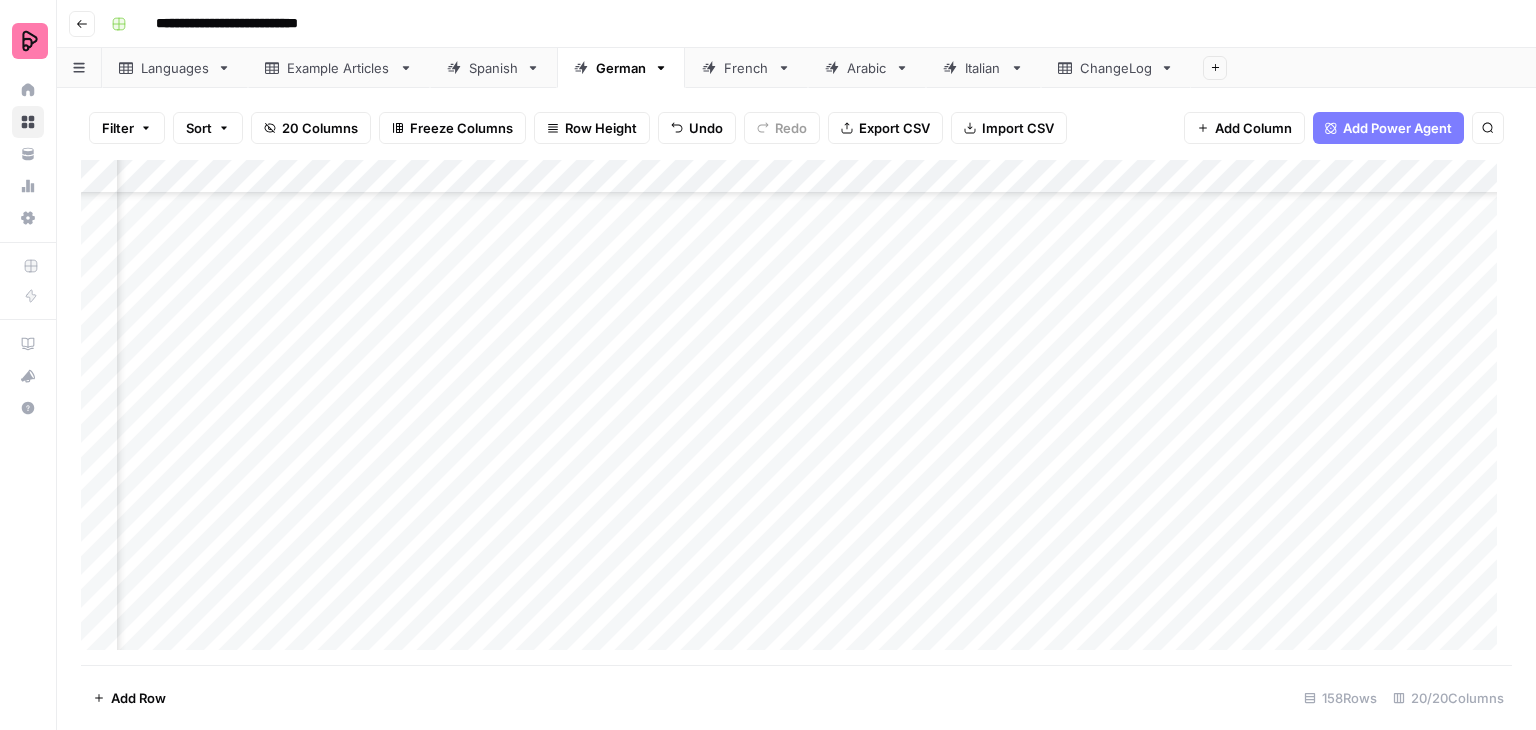 scroll, scrollTop: 4548, scrollLeft: 913, axis: both 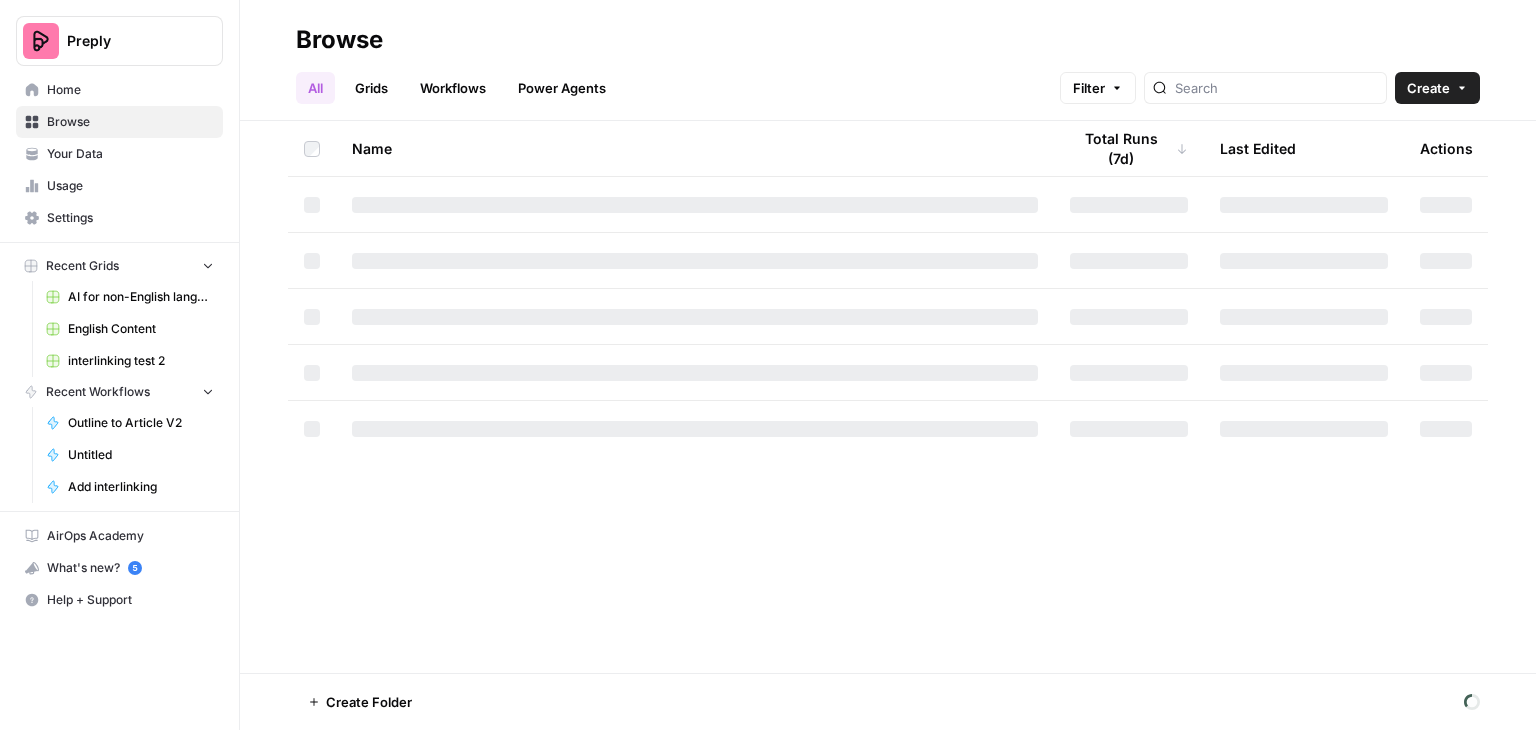 click on "Grids" at bounding box center (371, 88) 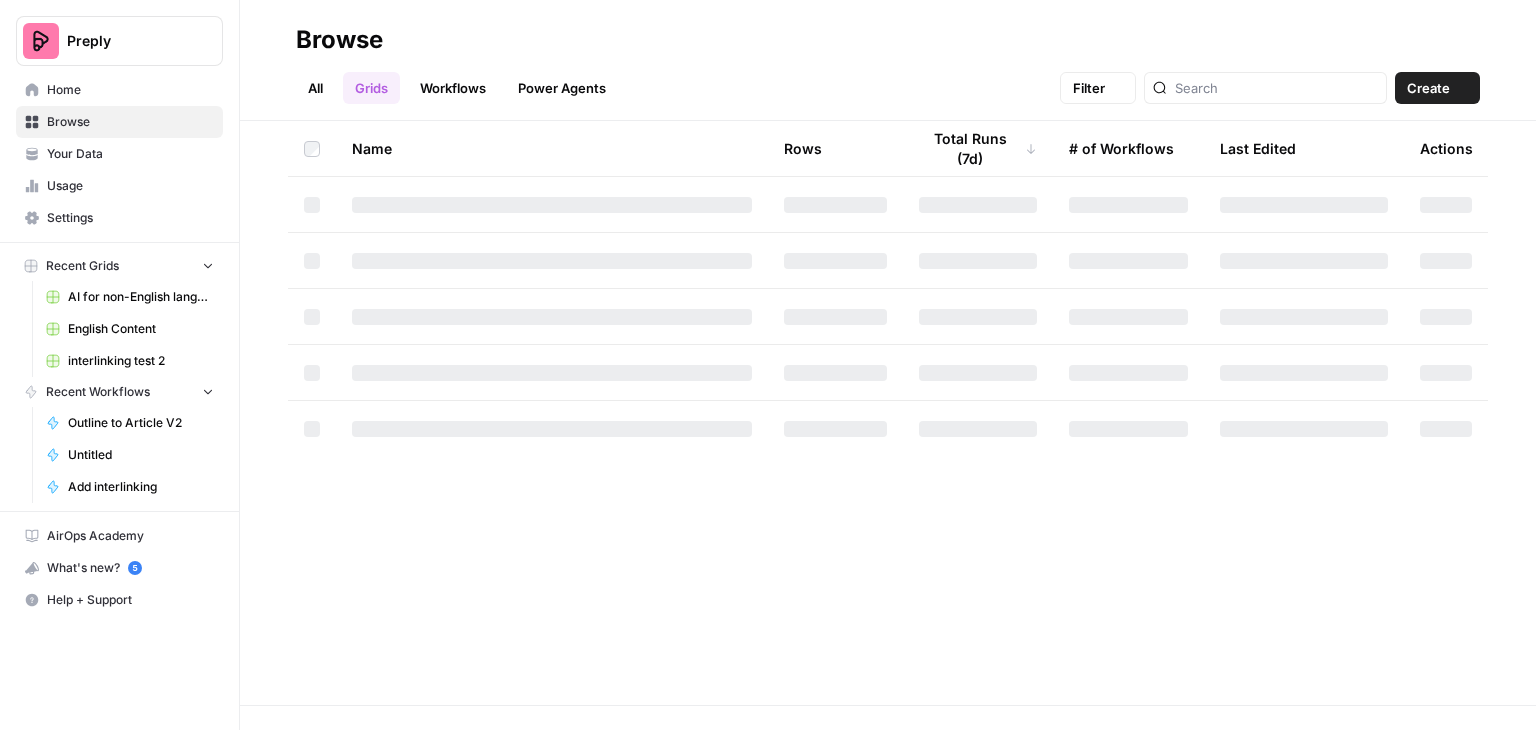 scroll, scrollTop: 0, scrollLeft: 0, axis: both 